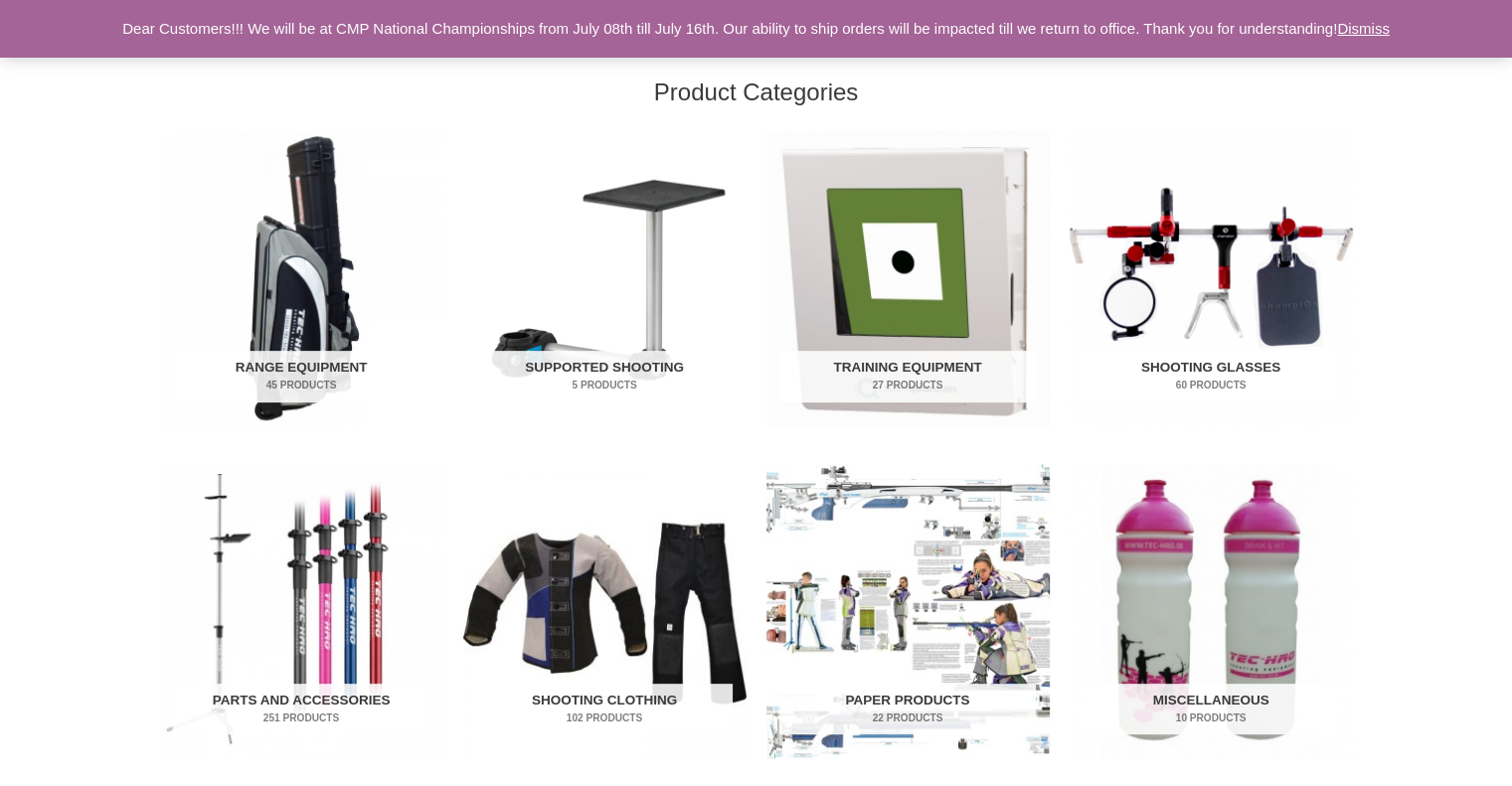 scroll, scrollTop: 596, scrollLeft: 0, axis: vertical 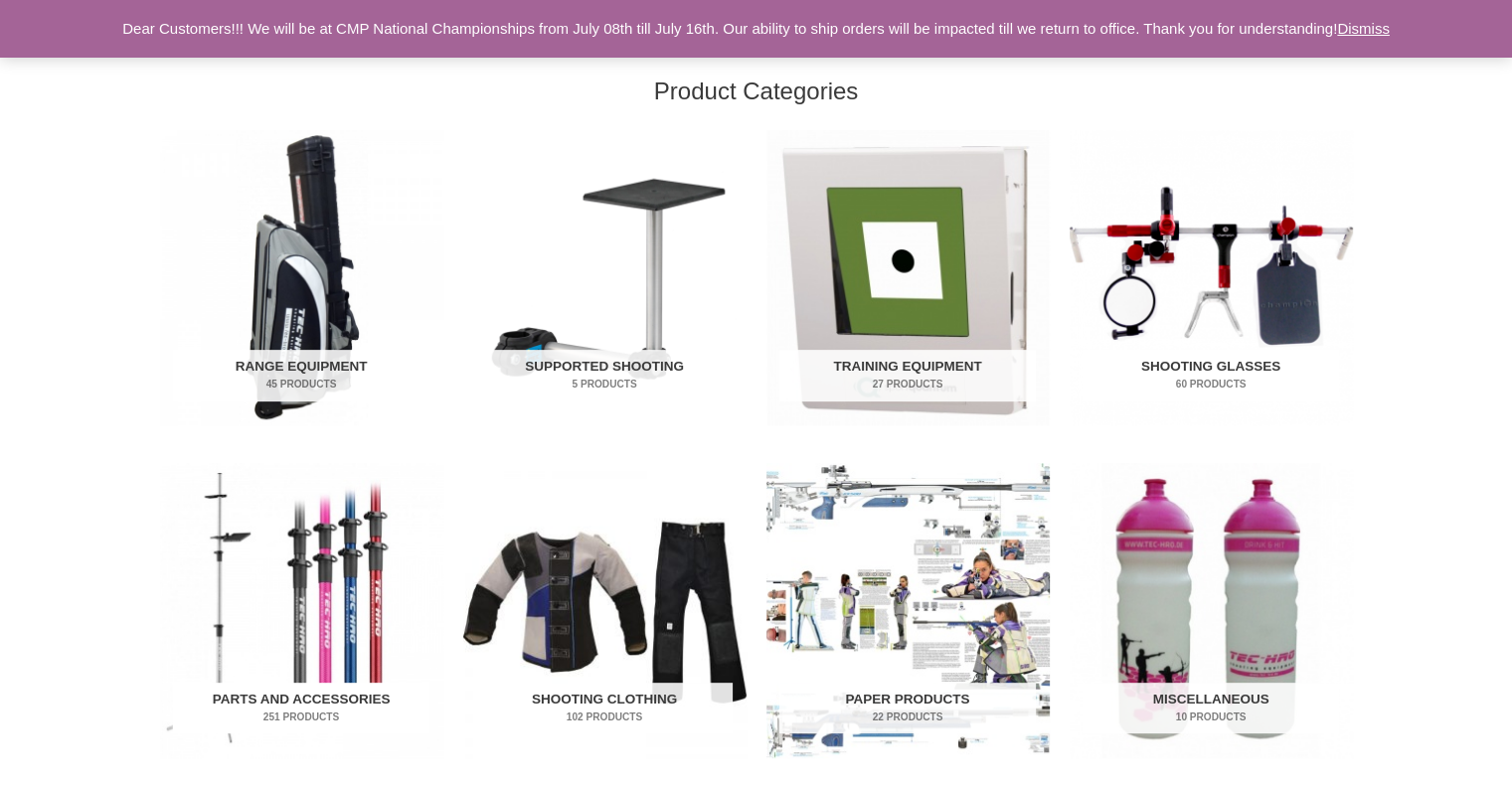 click at bounding box center [301, 610] 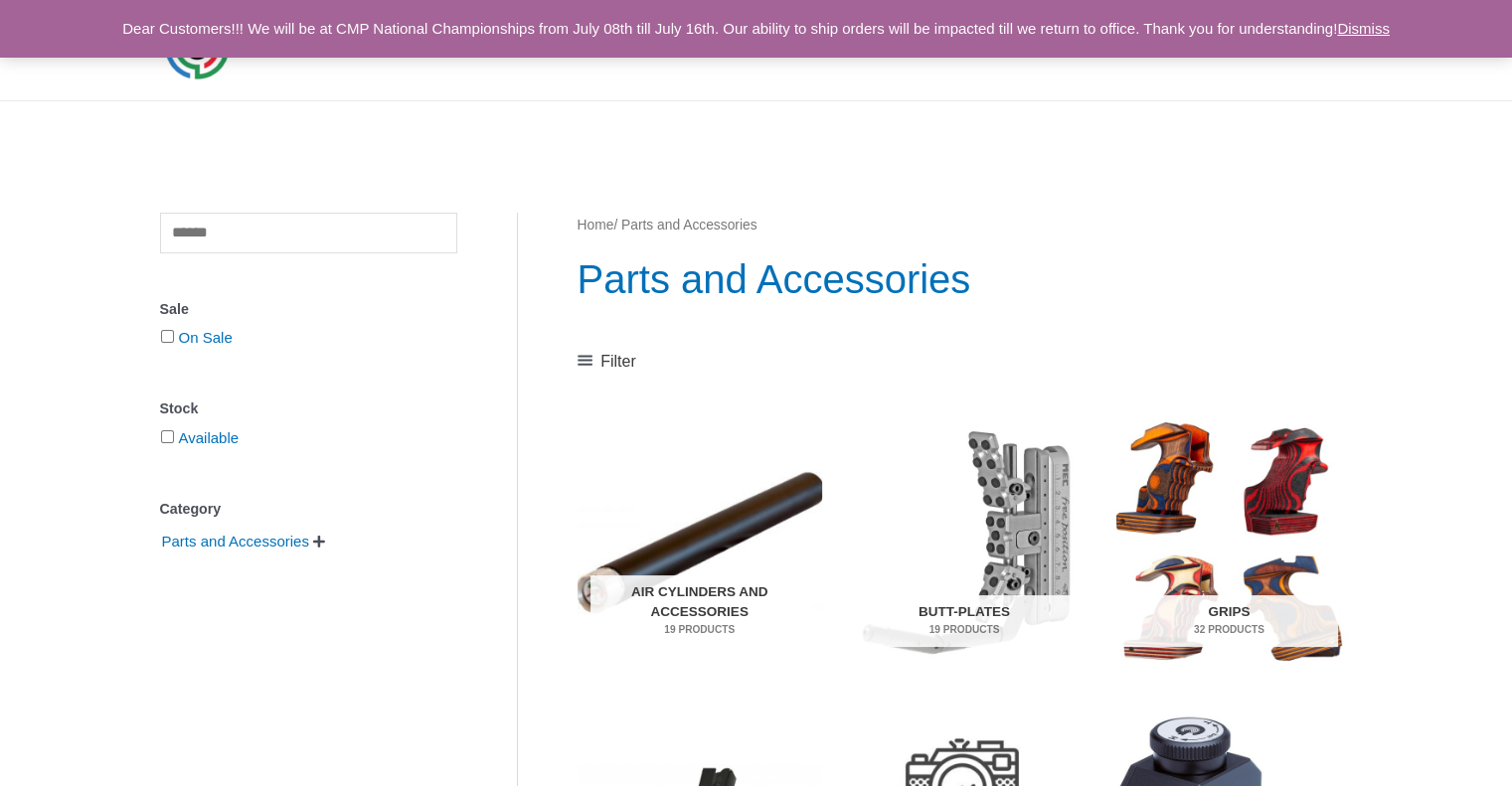 scroll, scrollTop: 298, scrollLeft: 0, axis: vertical 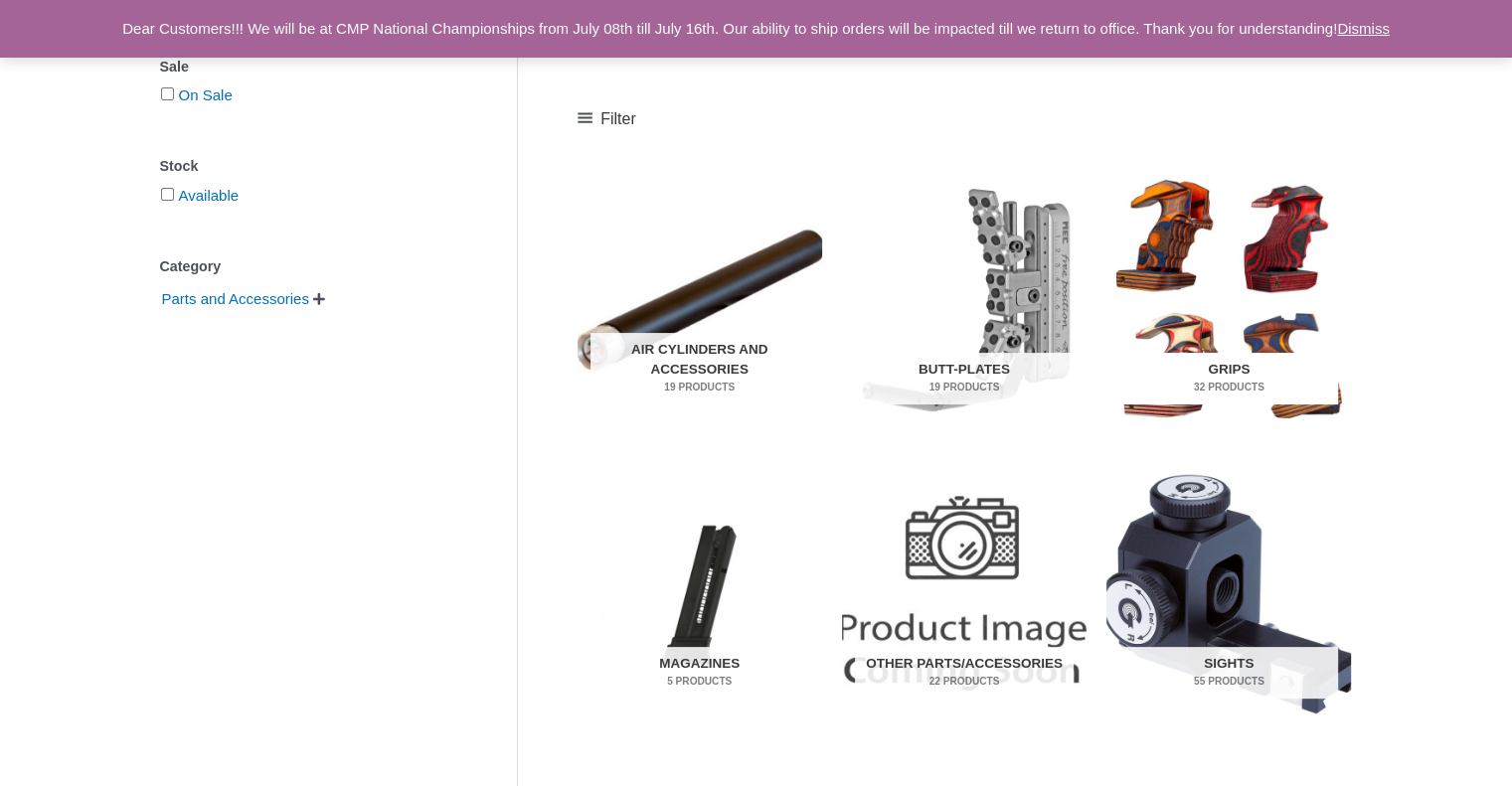 click on "Grips 32 Products" at bounding box center (1229, 379) 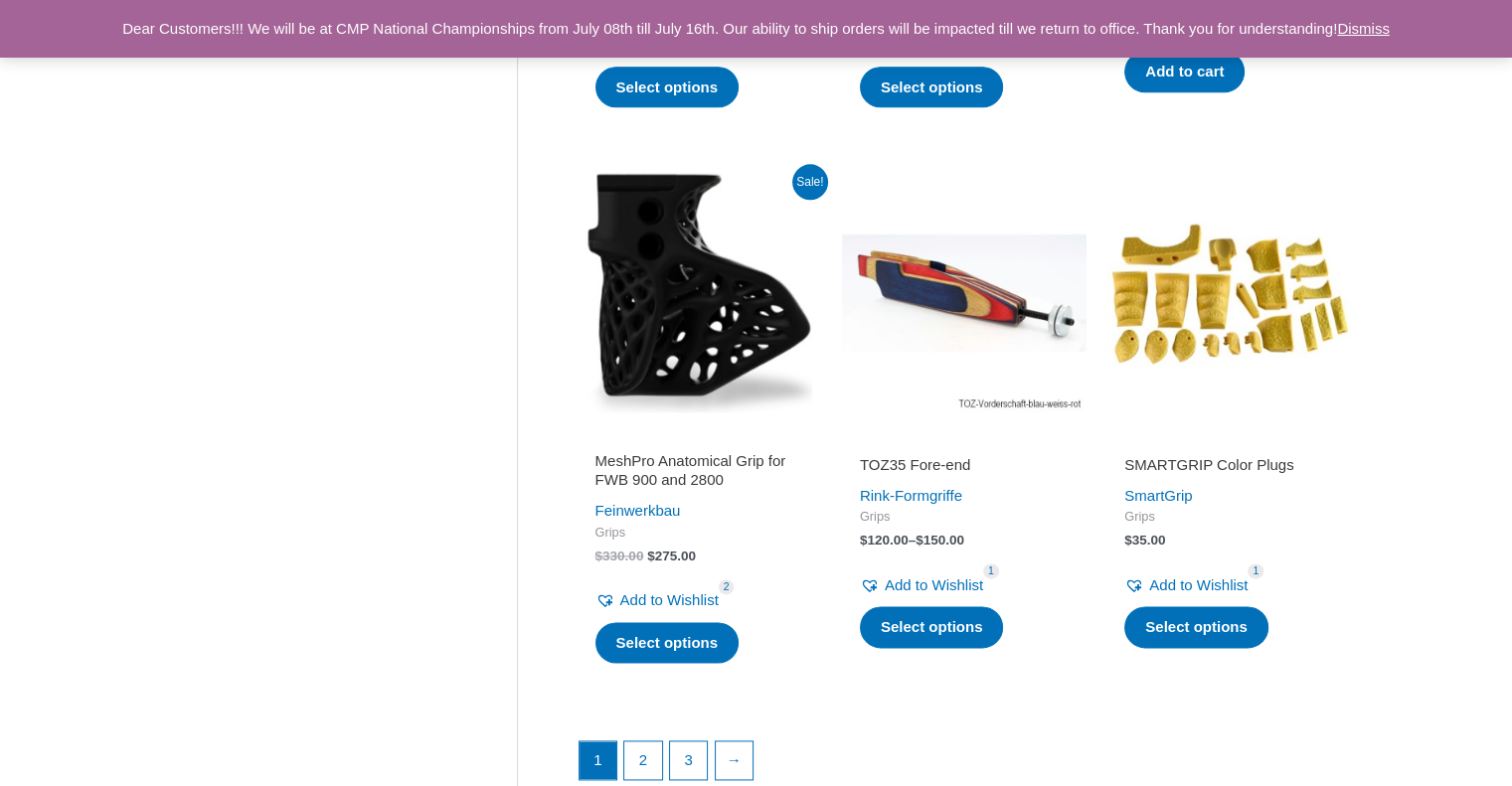 scroll, scrollTop: 2584, scrollLeft: 0, axis: vertical 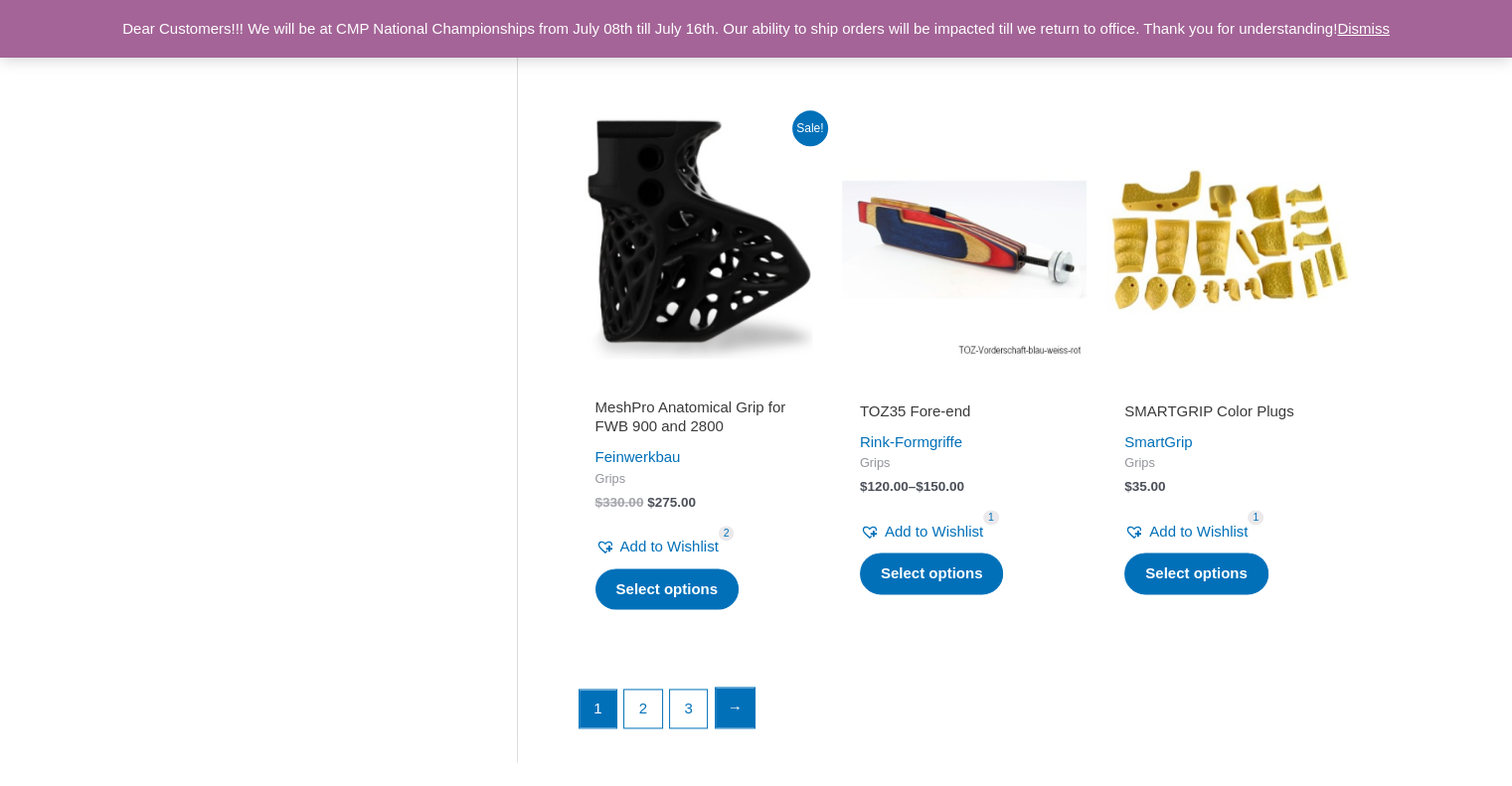 click on "→" at bounding box center (736, 707) 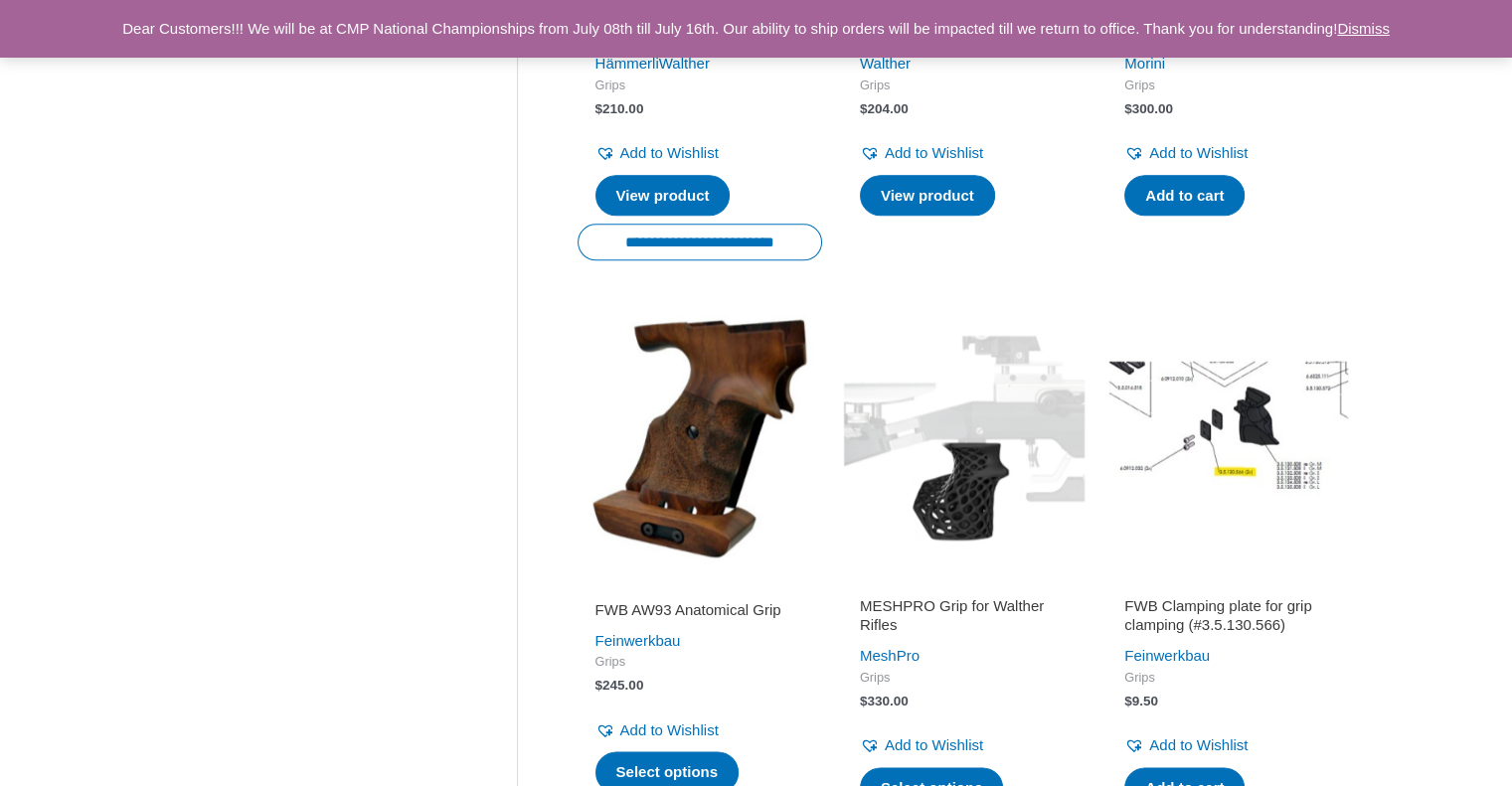 scroll, scrollTop: 2882, scrollLeft: 0, axis: vertical 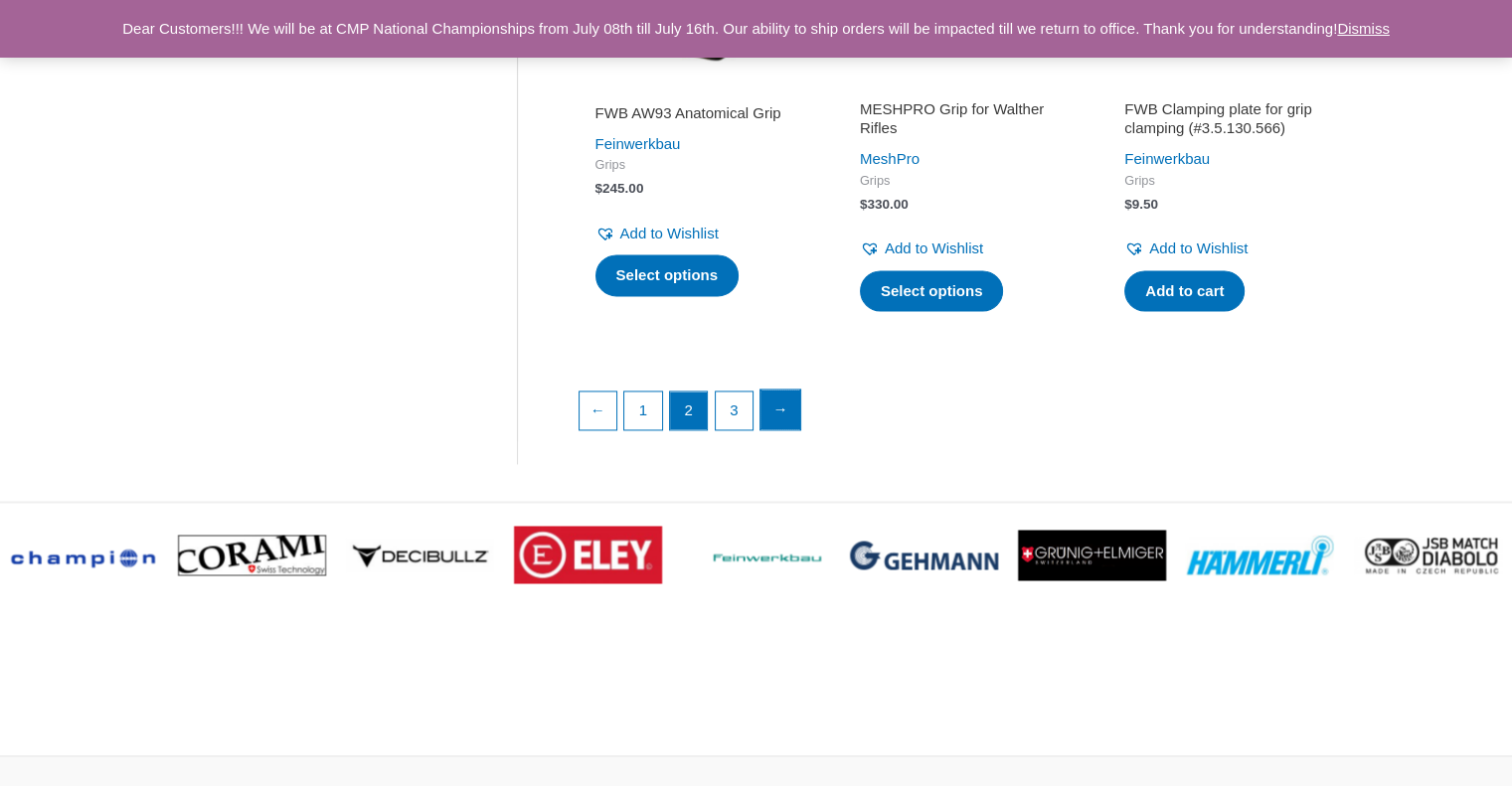 click on "→" at bounding box center (780, 409) 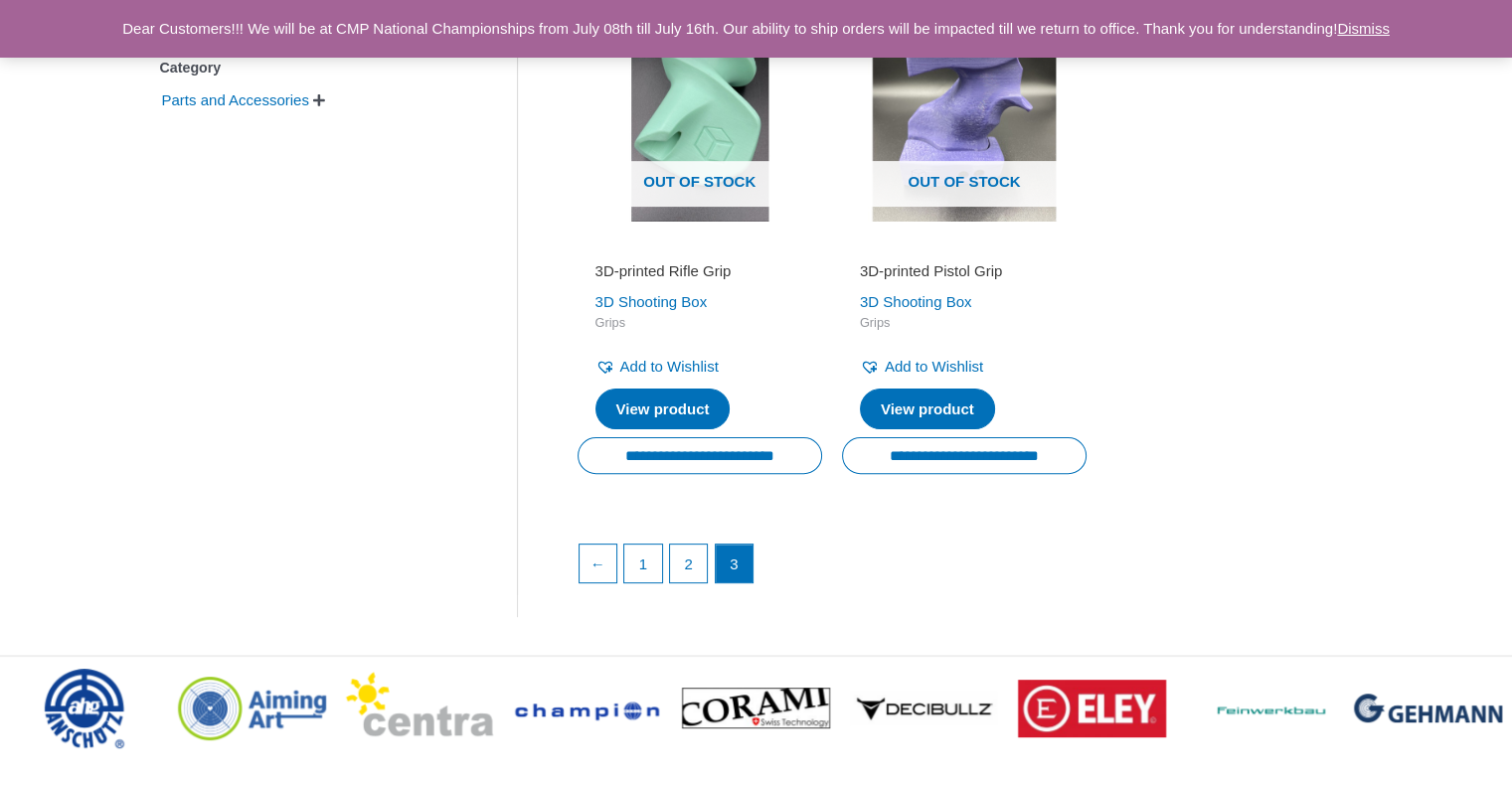 scroll, scrollTop: 0, scrollLeft: 0, axis: both 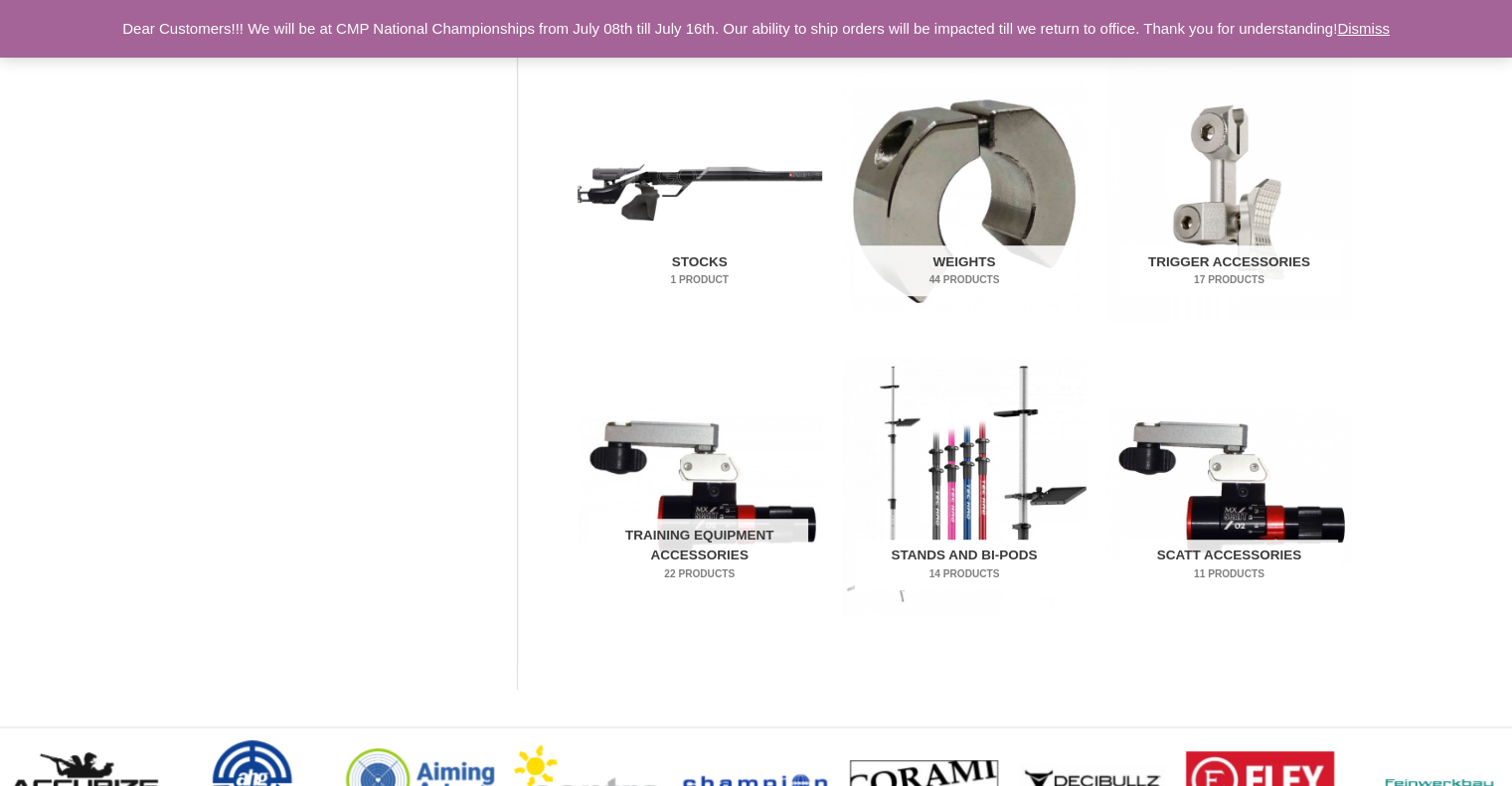 click on "Stands and Bi-pods 14 Products" at bounding box center [963, 565] 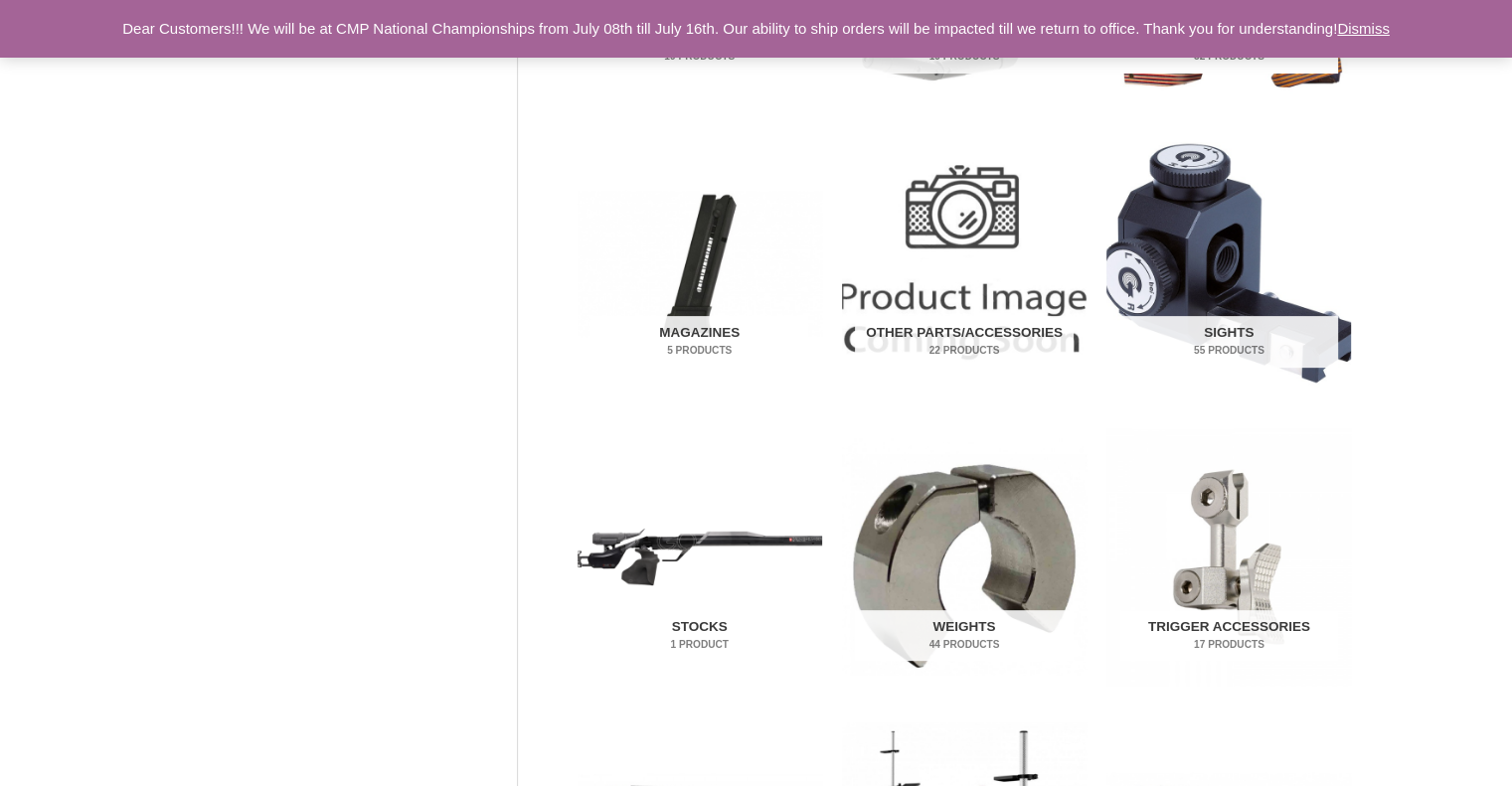 scroll, scrollTop: 894, scrollLeft: 0, axis: vertical 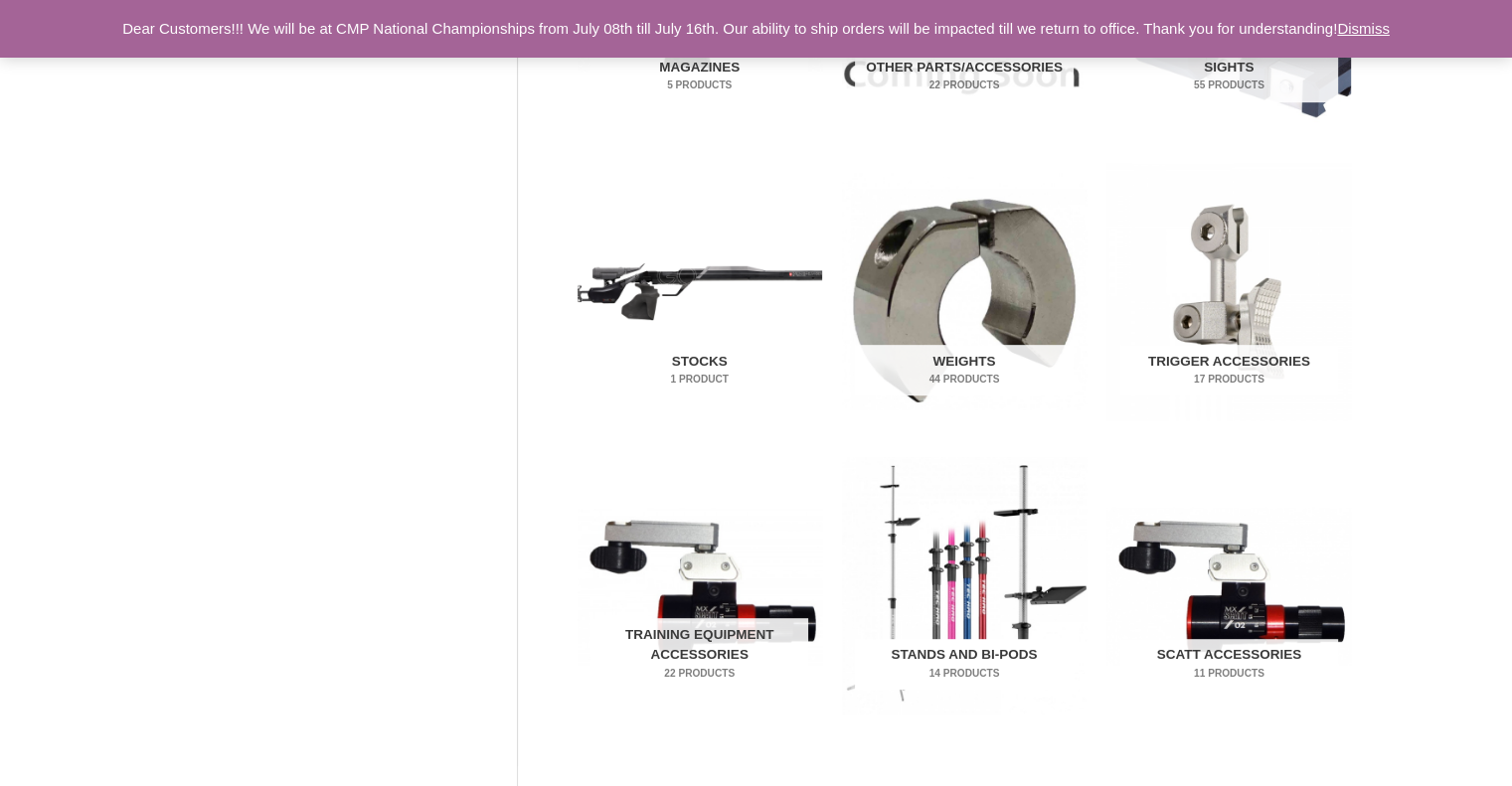 drag, startPoint x: 978, startPoint y: 589, endPoint x: 1025, endPoint y: 484, distance: 115.039124 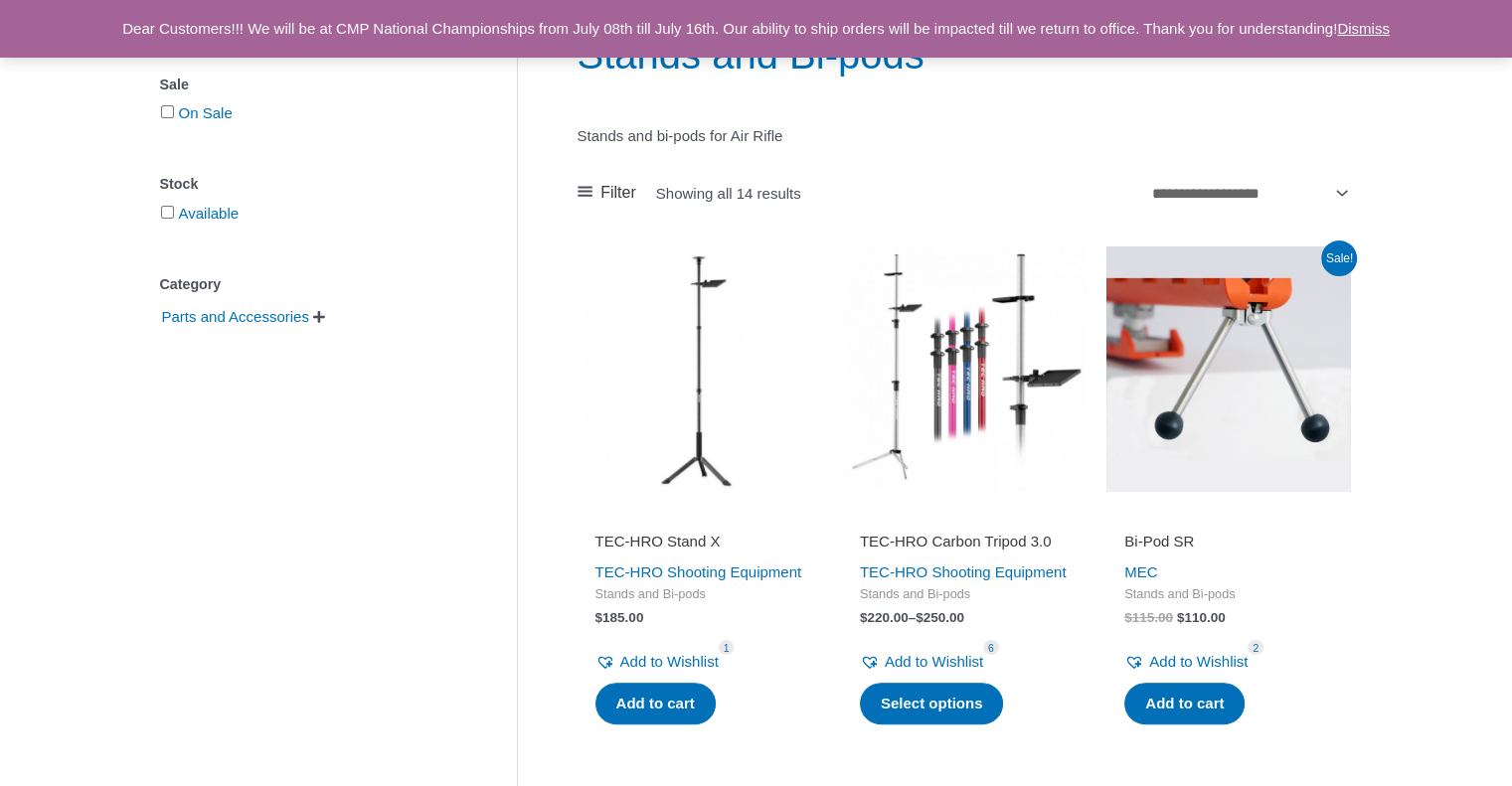 scroll, scrollTop: 298, scrollLeft: 0, axis: vertical 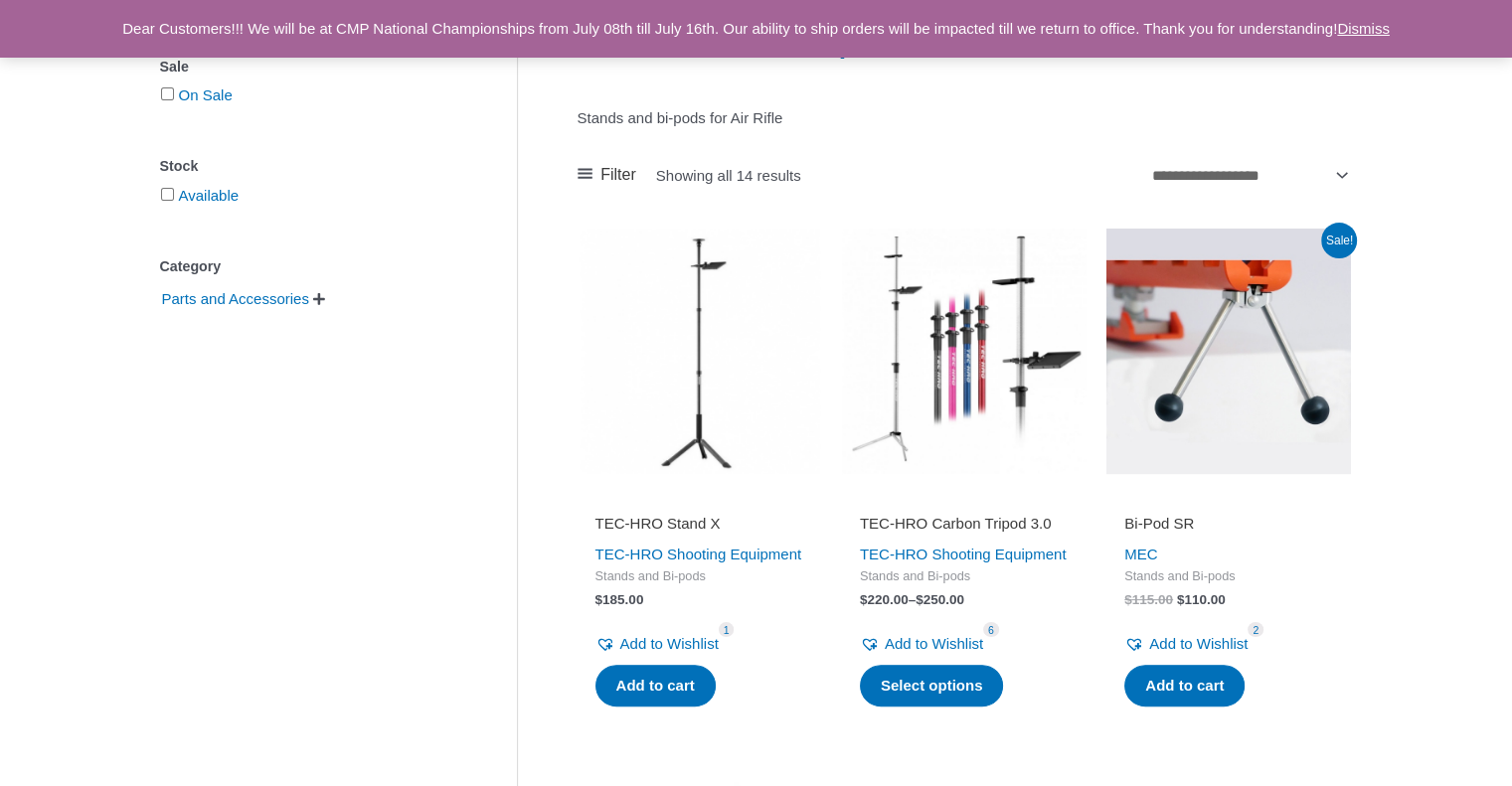click at bounding box center (964, 351) 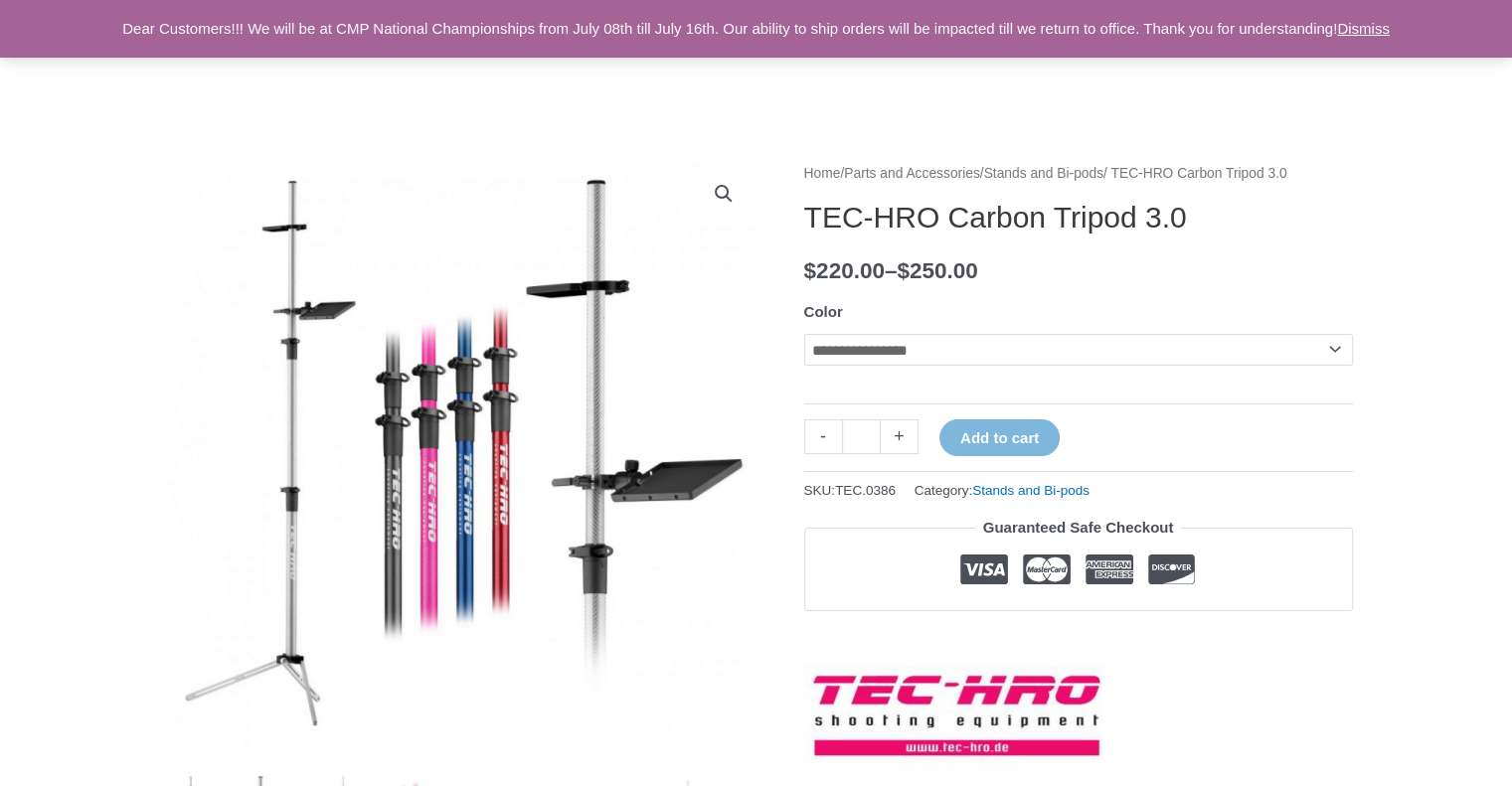 scroll, scrollTop: 99, scrollLeft: 0, axis: vertical 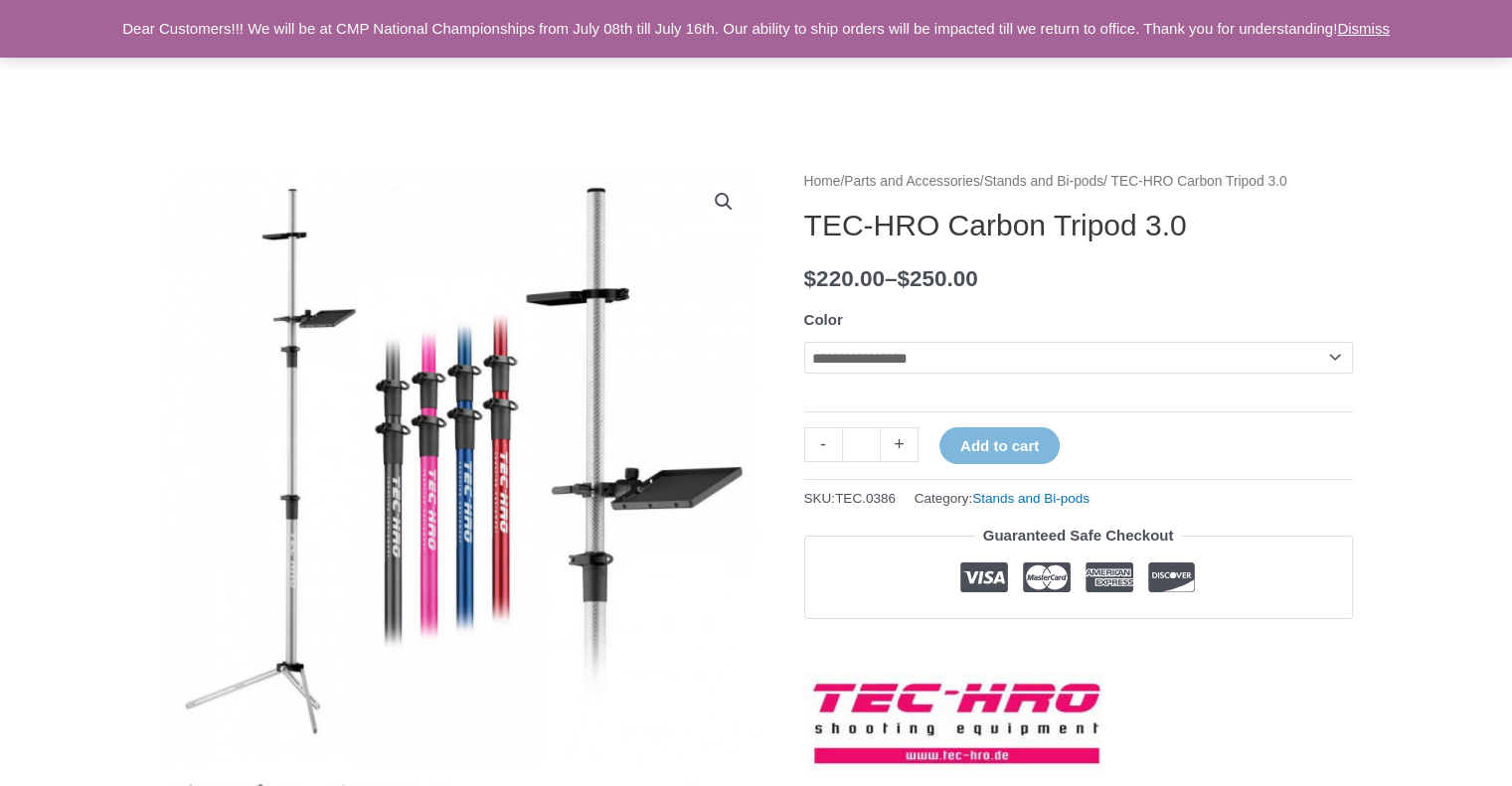 click on "**********" 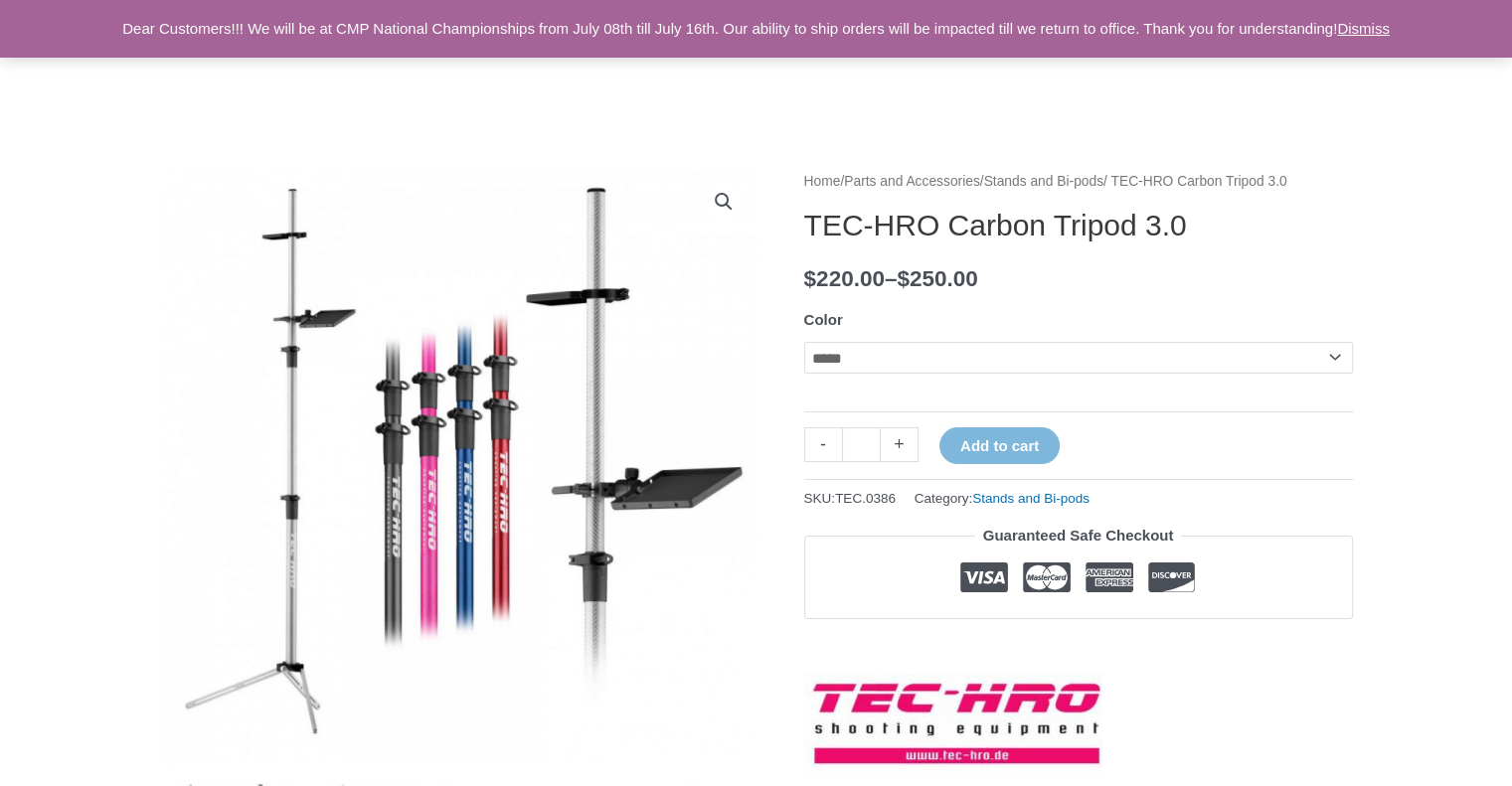click on "**********" 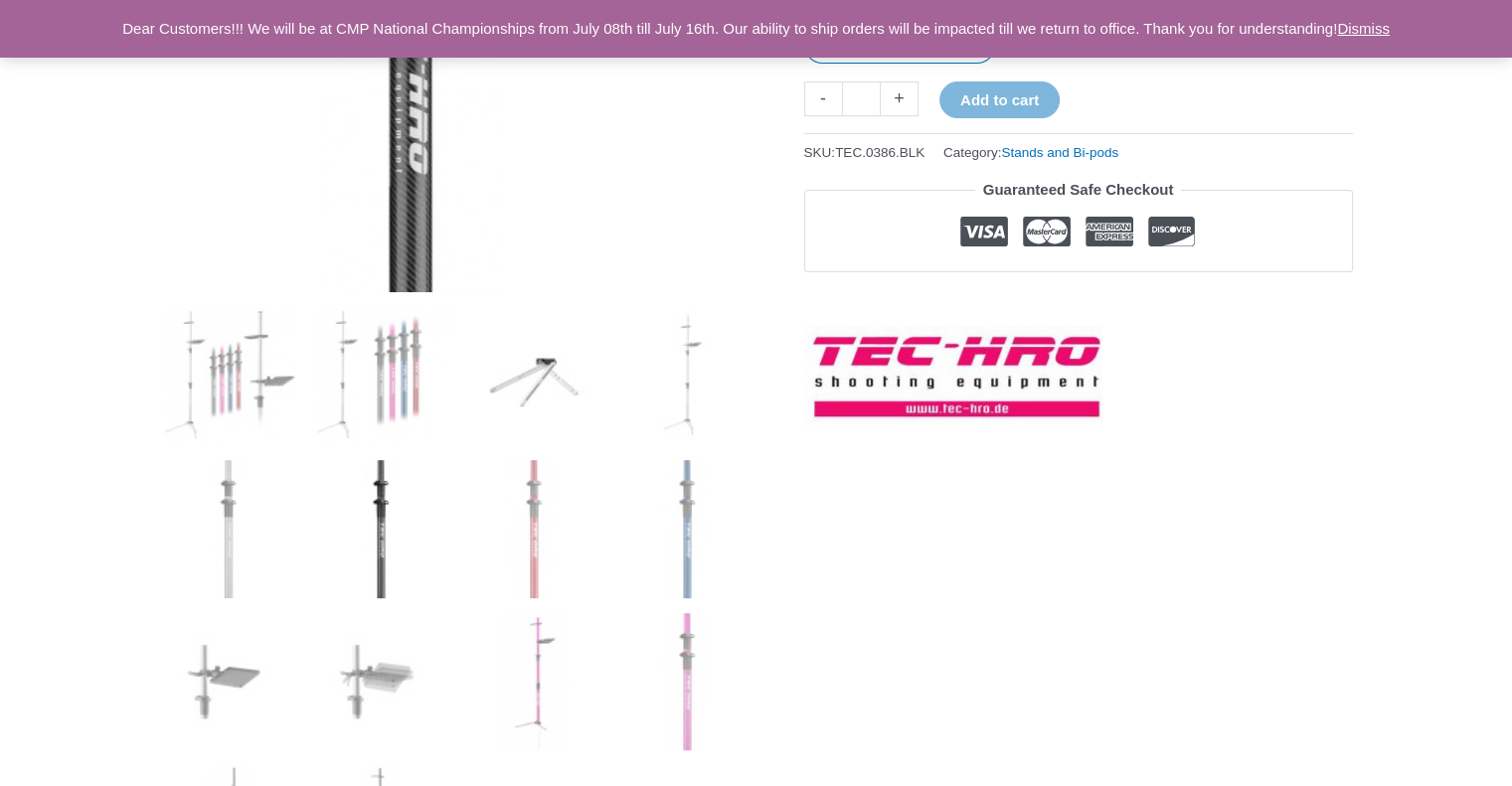 scroll, scrollTop: 596, scrollLeft: 0, axis: vertical 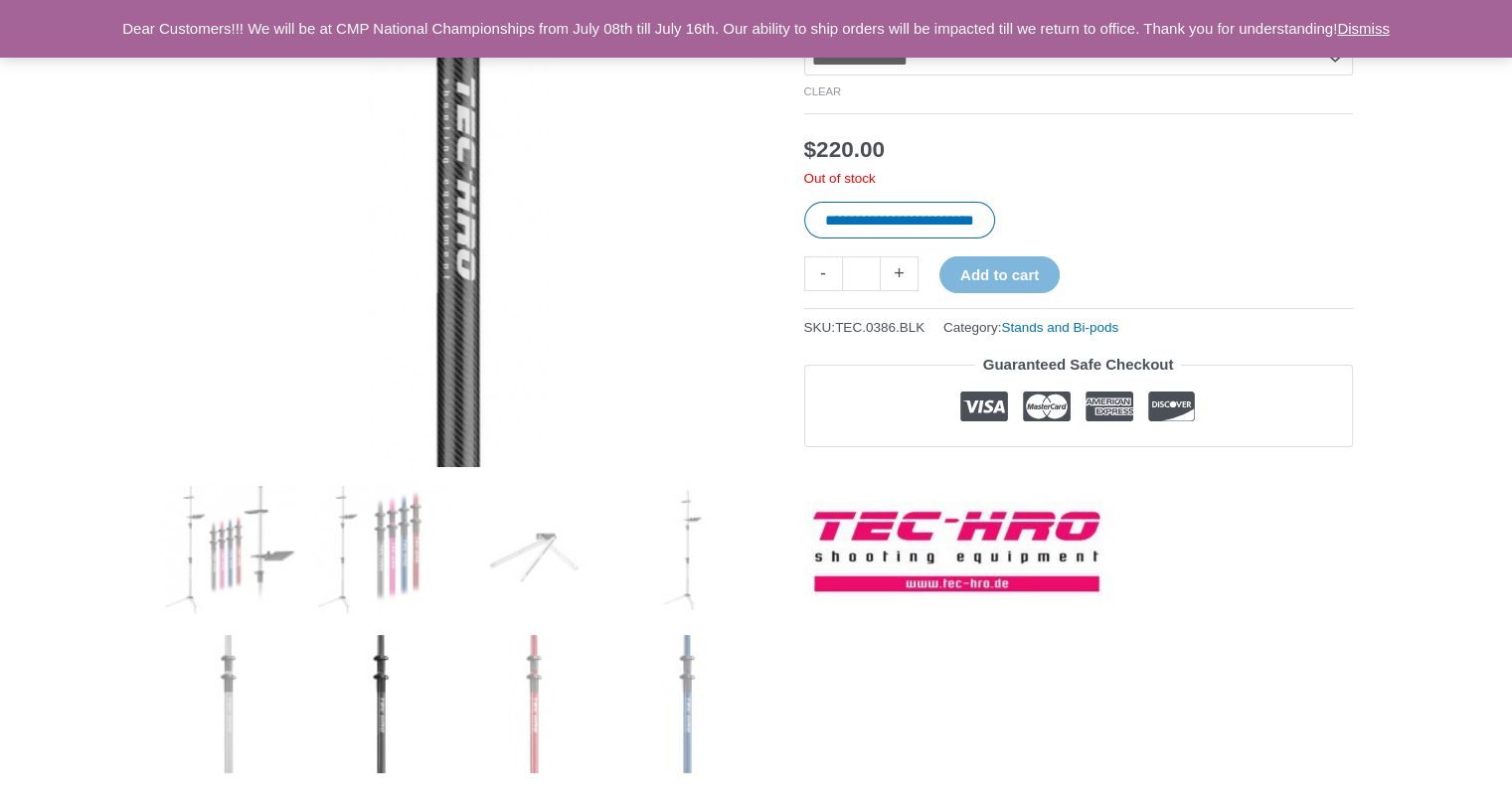 click at bounding box center [459, 117] 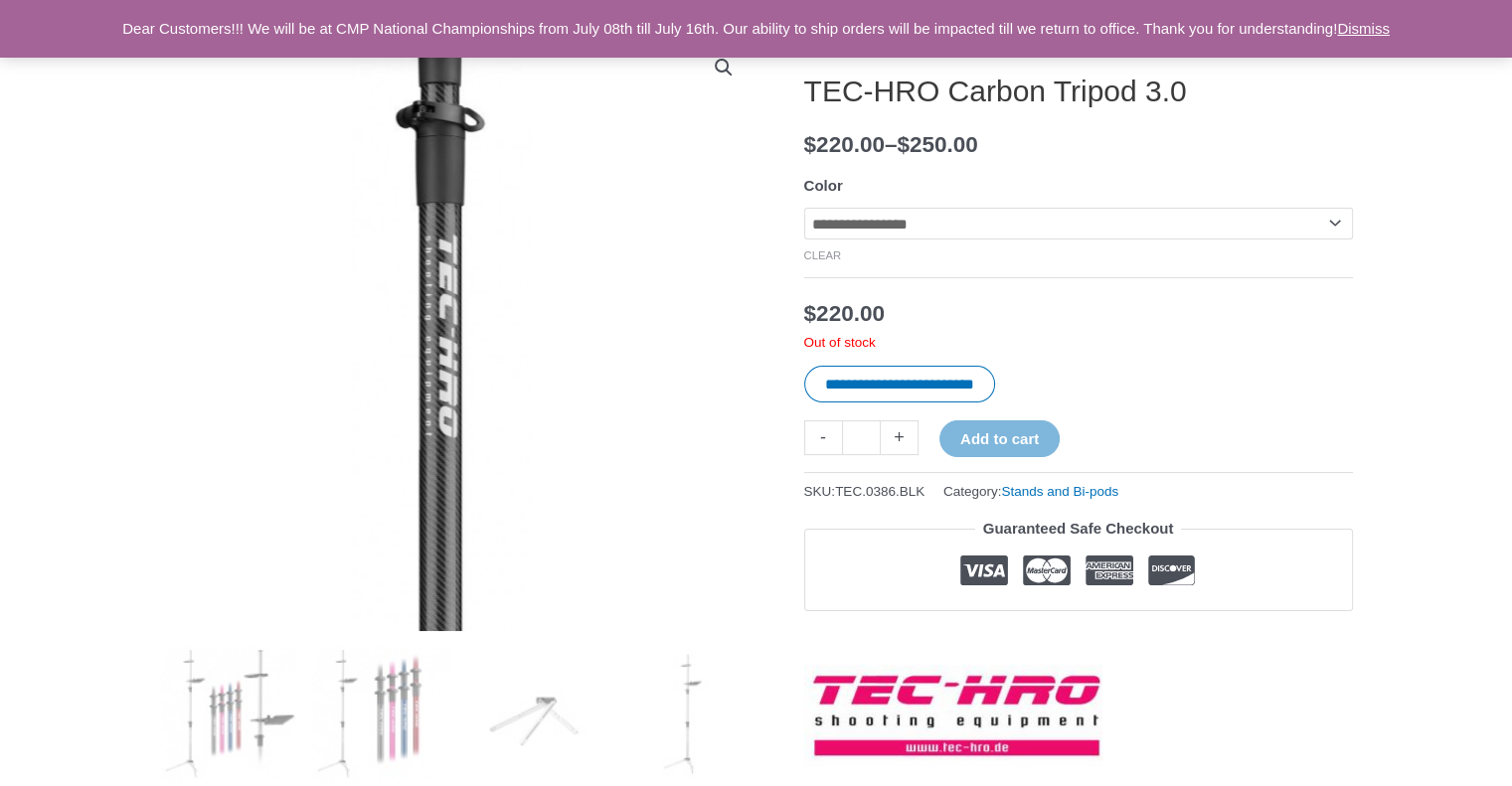 scroll, scrollTop: 199, scrollLeft: 0, axis: vertical 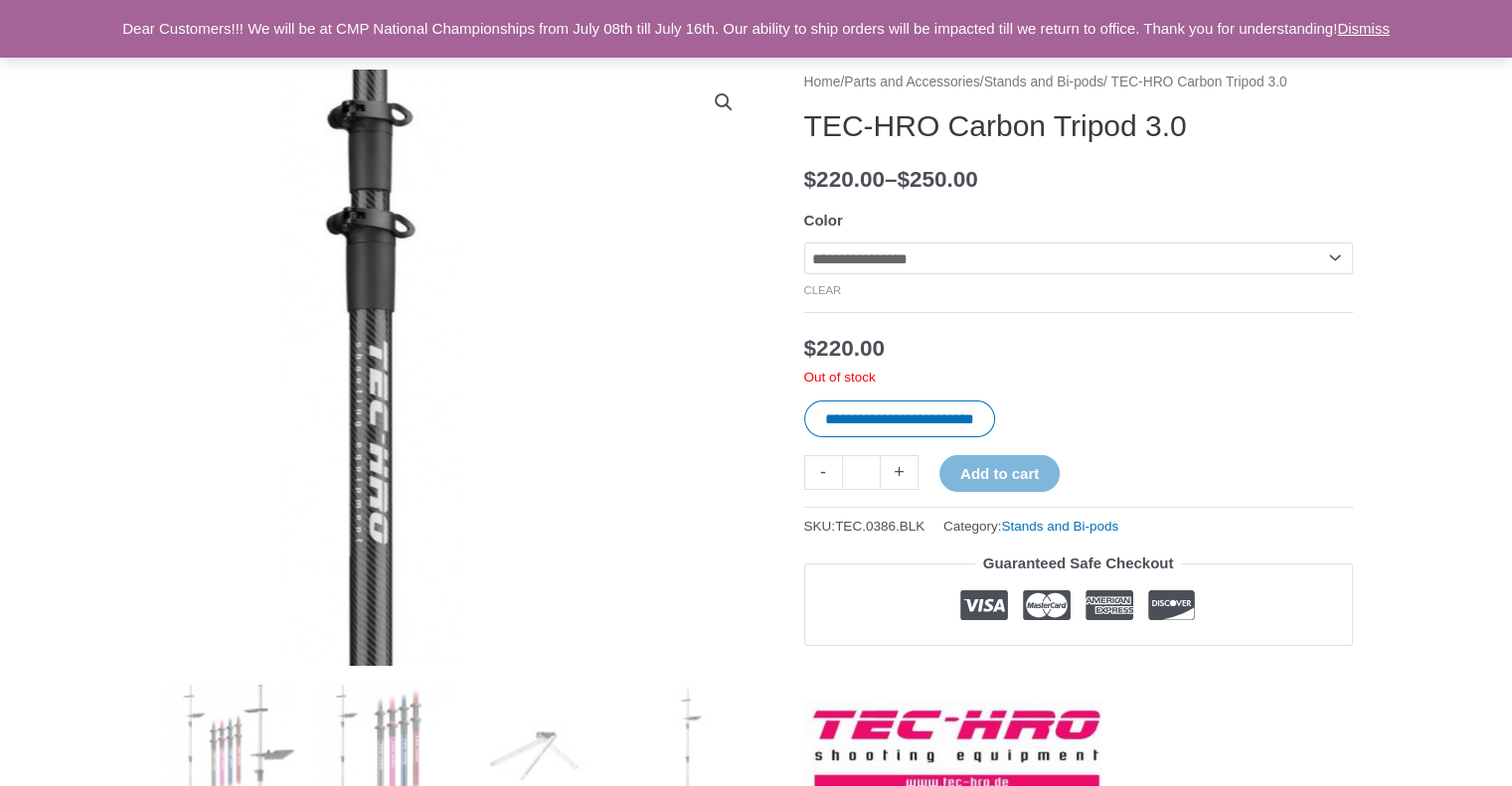 click at bounding box center [372, 381] 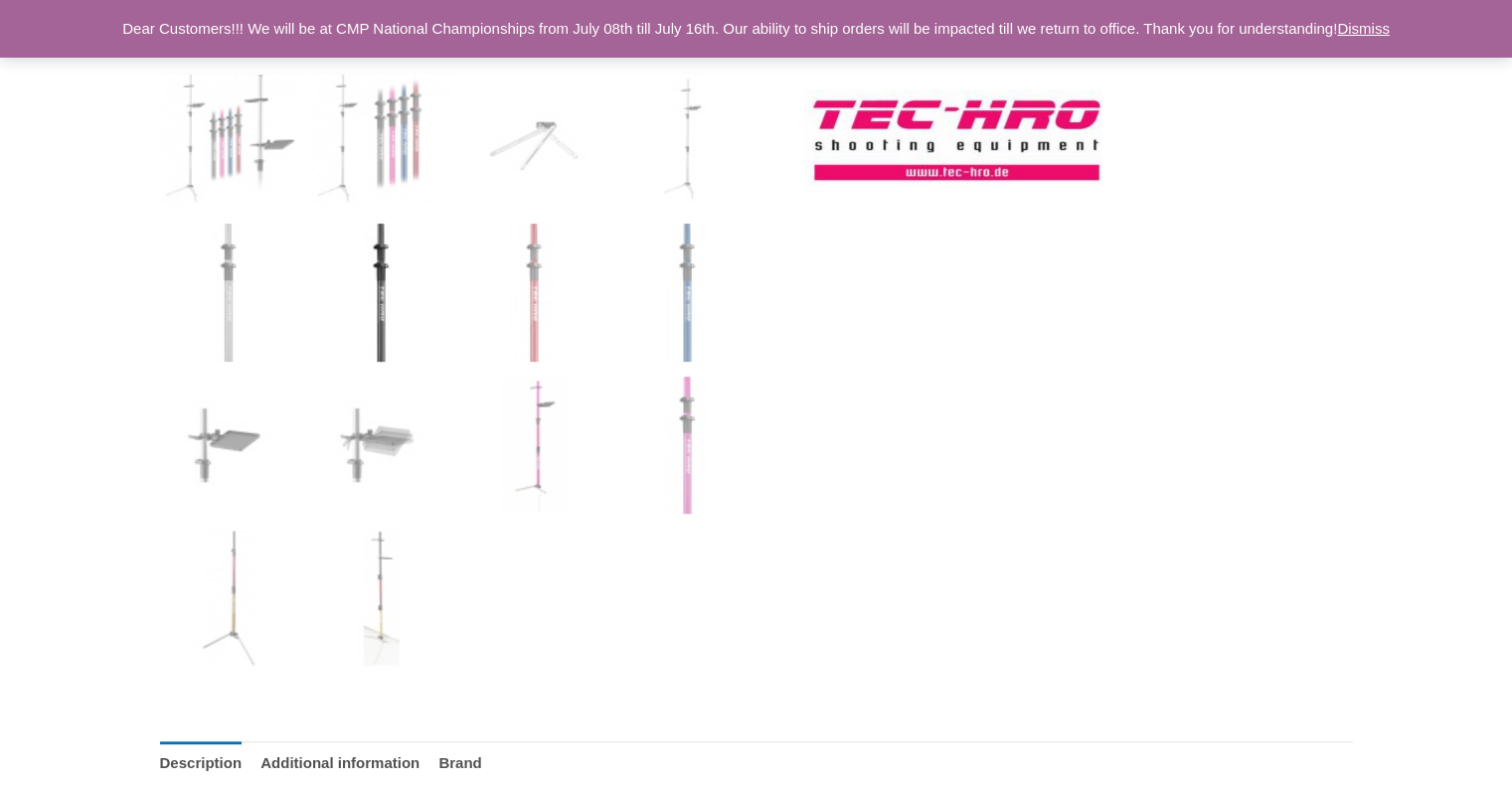 scroll, scrollTop: 894, scrollLeft: 0, axis: vertical 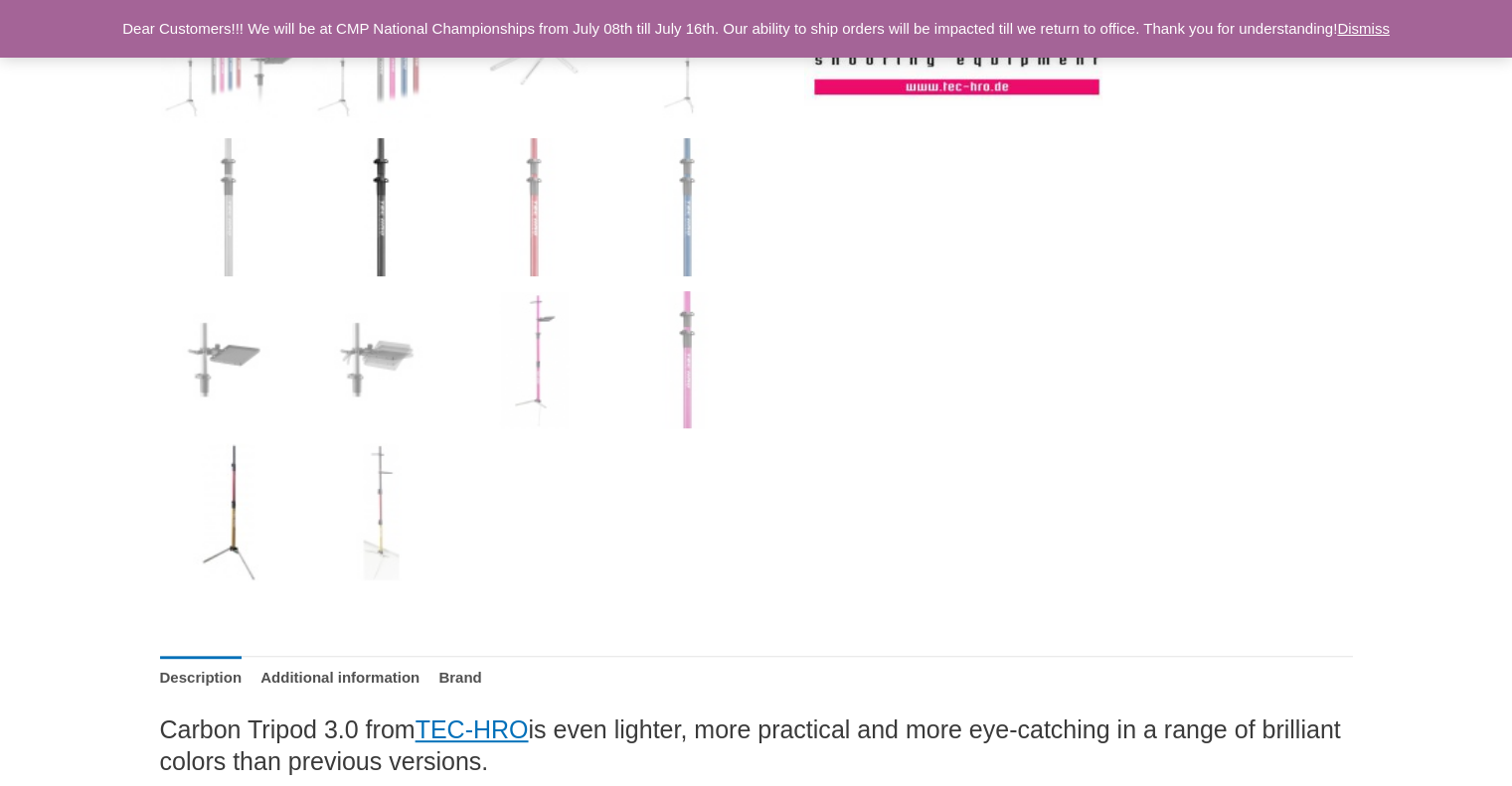 click at bounding box center (229, 512) 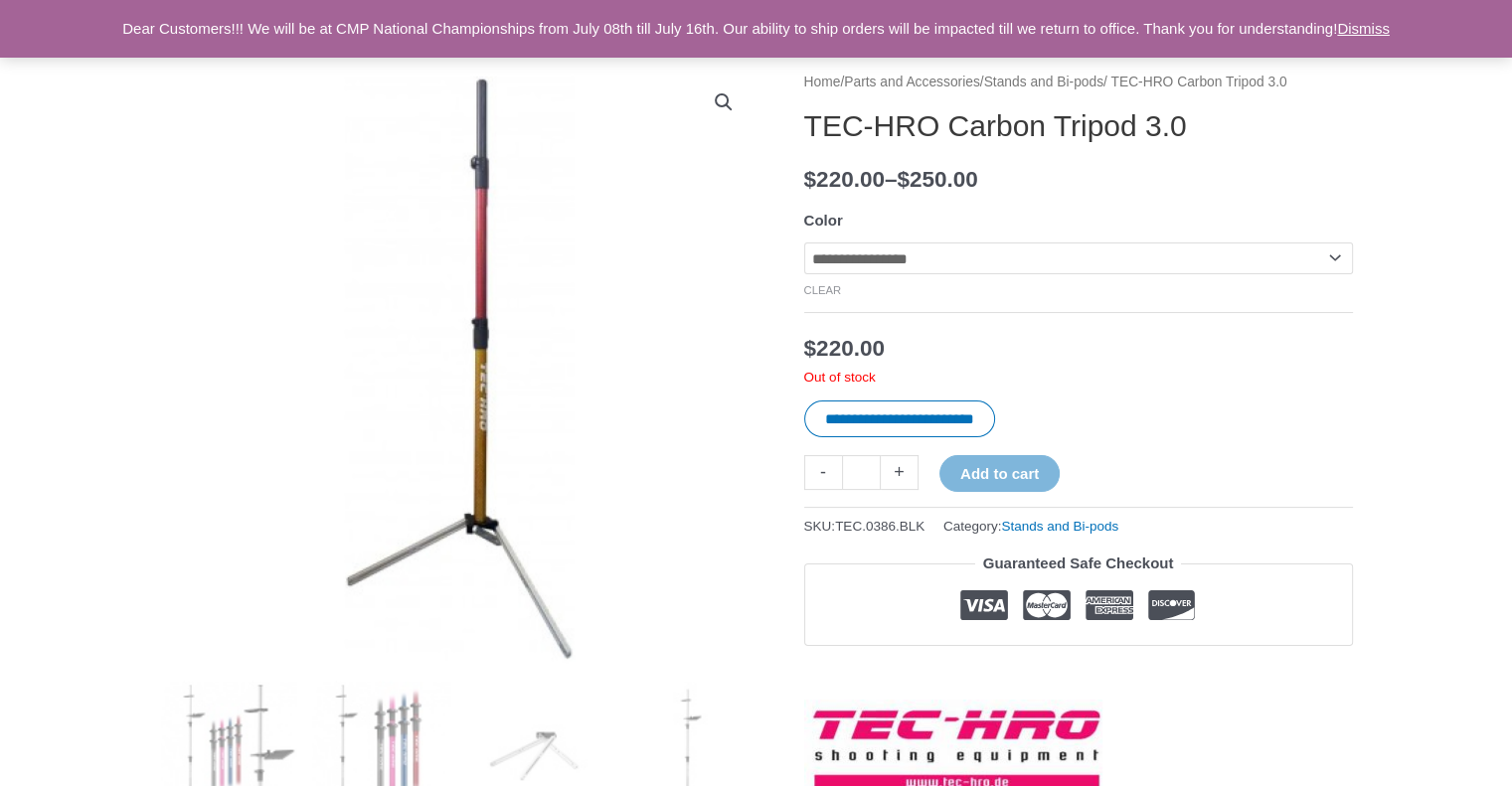 scroll, scrollTop: 298, scrollLeft: 0, axis: vertical 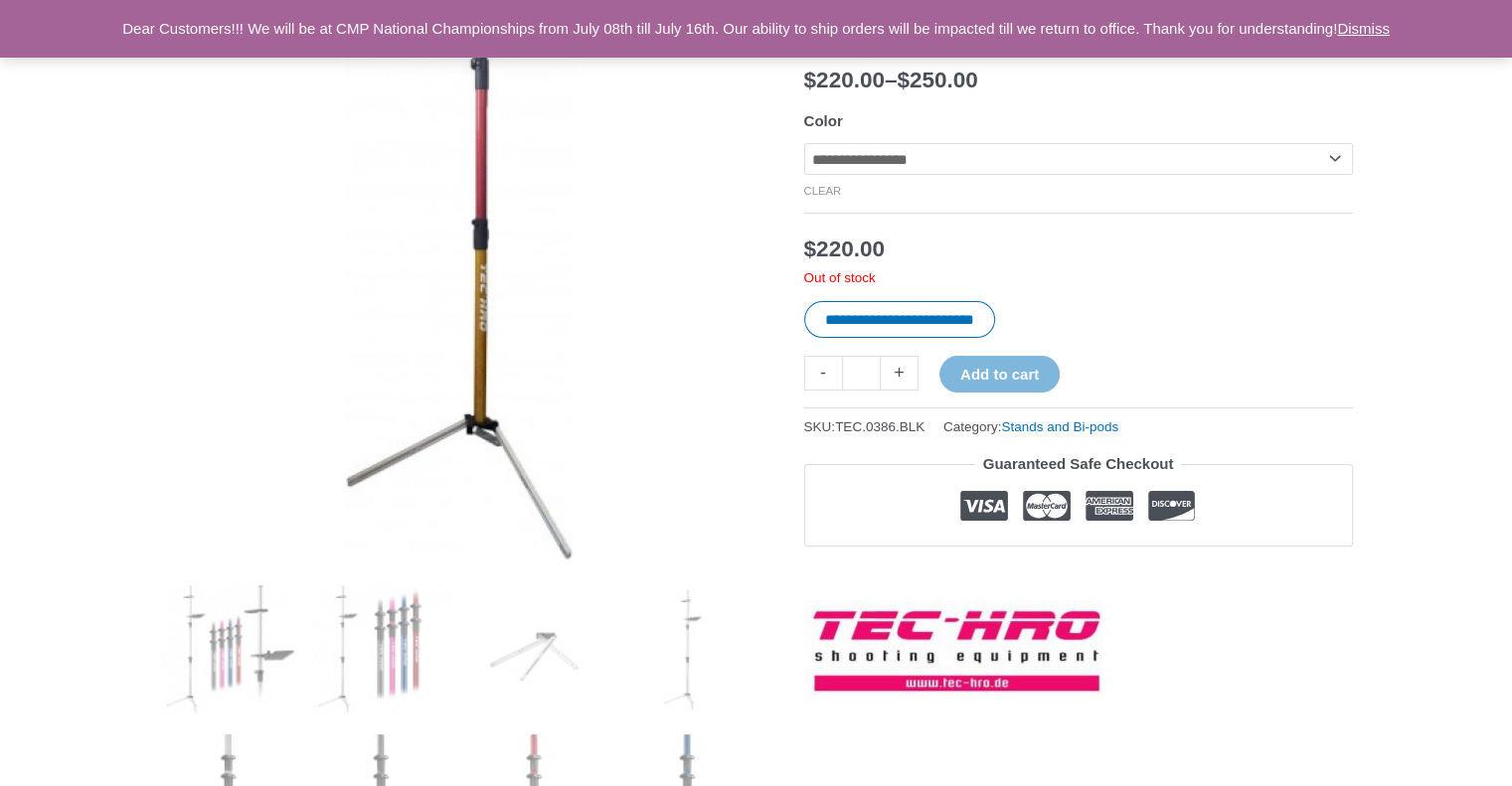click at bounding box center (458, 268) 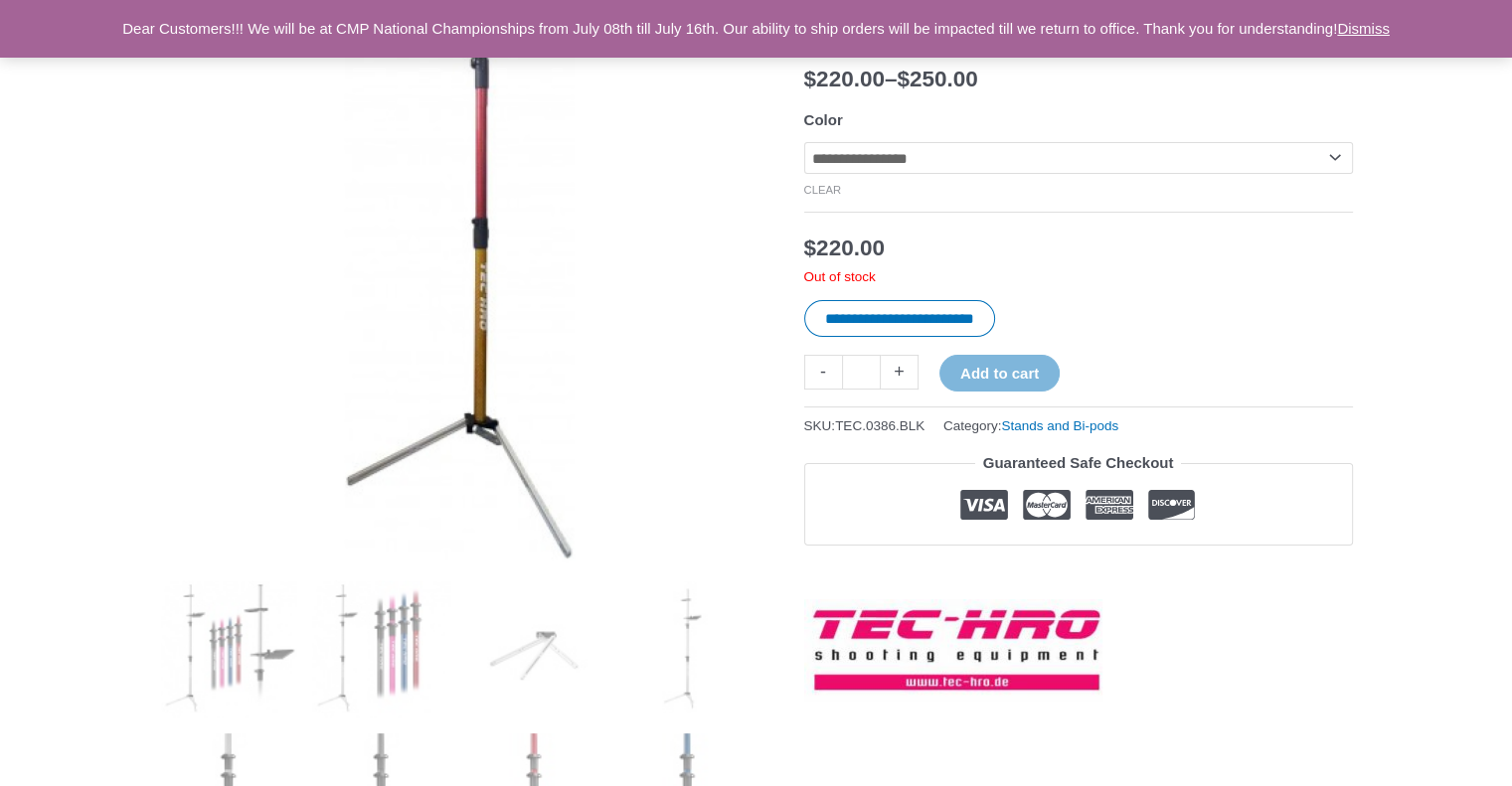 scroll, scrollTop: 596, scrollLeft: 0, axis: vertical 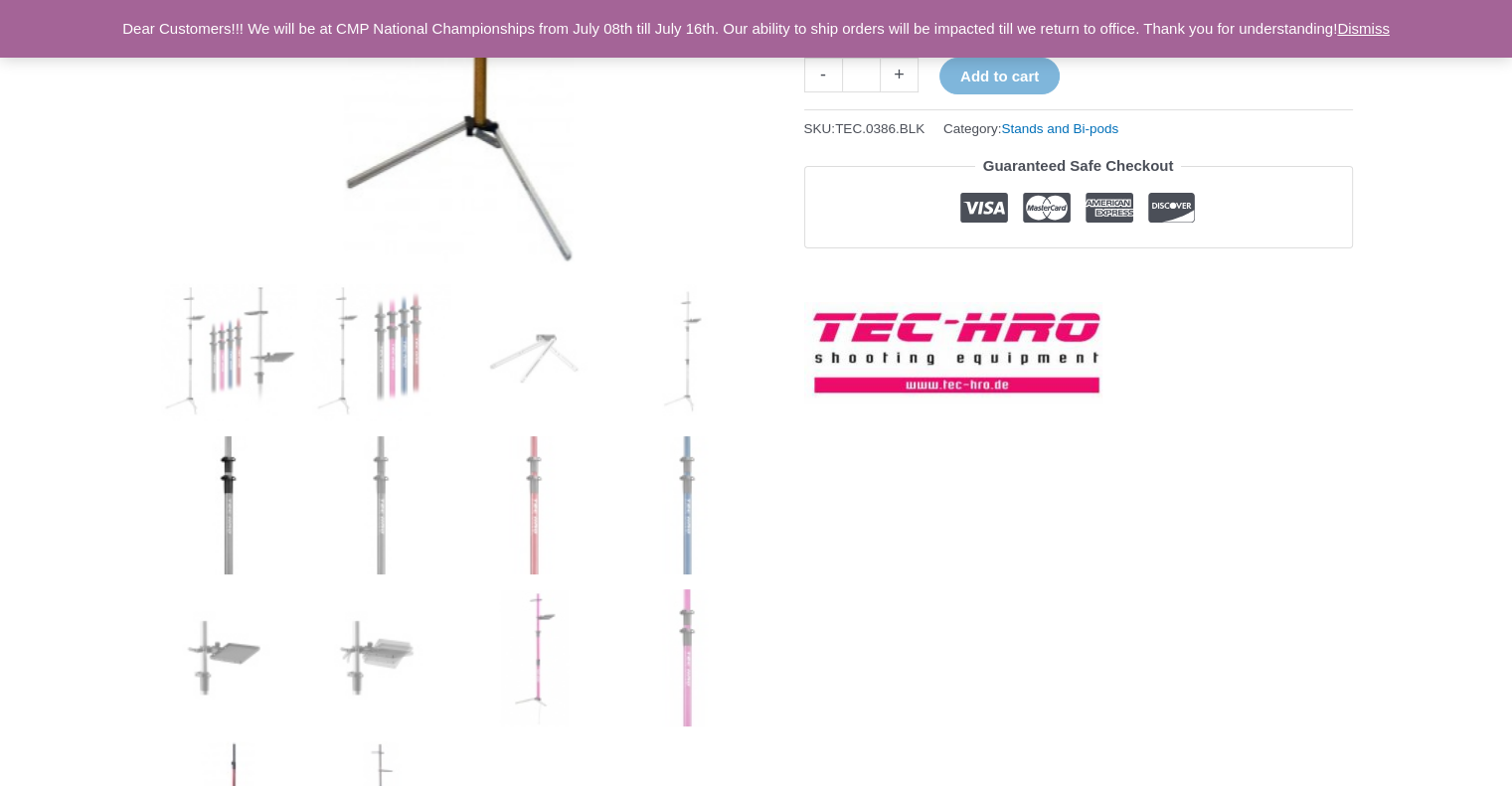 click at bounding box center [229, 505] 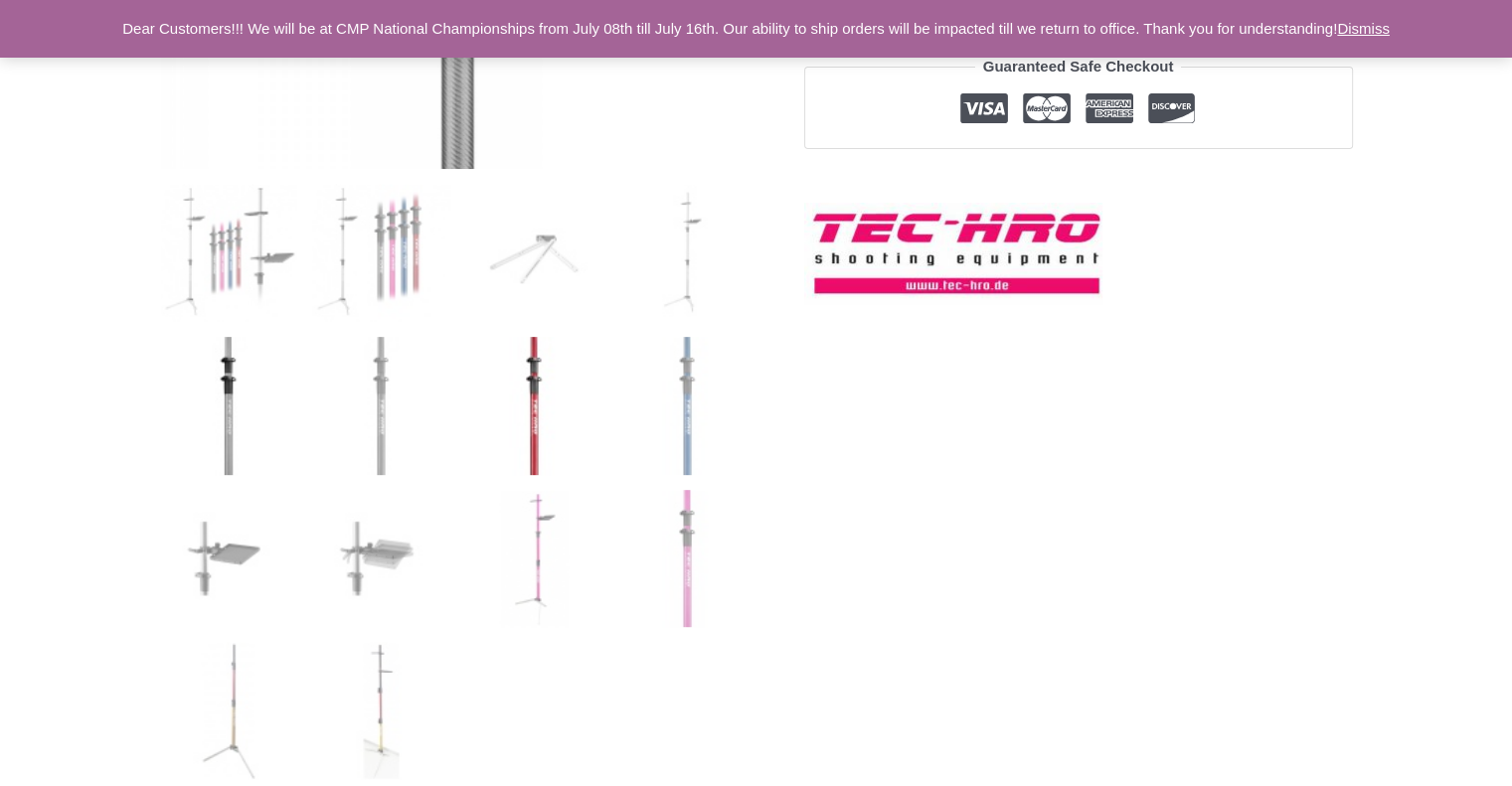 scroll, scrollTop: 994, scrollLeft: 0, axis: vertical 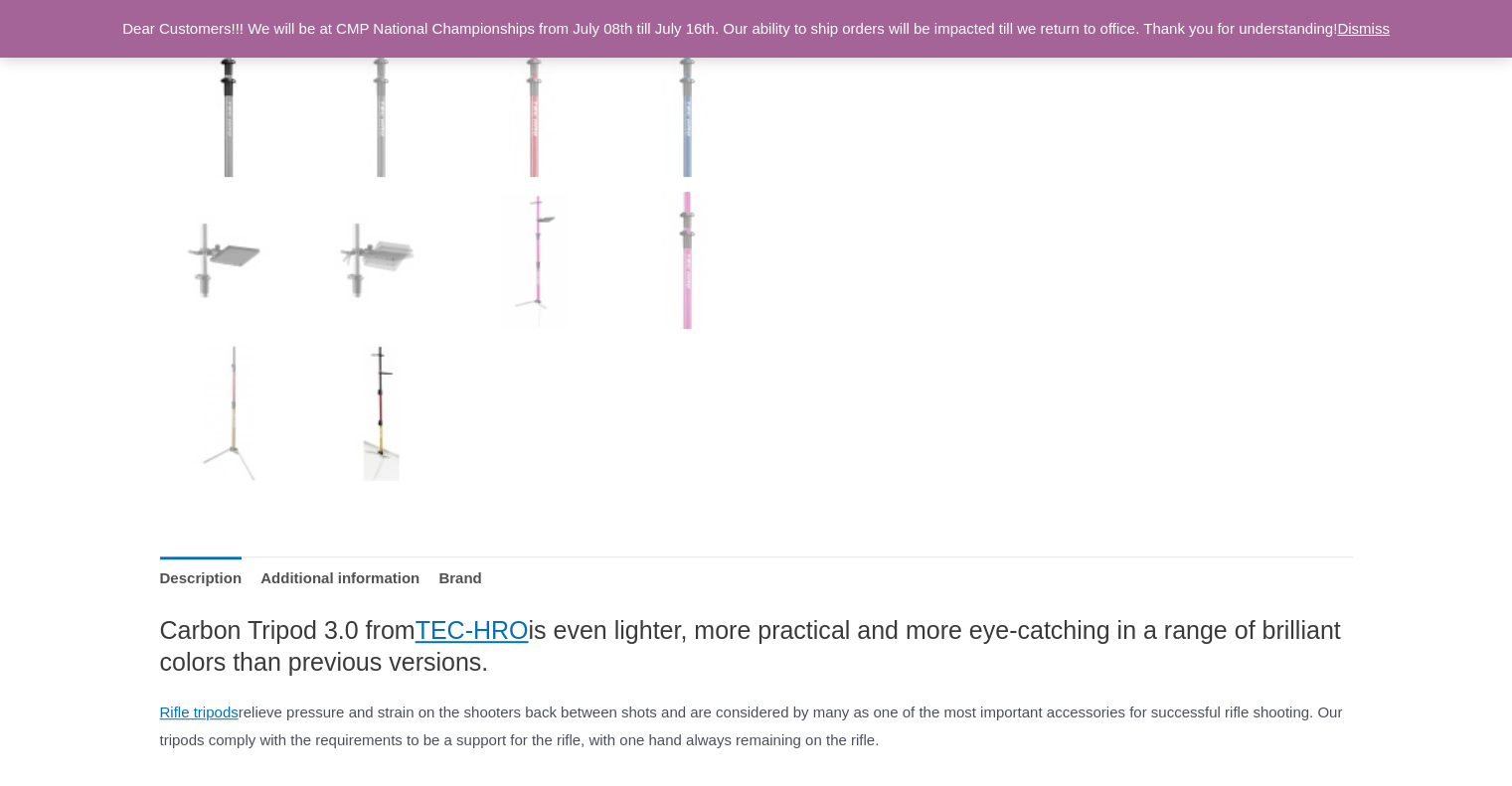 click at bounding box center [381, 412] 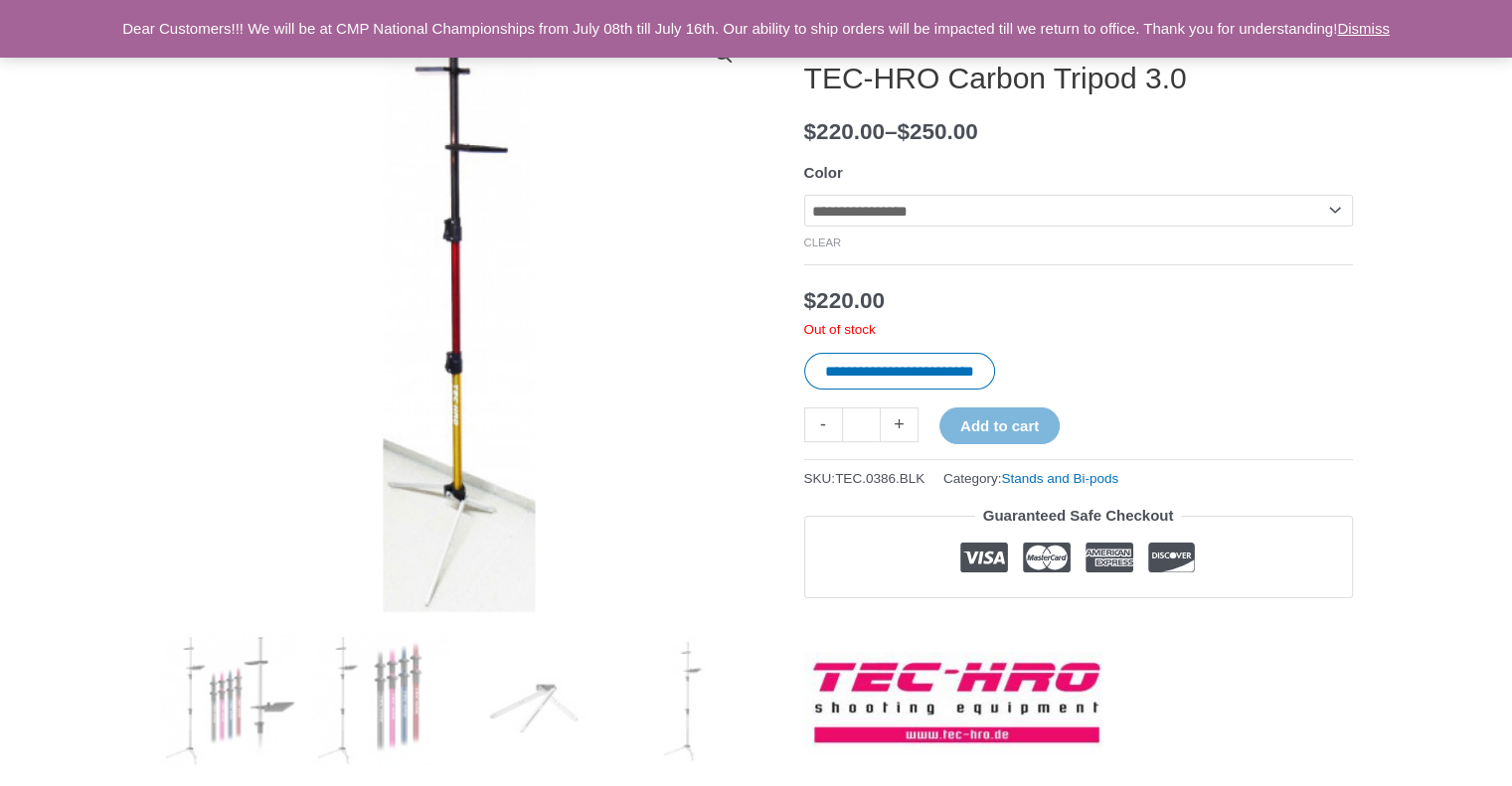 scroll, scrollTop: 298, scrollLeft: 0, axis: vertical 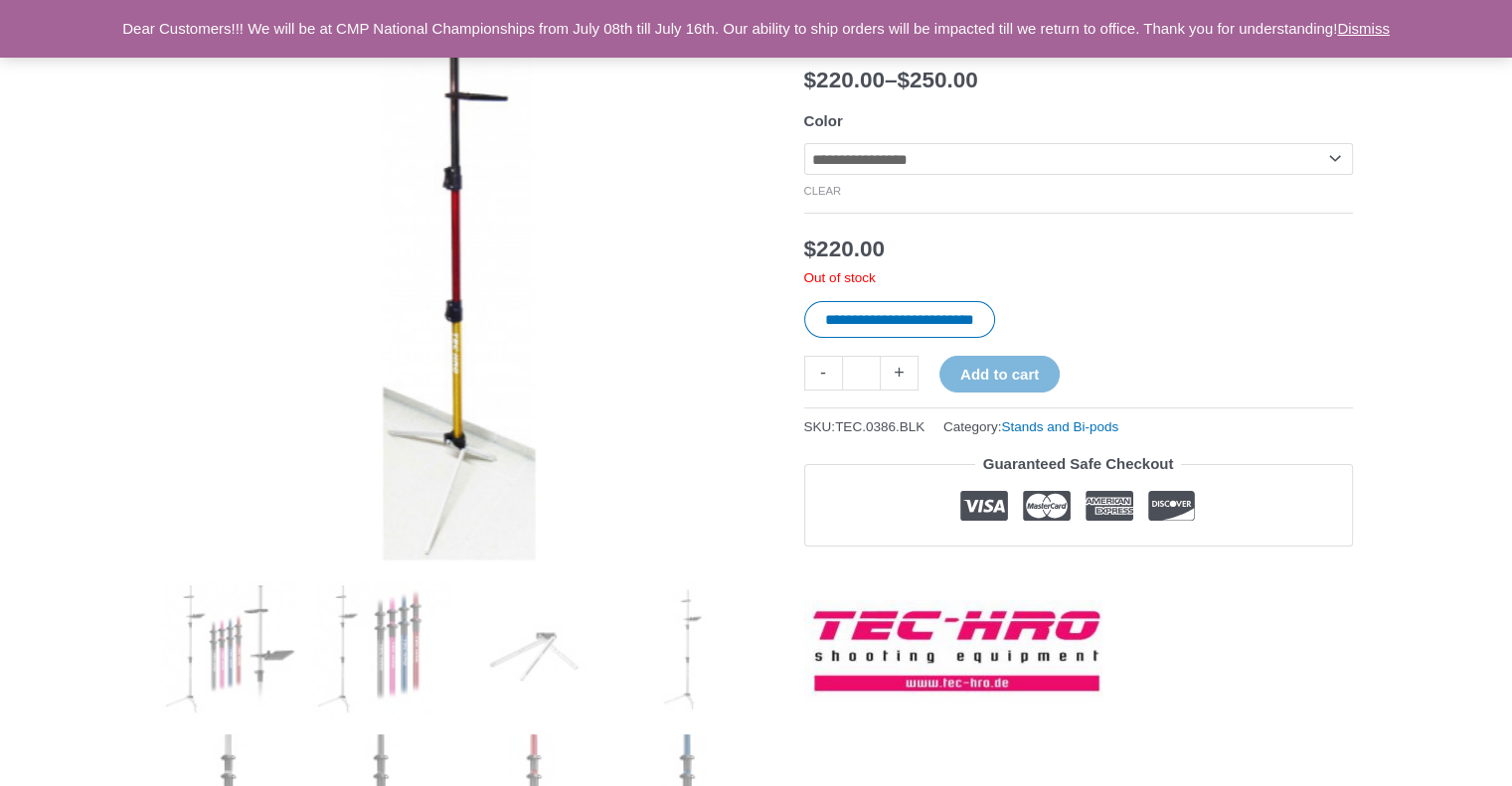 click on "**********" 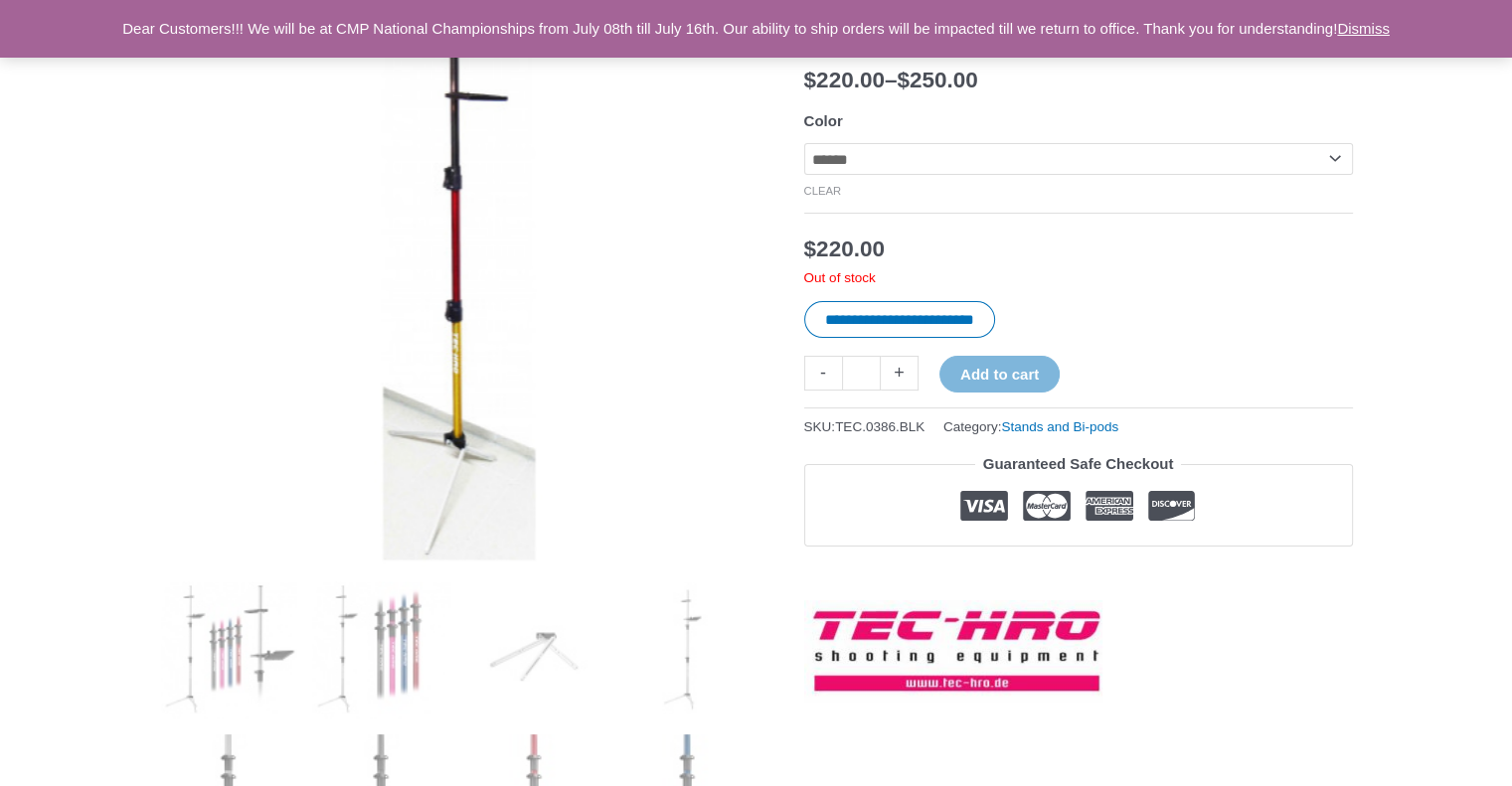 click on "**********" 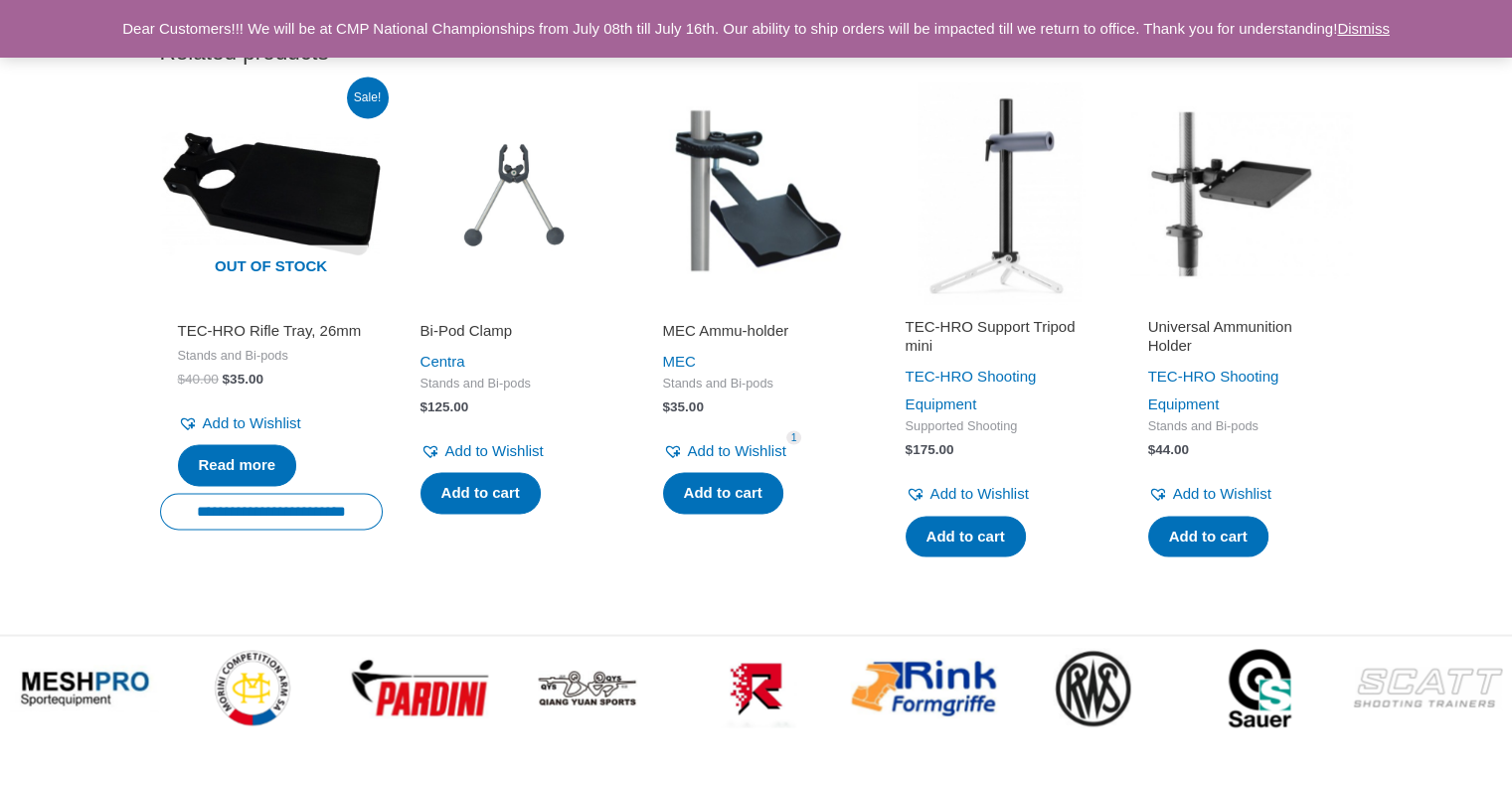scroll, scrollTop: 2882, scrollLeft: 0, axis: vertical 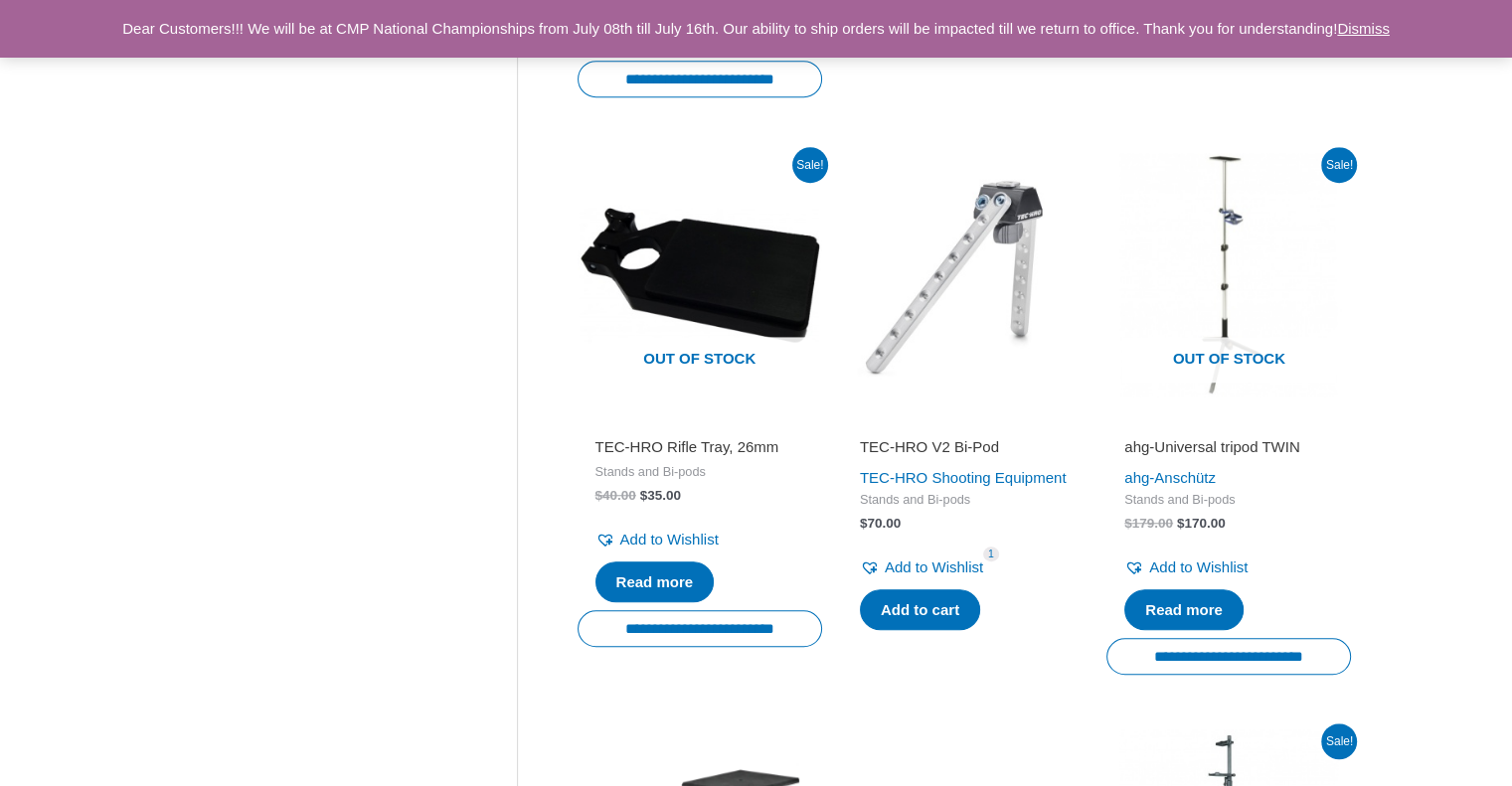 click at bounding box center [964, 275] 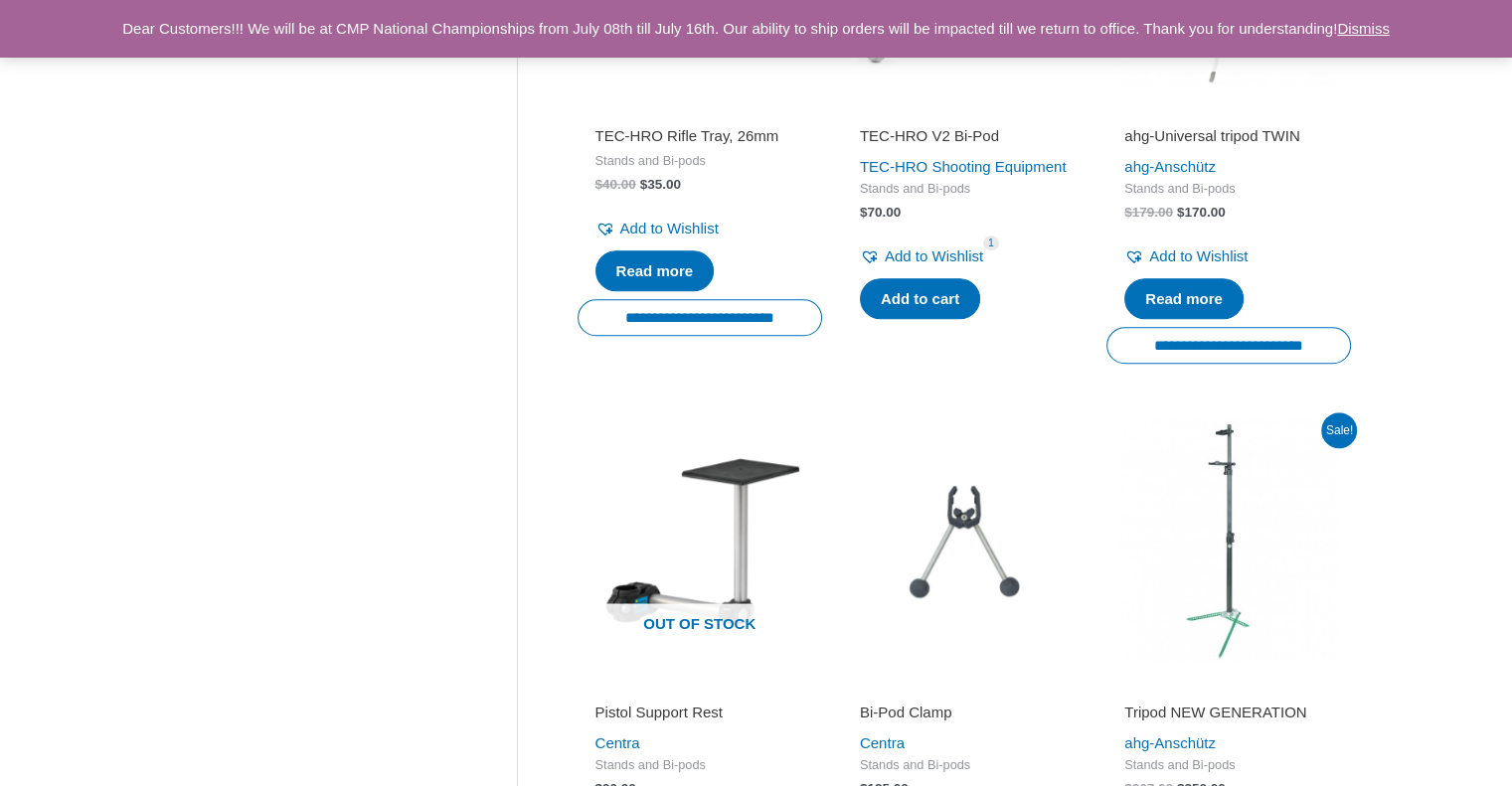 scroll, scrollTop: 1987, scrollLeft: 0, axis: vertical 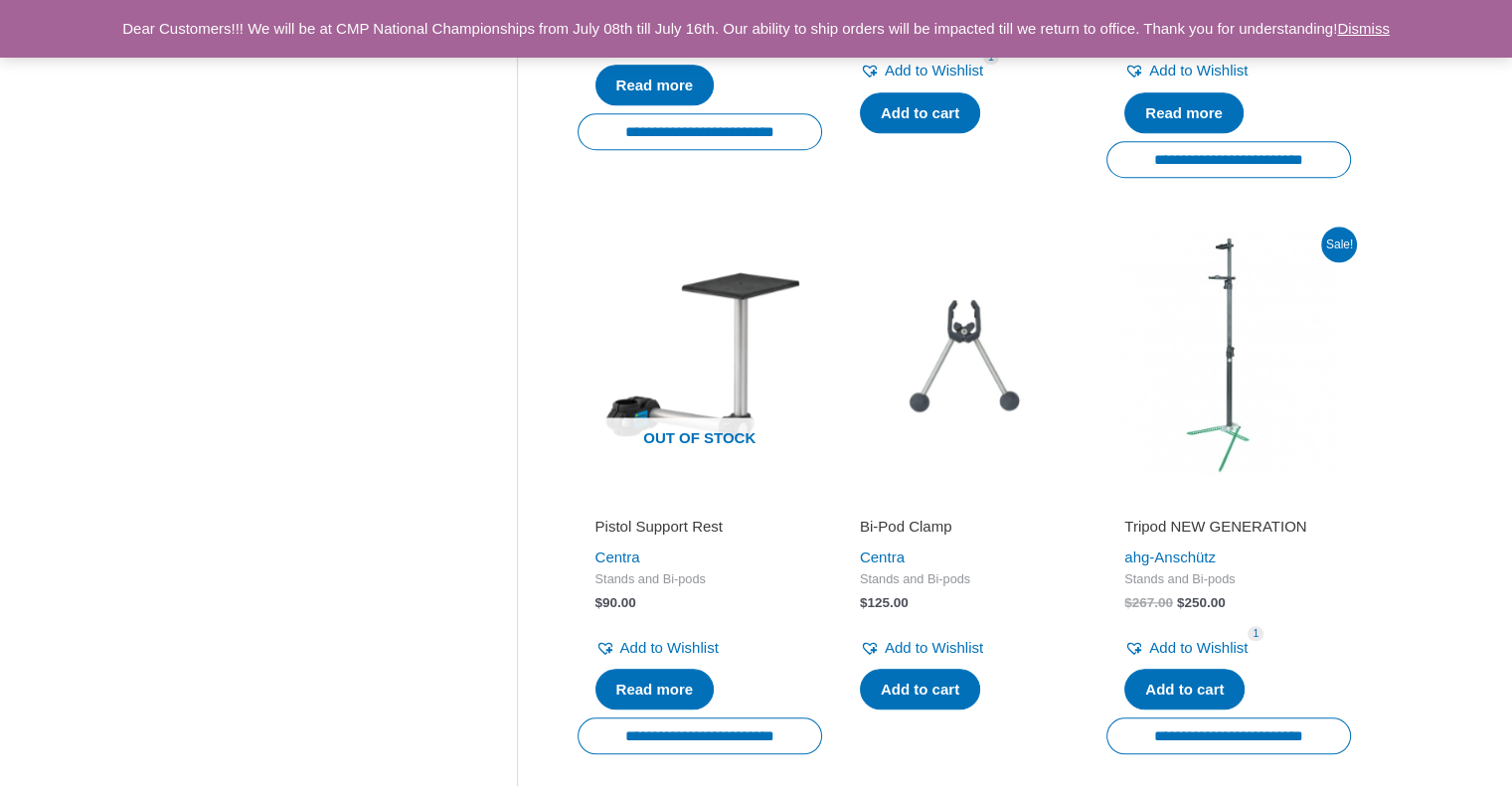 click at bounding box center [1229, 355] 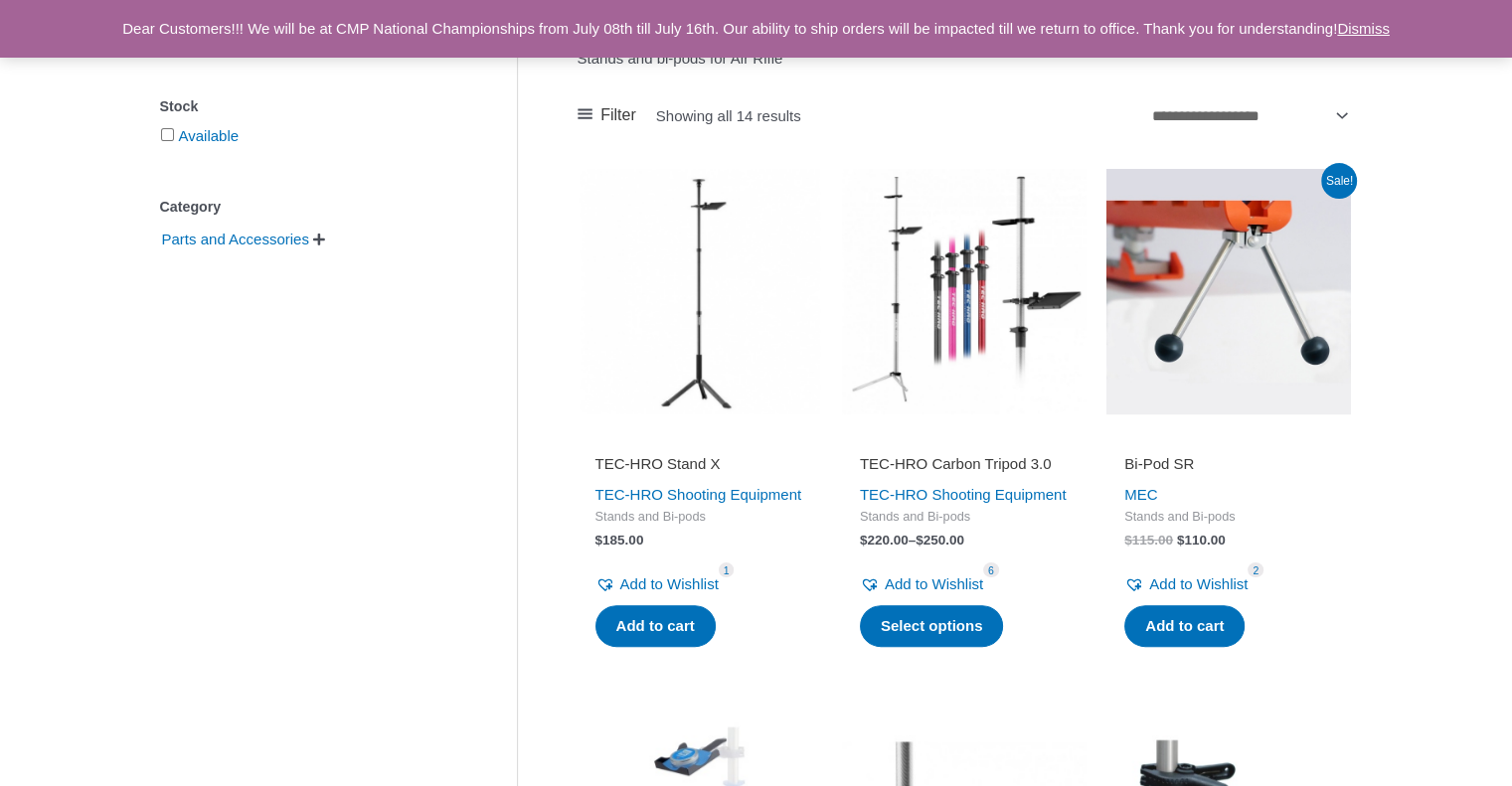 scroll, scrollTop: 298, scrollLeft: 0, axis: vertical 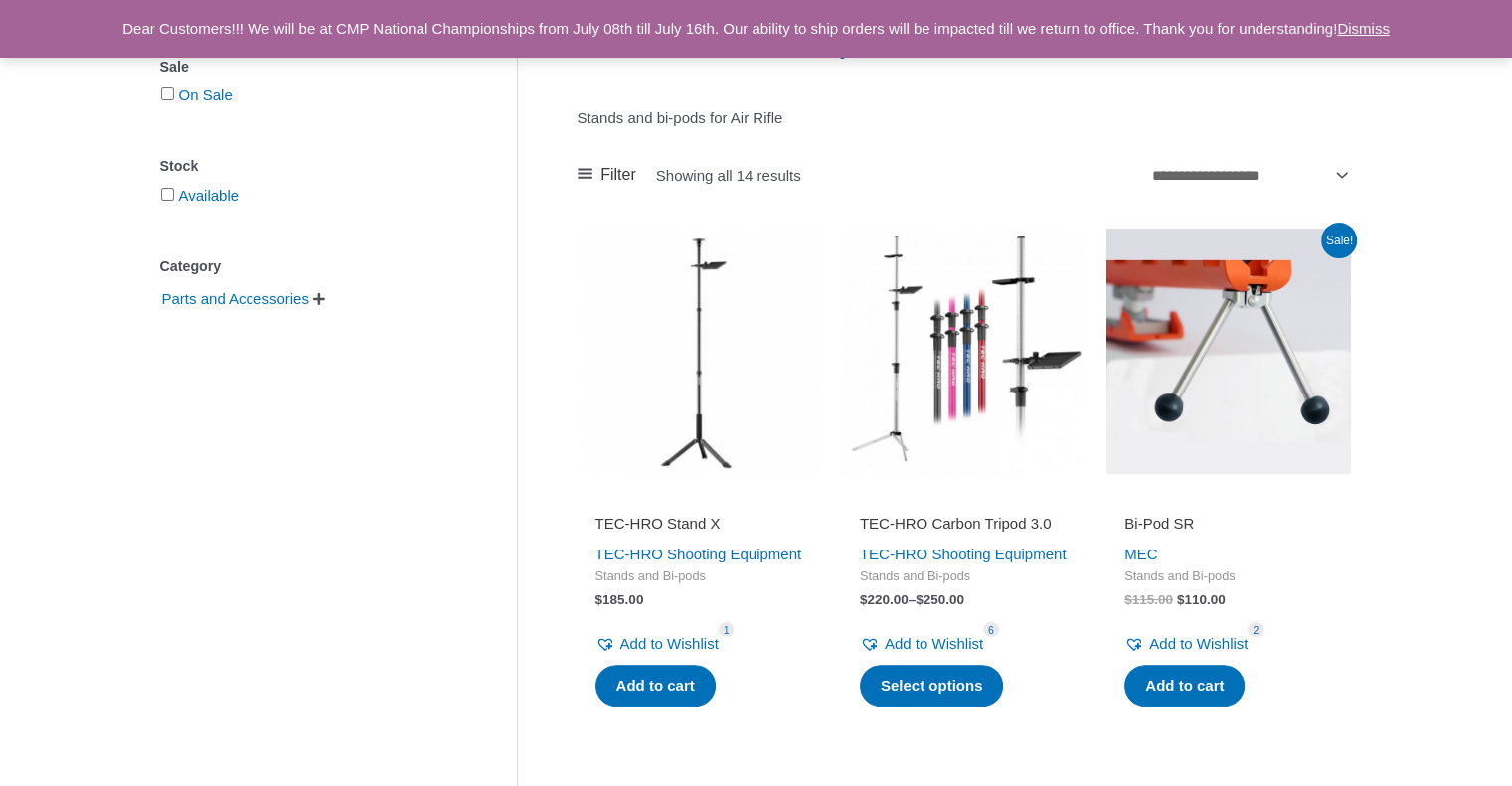click at bounding box center [964, 351] 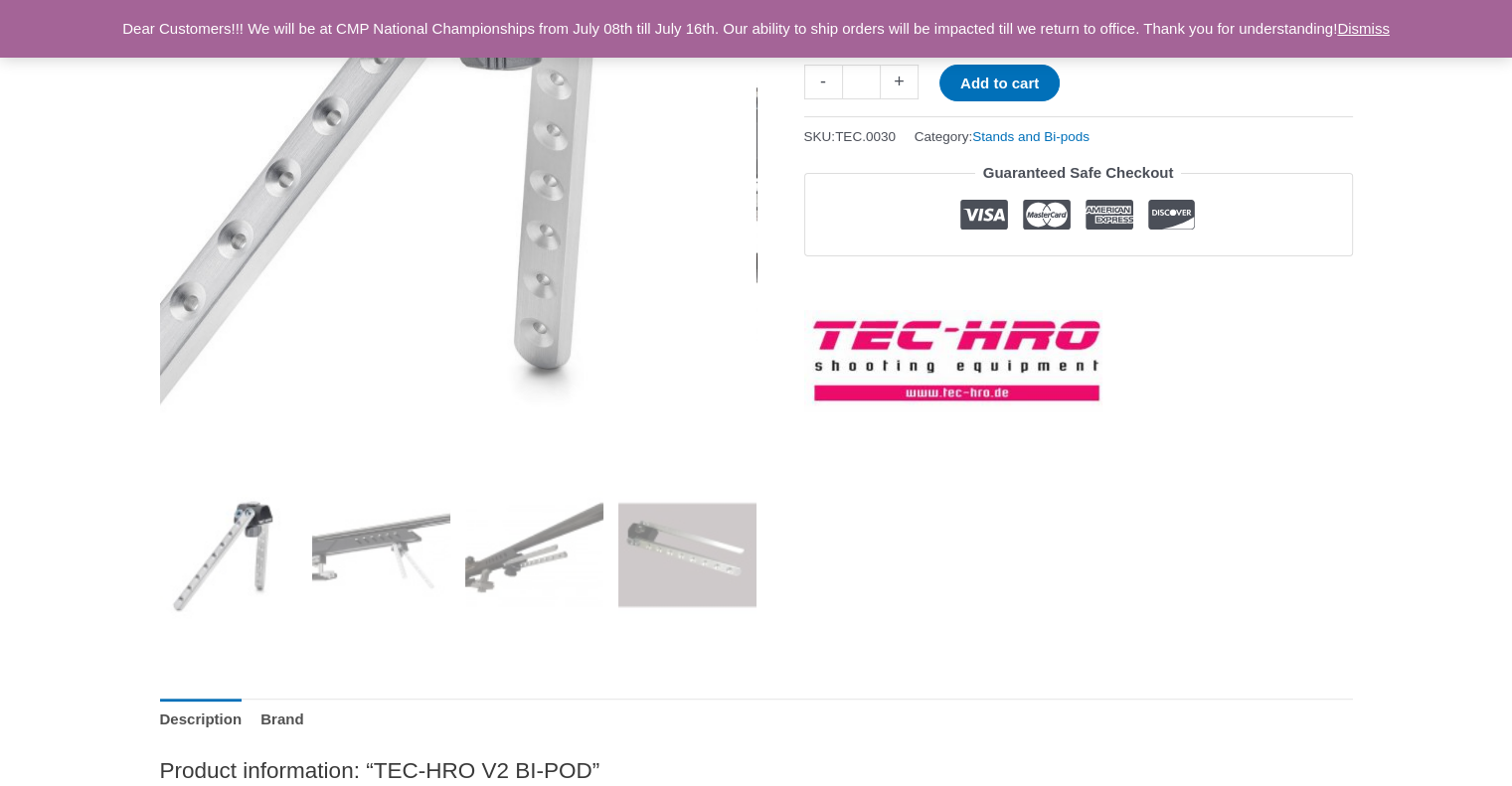 scroll, scrollTop: 397, scrollLeft: 0, axis: vertical 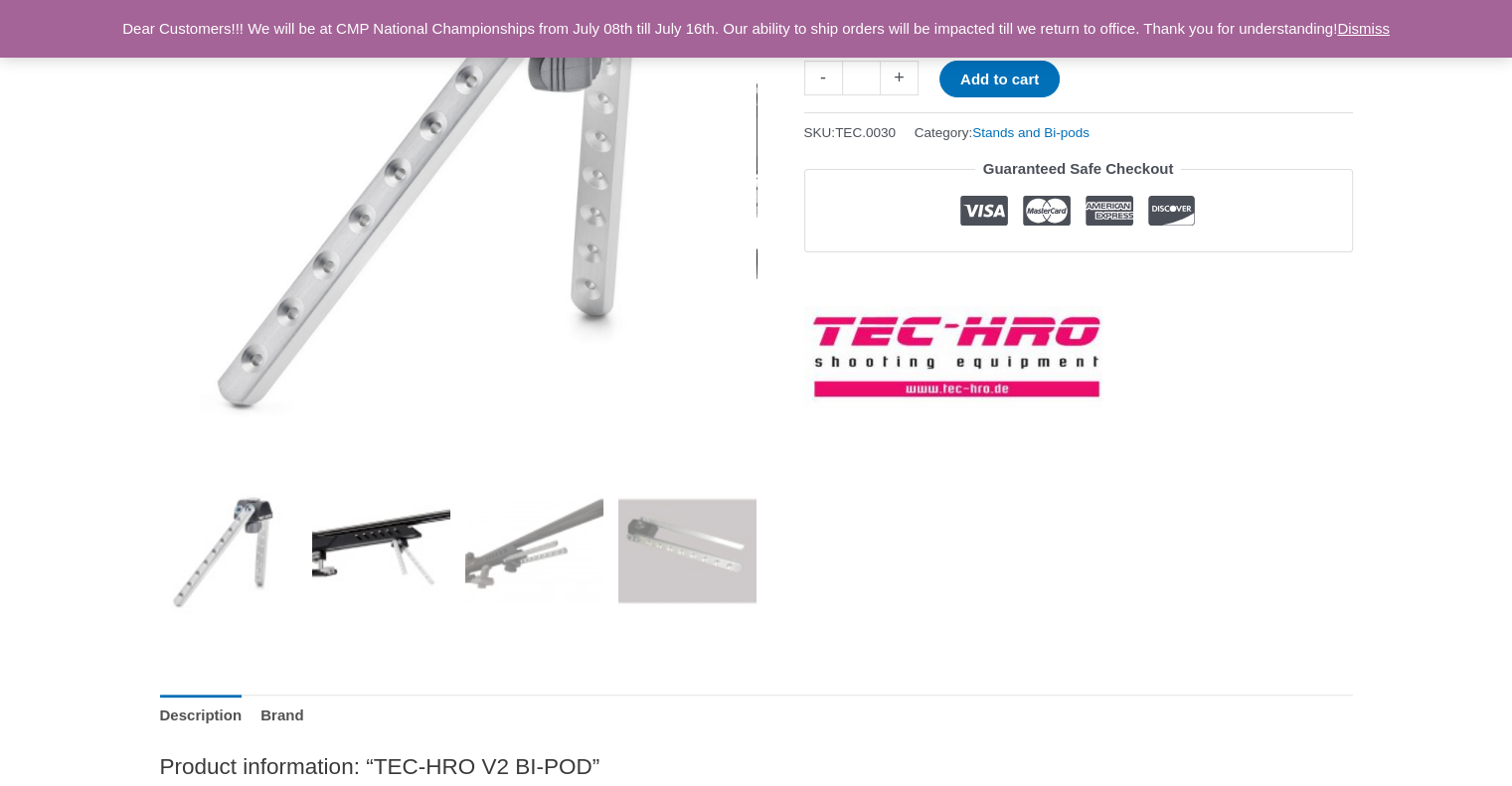 click at bounding box center (381, 550) 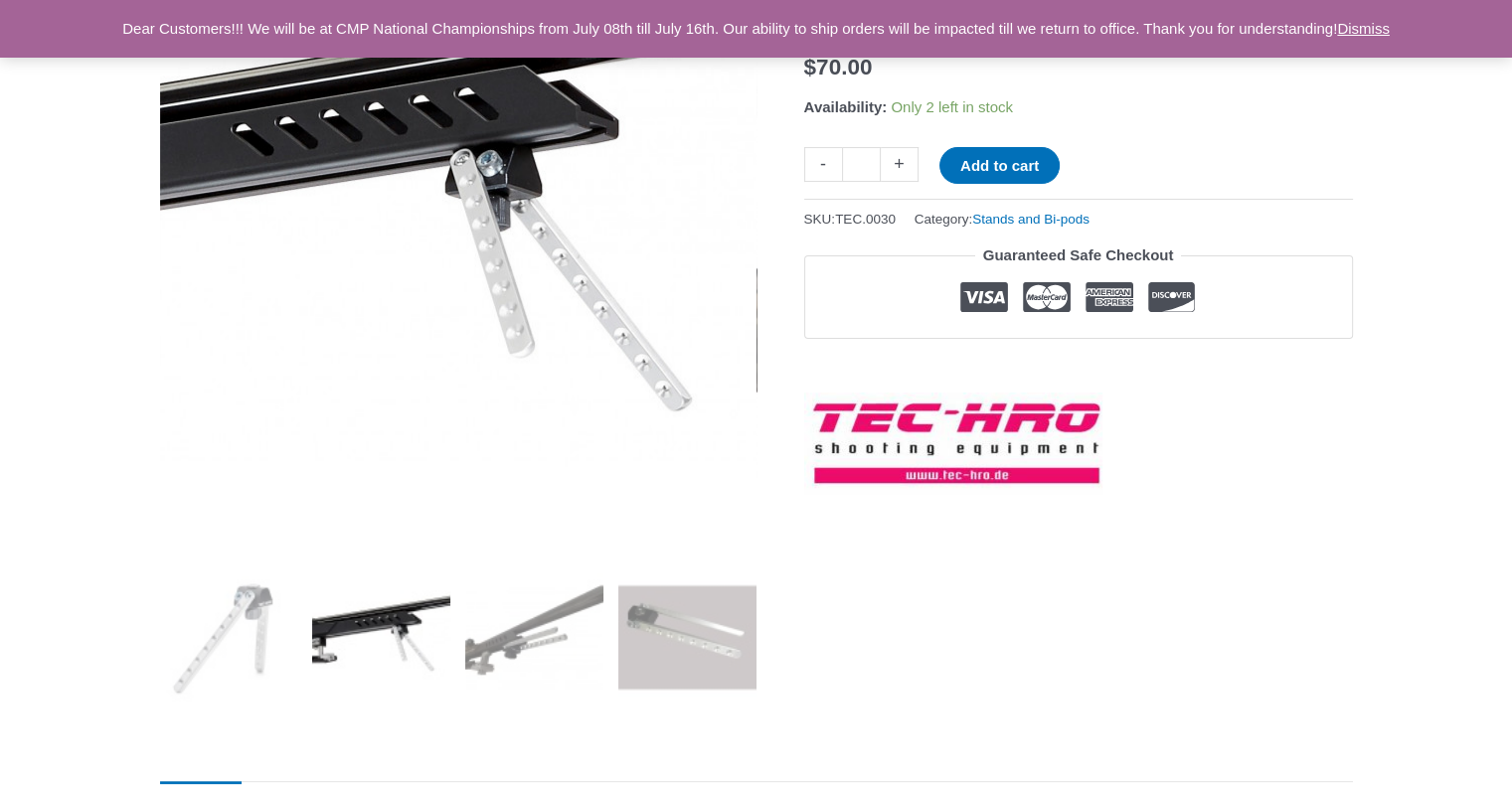 scroll, scrollTop: 397, scrollLeft: 0, axis: vertical 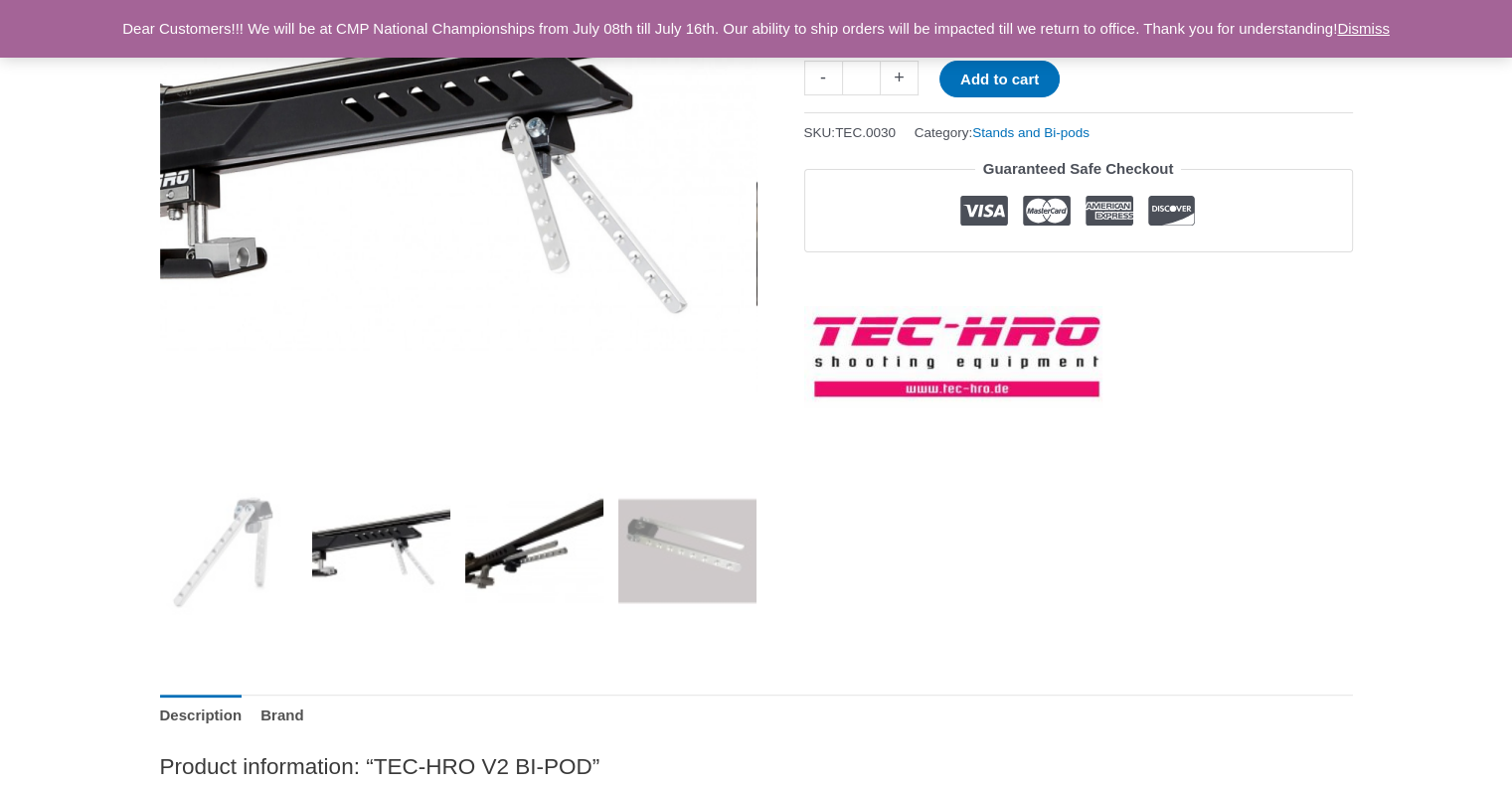click at bounding box center (534, 550) 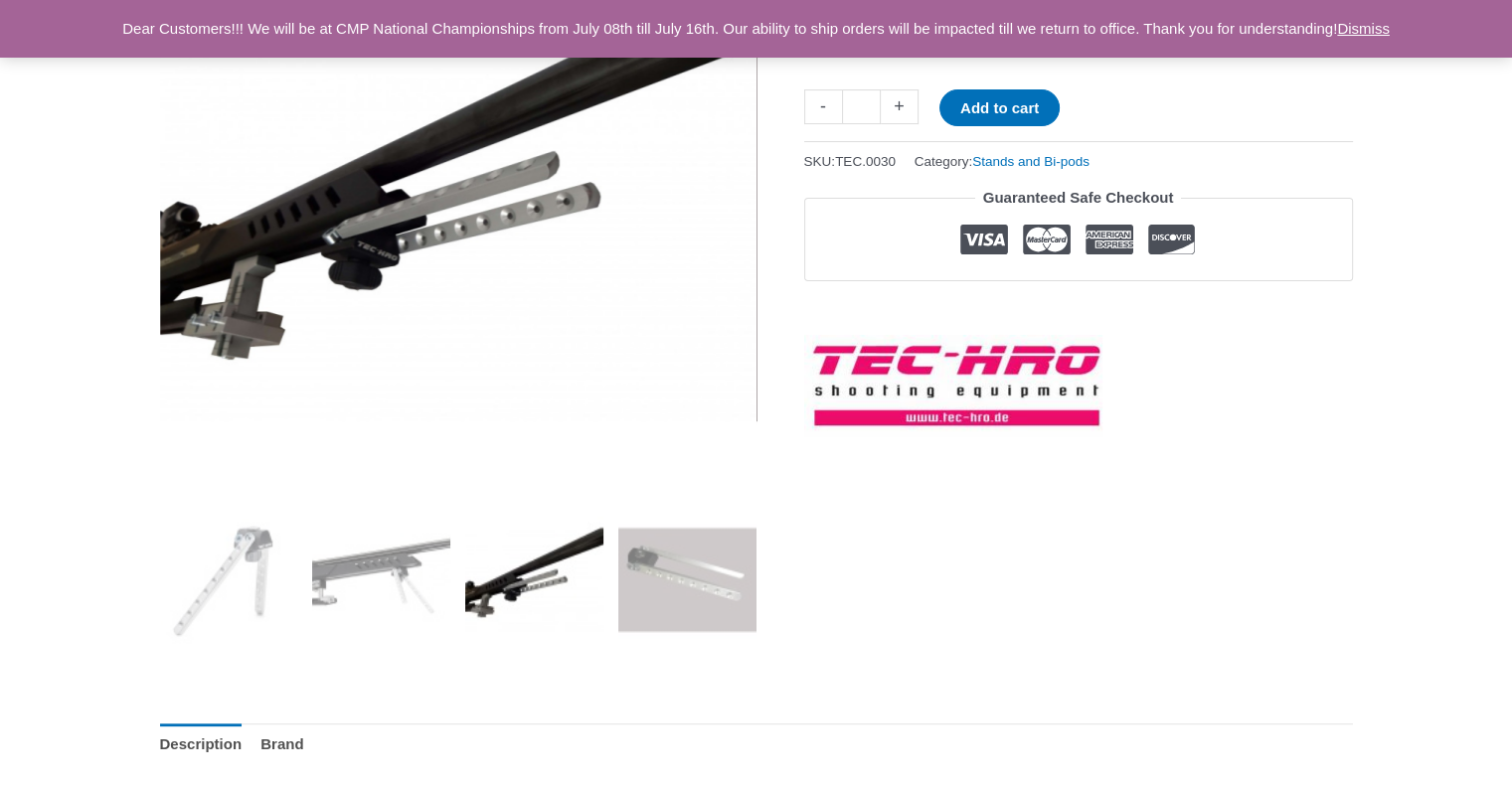 scroll, scrollTop: 397, scrollLeft: 0, axis: vertical 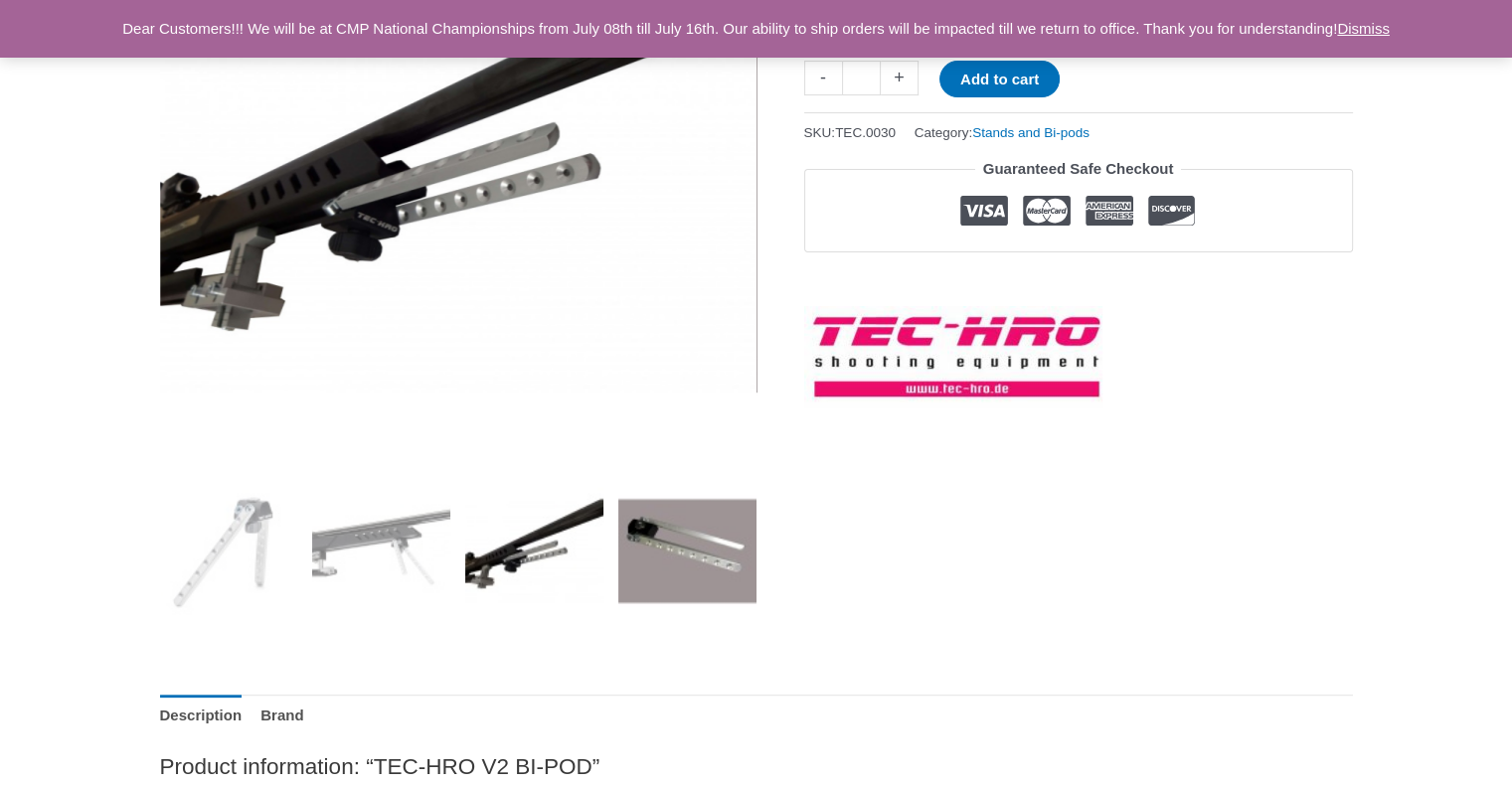 click at bounding box center [687, 550] 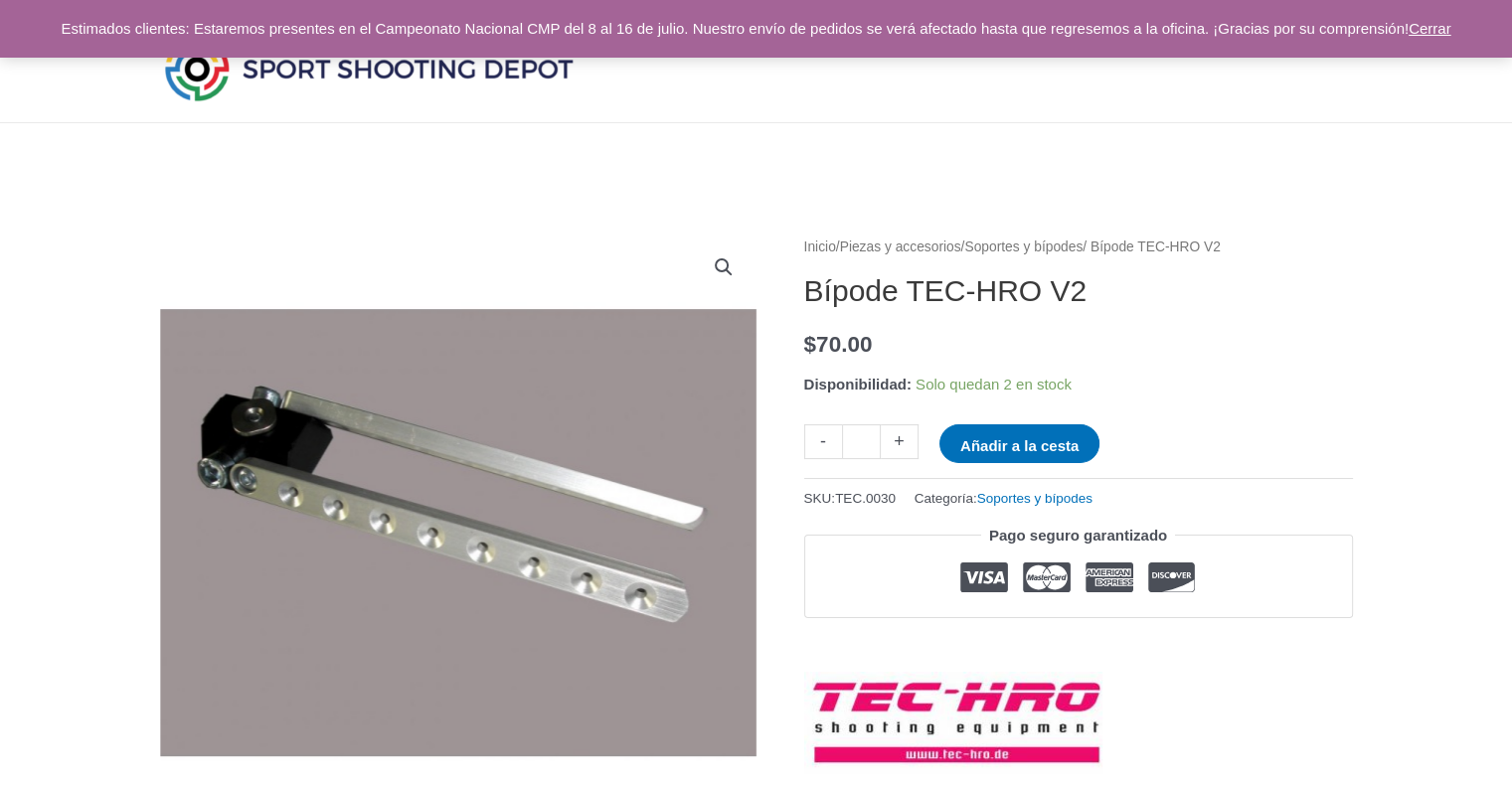 scroll, scrollTop: 0, scrollLeft: 0, axis: both 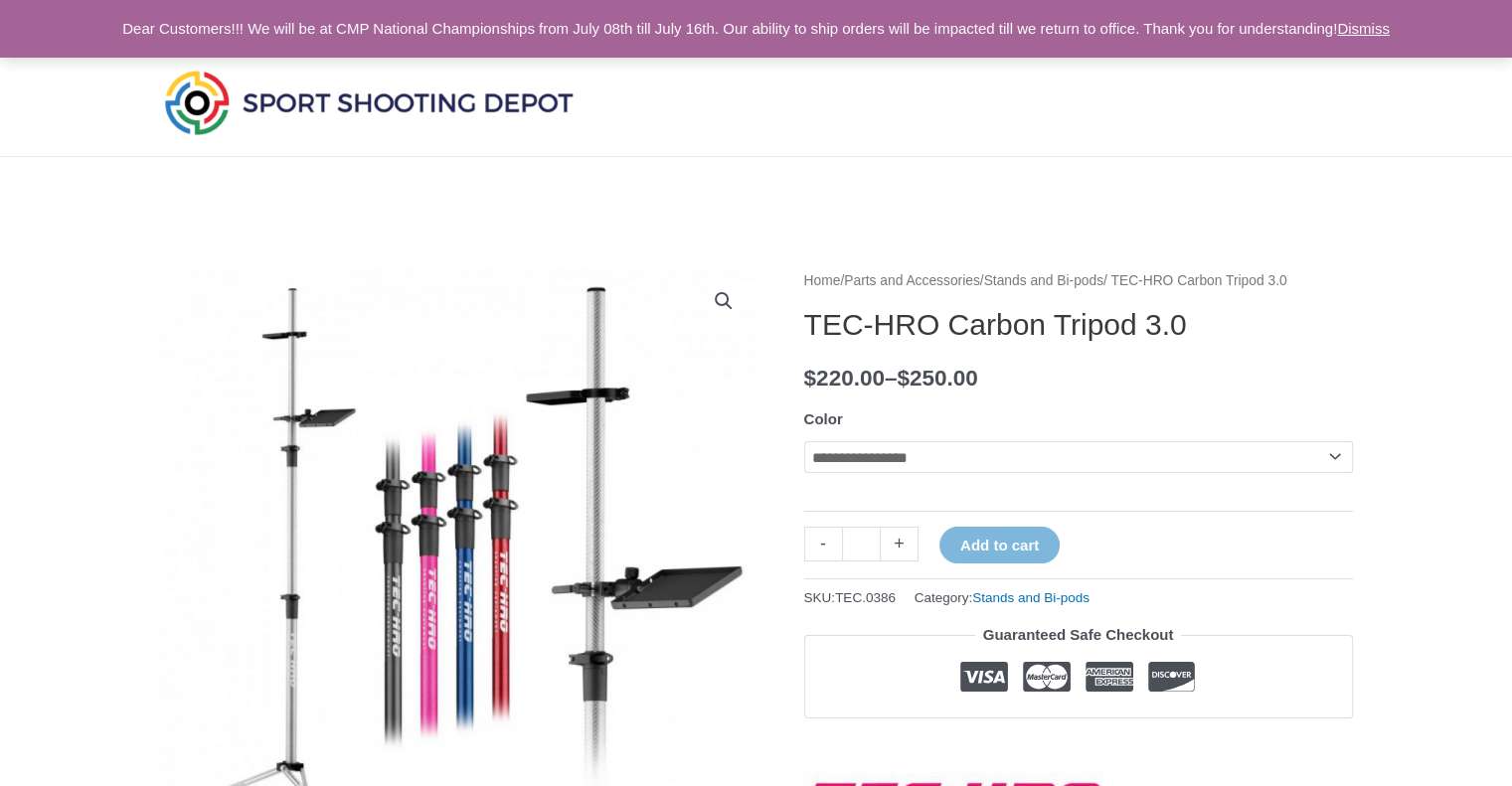 click on "**********" 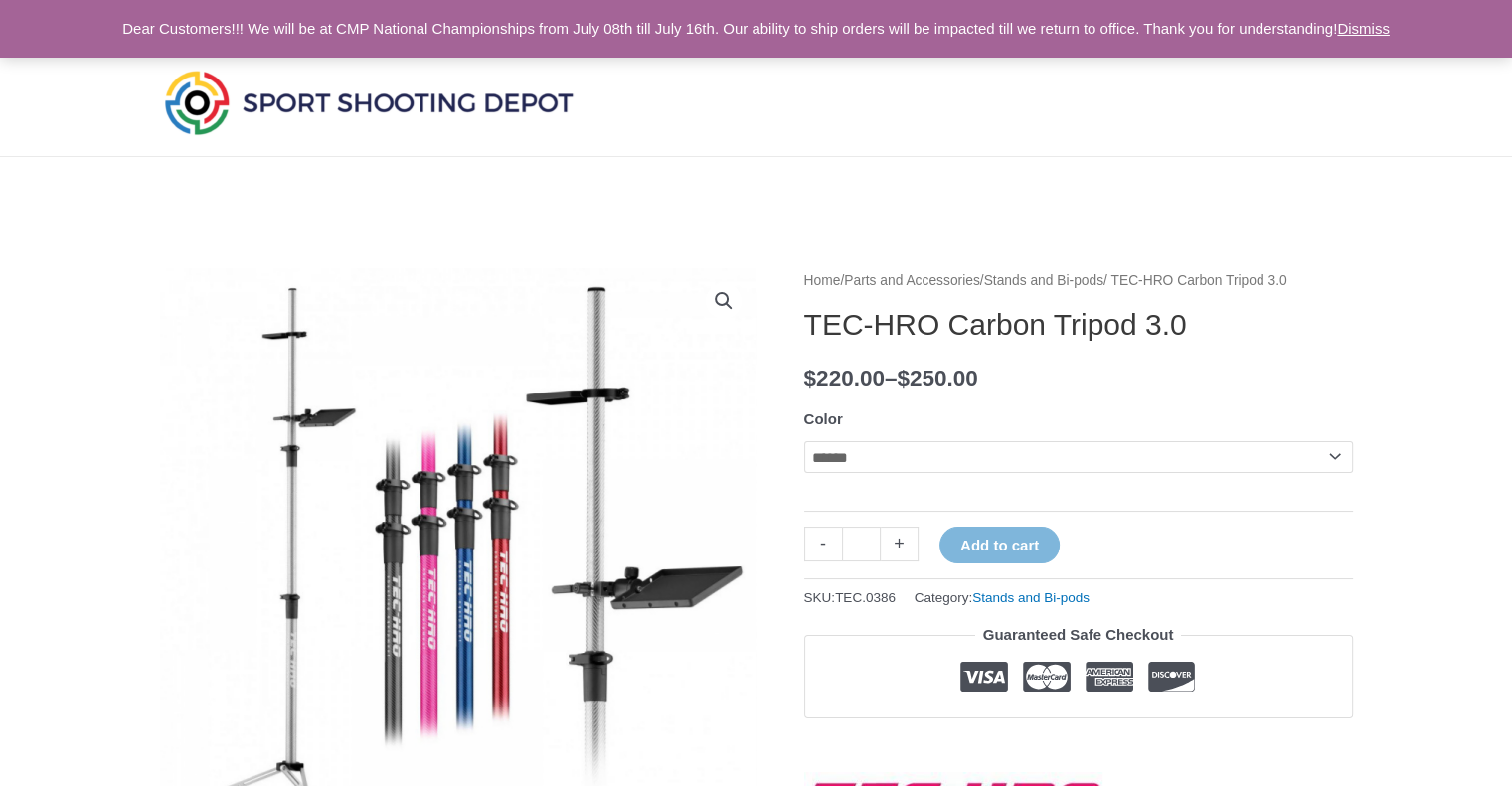 click on "**********" 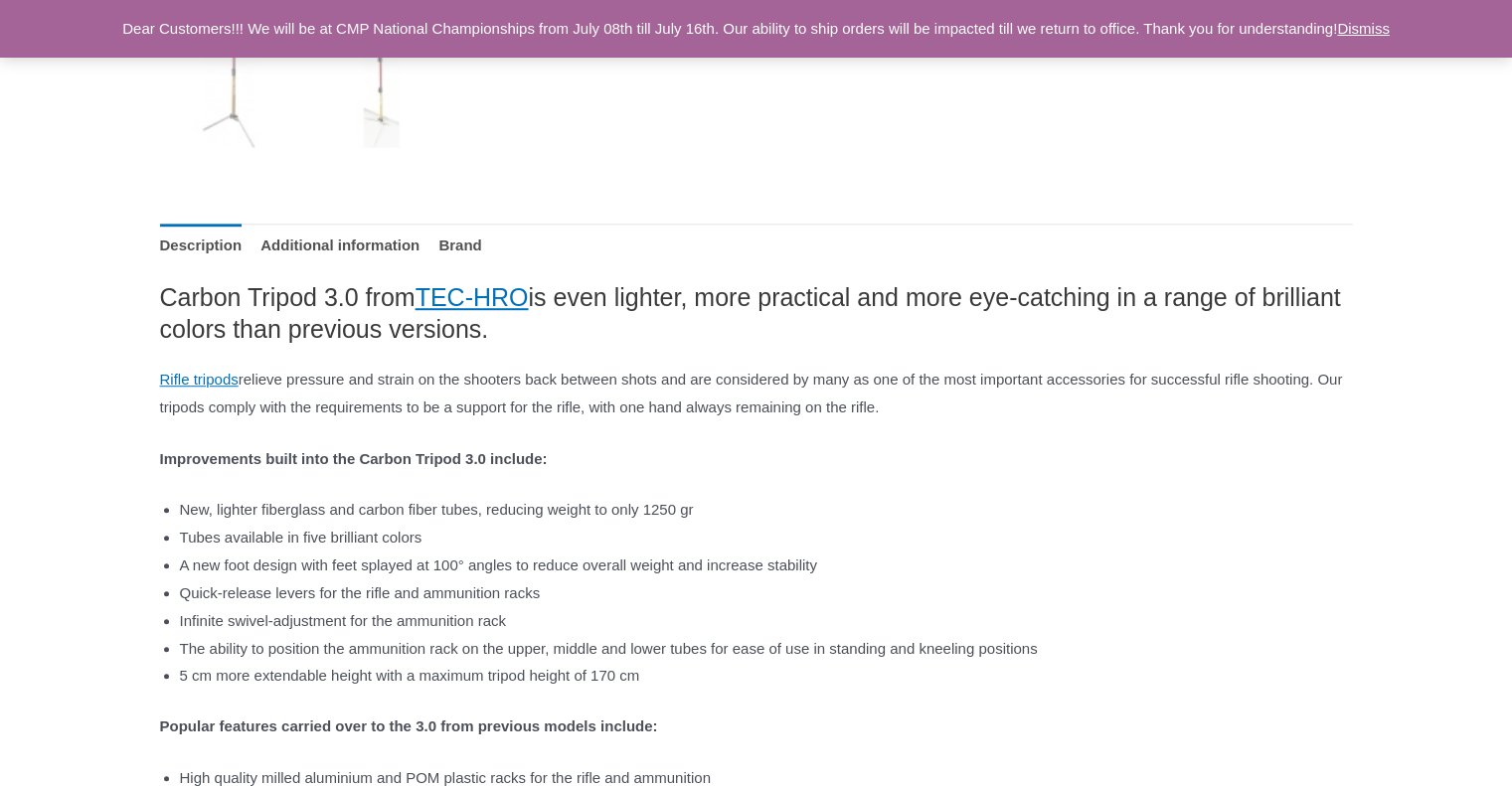 scroll, scrollTop: 1491, scrollLeft: 0, axis: vertical 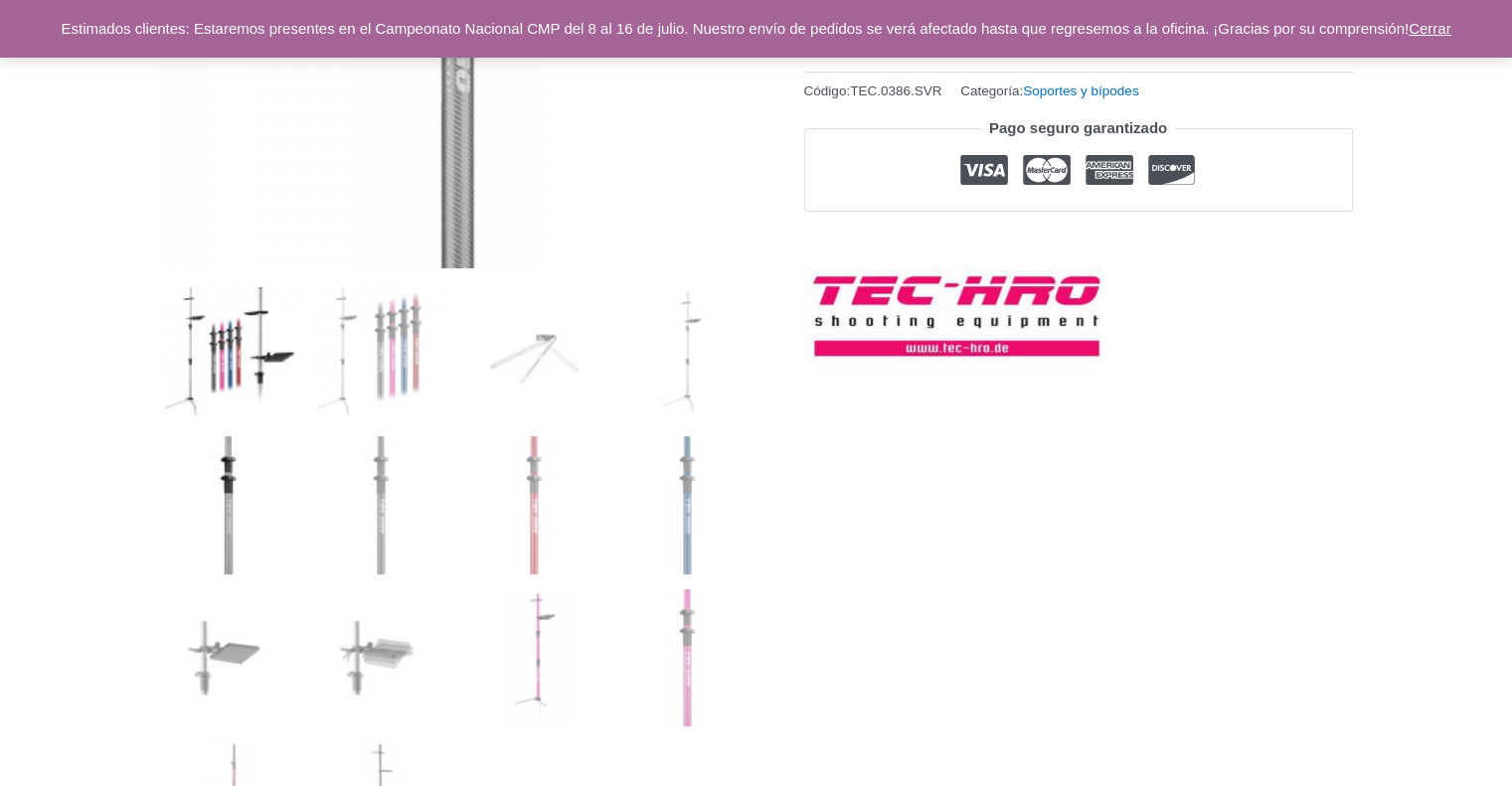 click at bounding box center [229, 352] 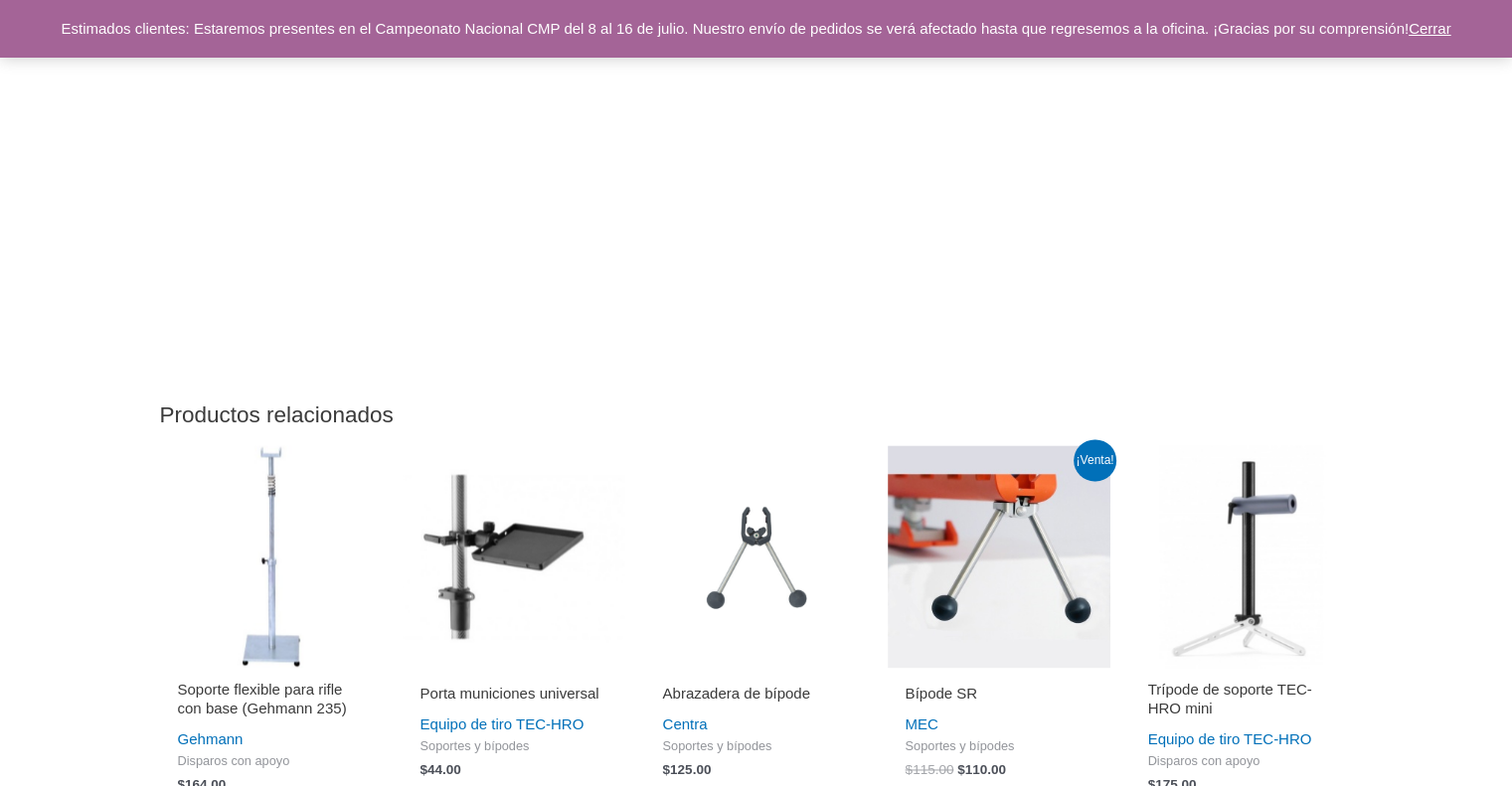 scroll, scrollTop: 2385, scrollLeft: 0, axis: vertical 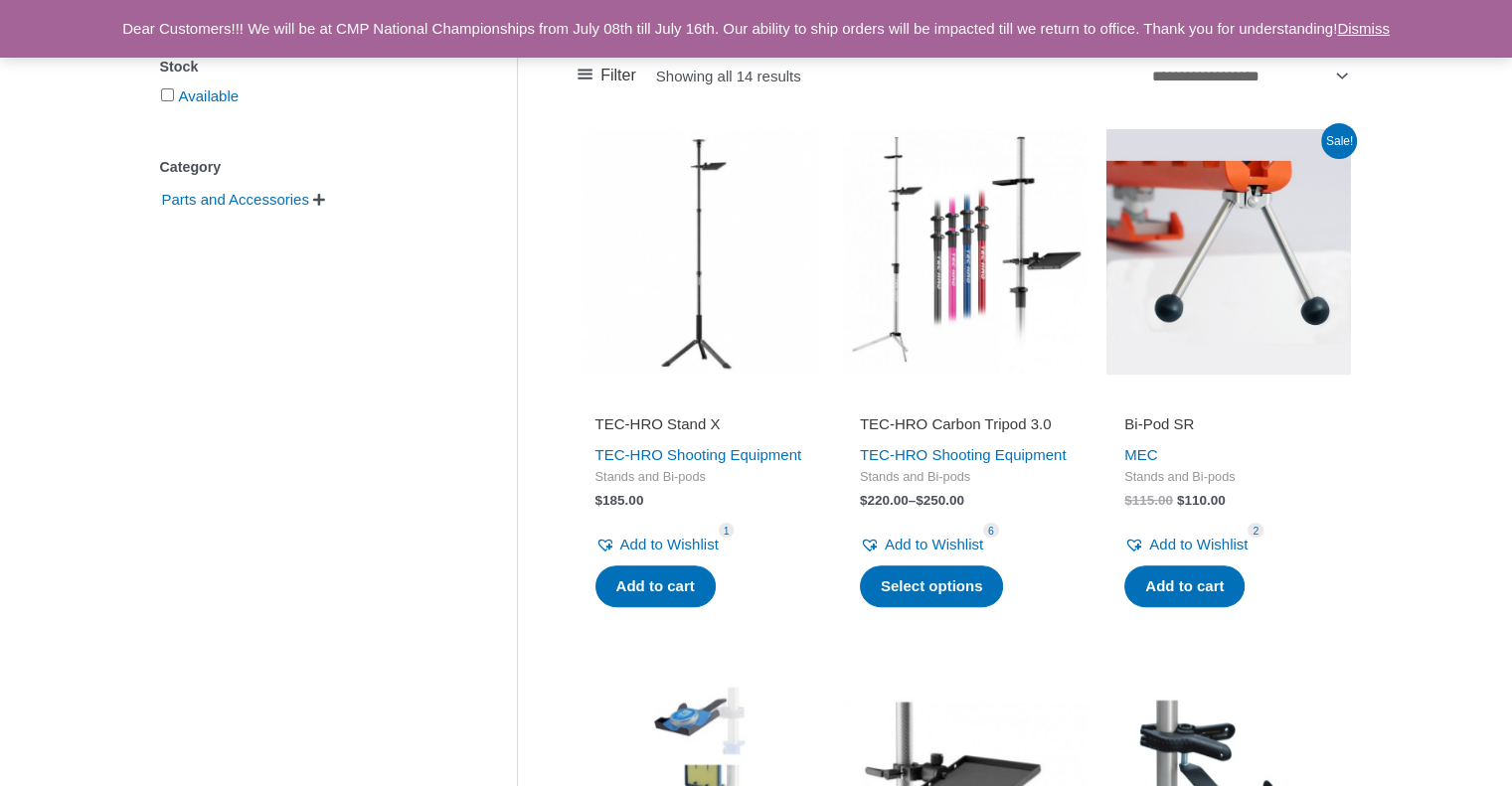 click at bounding box center (700, 251) 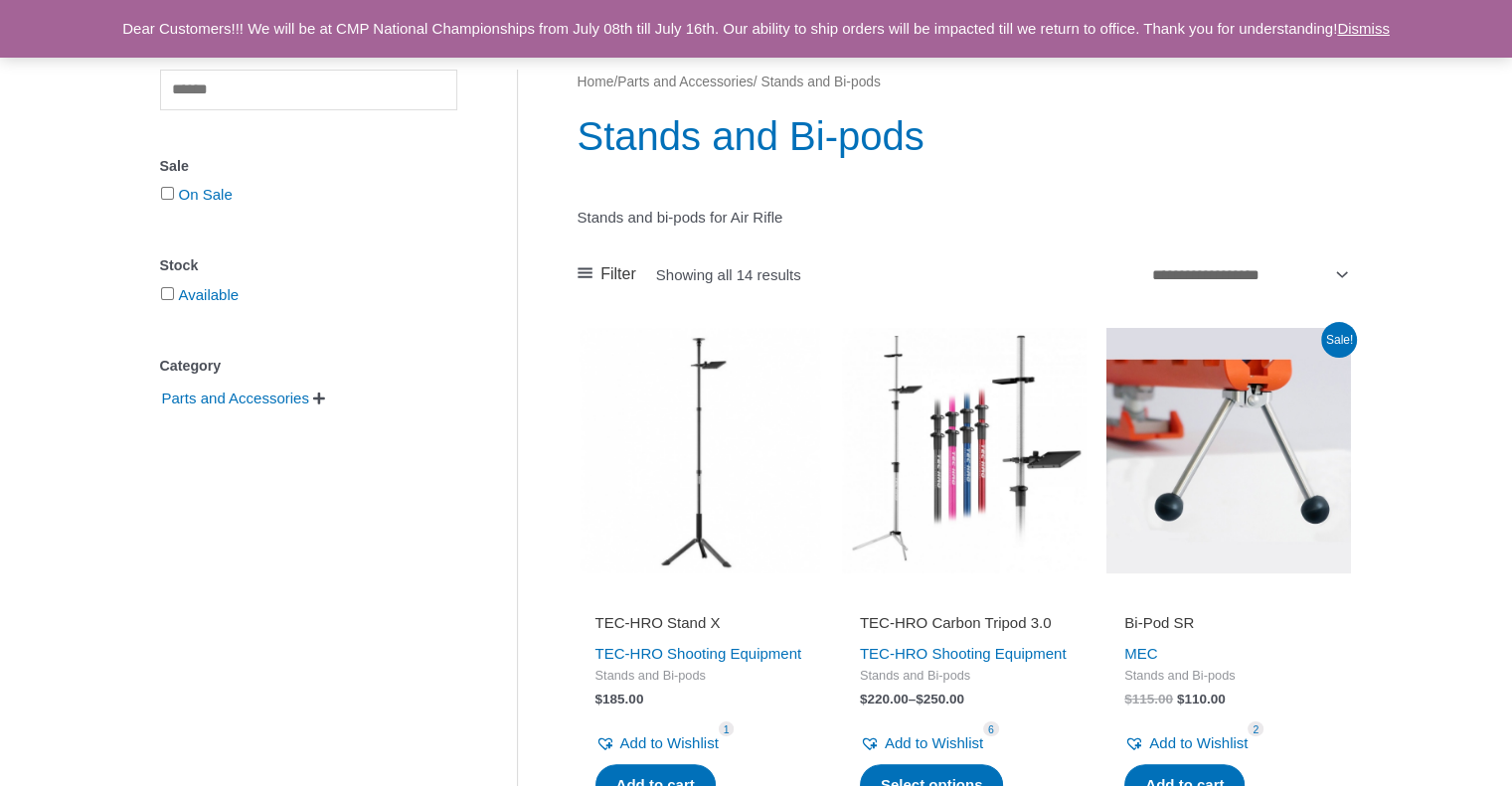 scroll, scrollTop: 397, scrollLeft: 0, axis: vertical 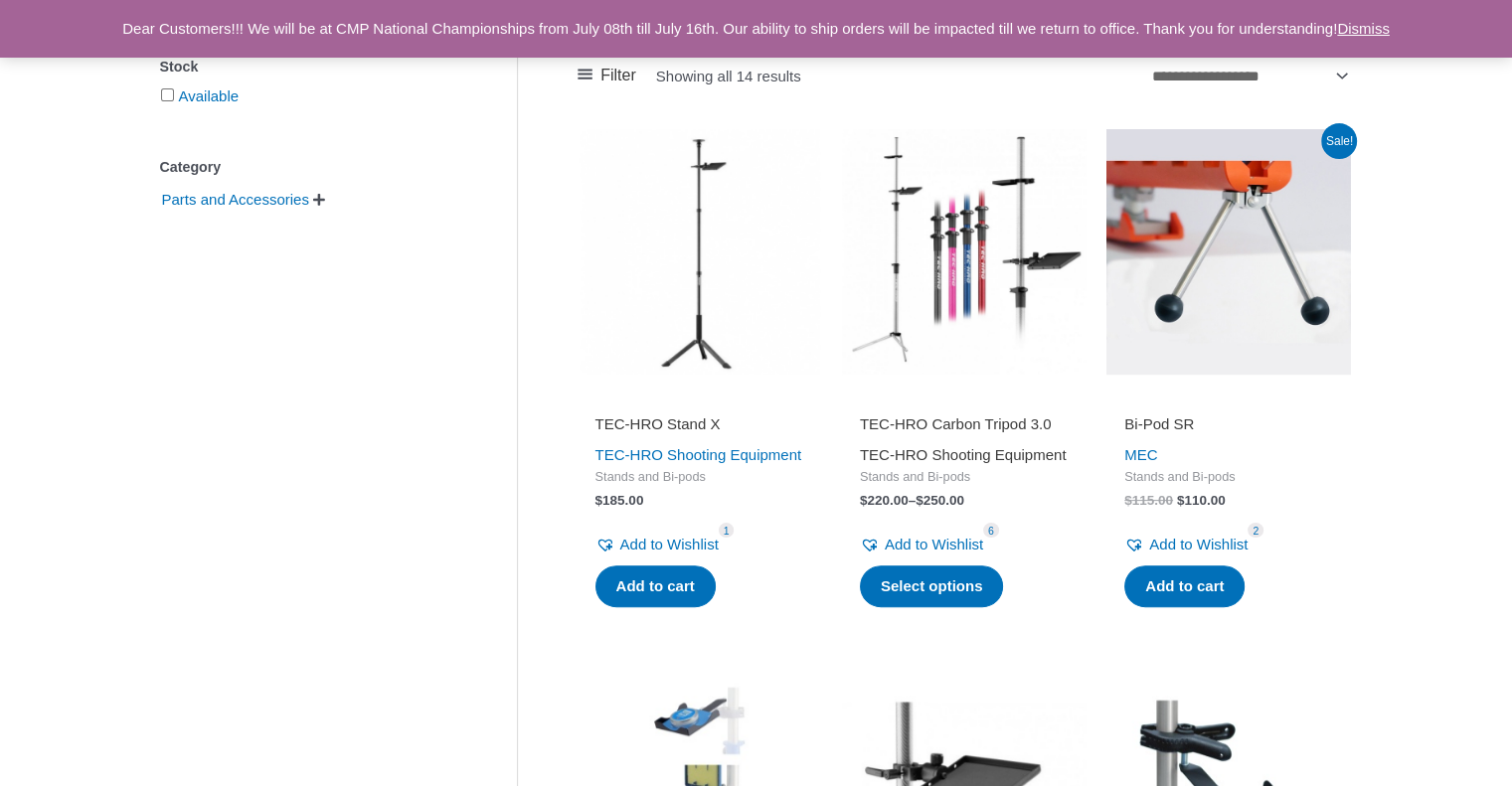 click on "TEC-HRO Shooting Equipment" at bounding box center [964, 455] 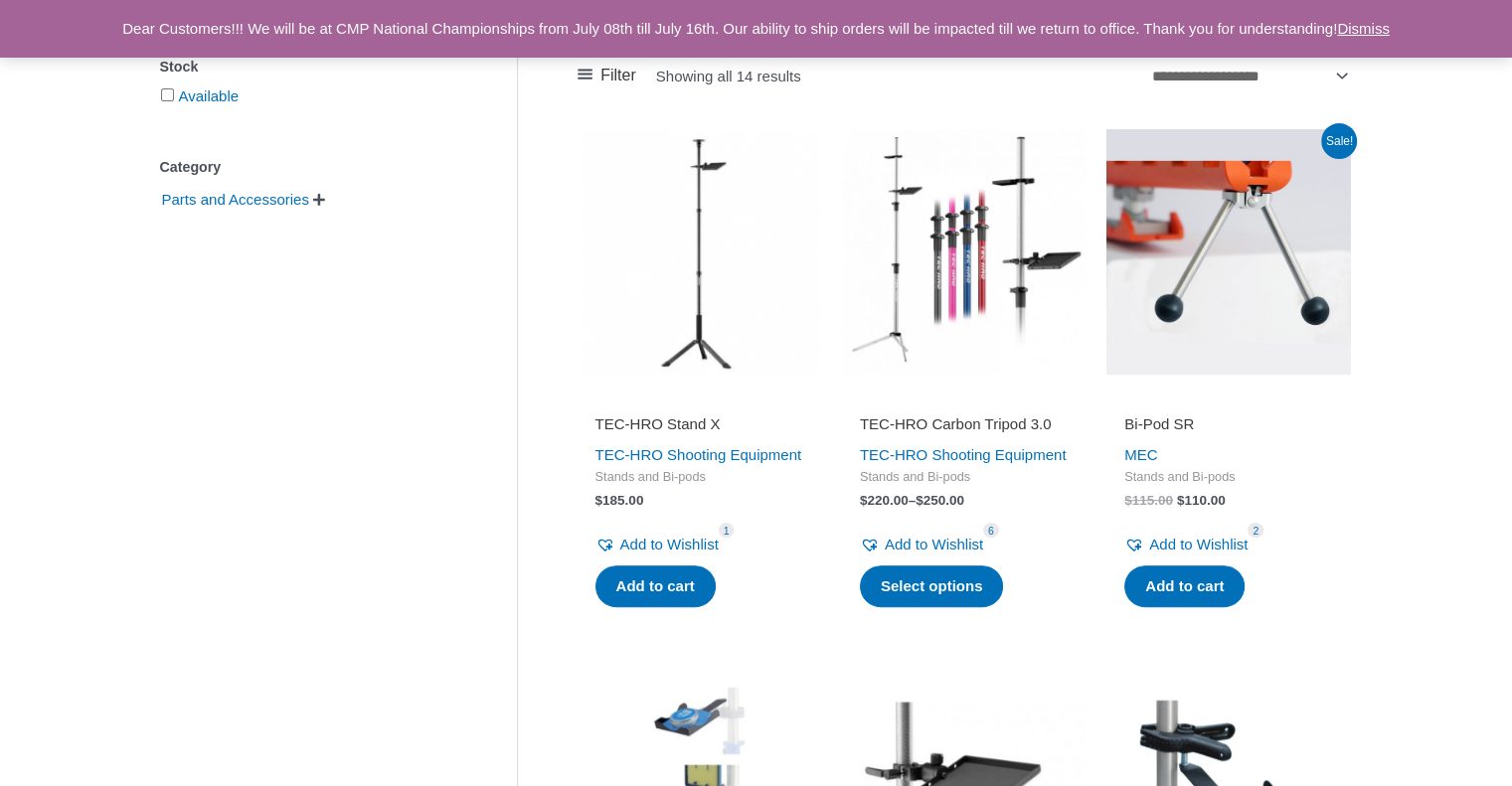 click on "TEC-HRO Carbon Tripod 3.0" at bounding box center (964, 424) 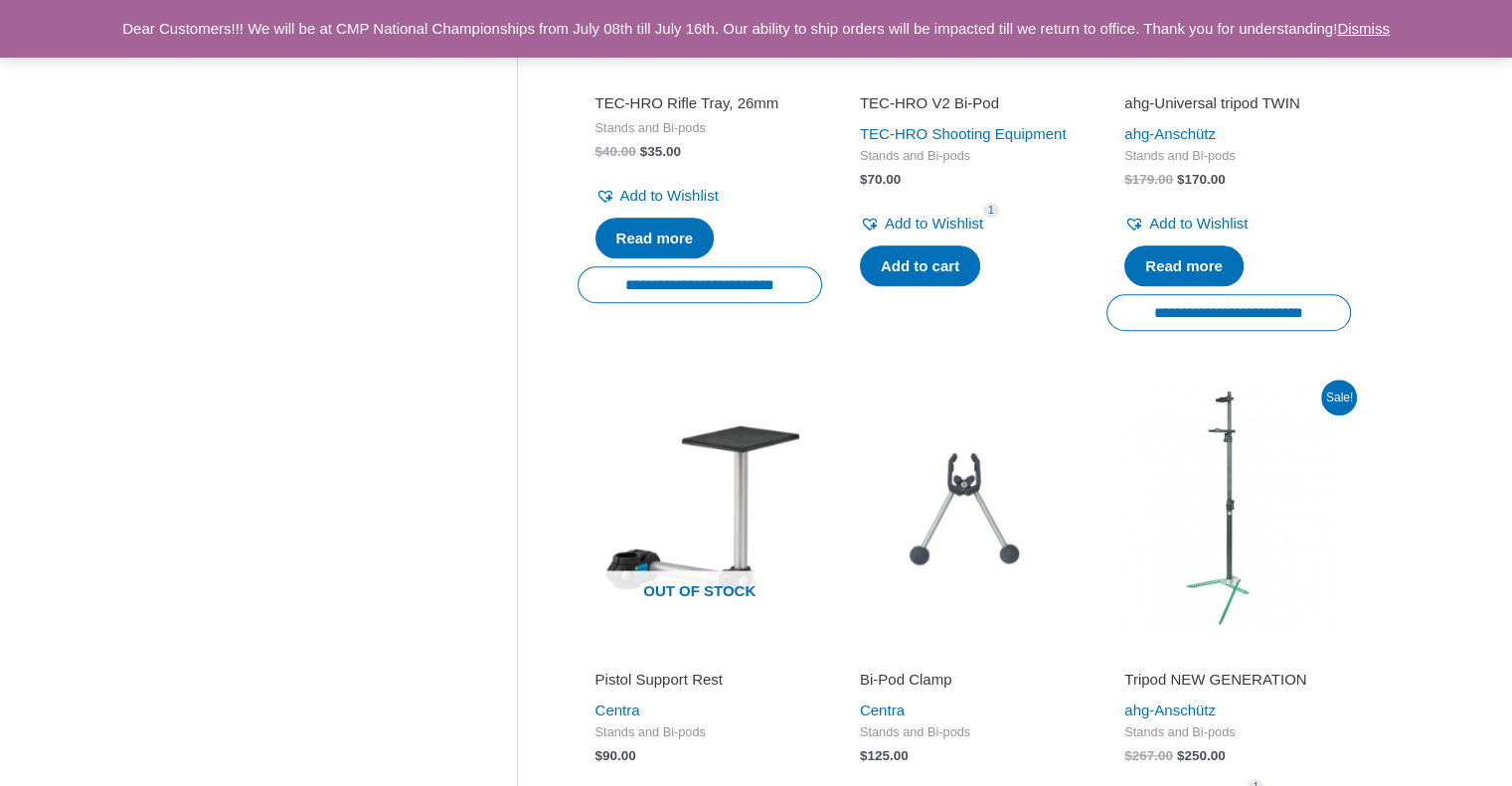 scroll, scrollTop: 2087, scrollLeft: 0, axis: vertical 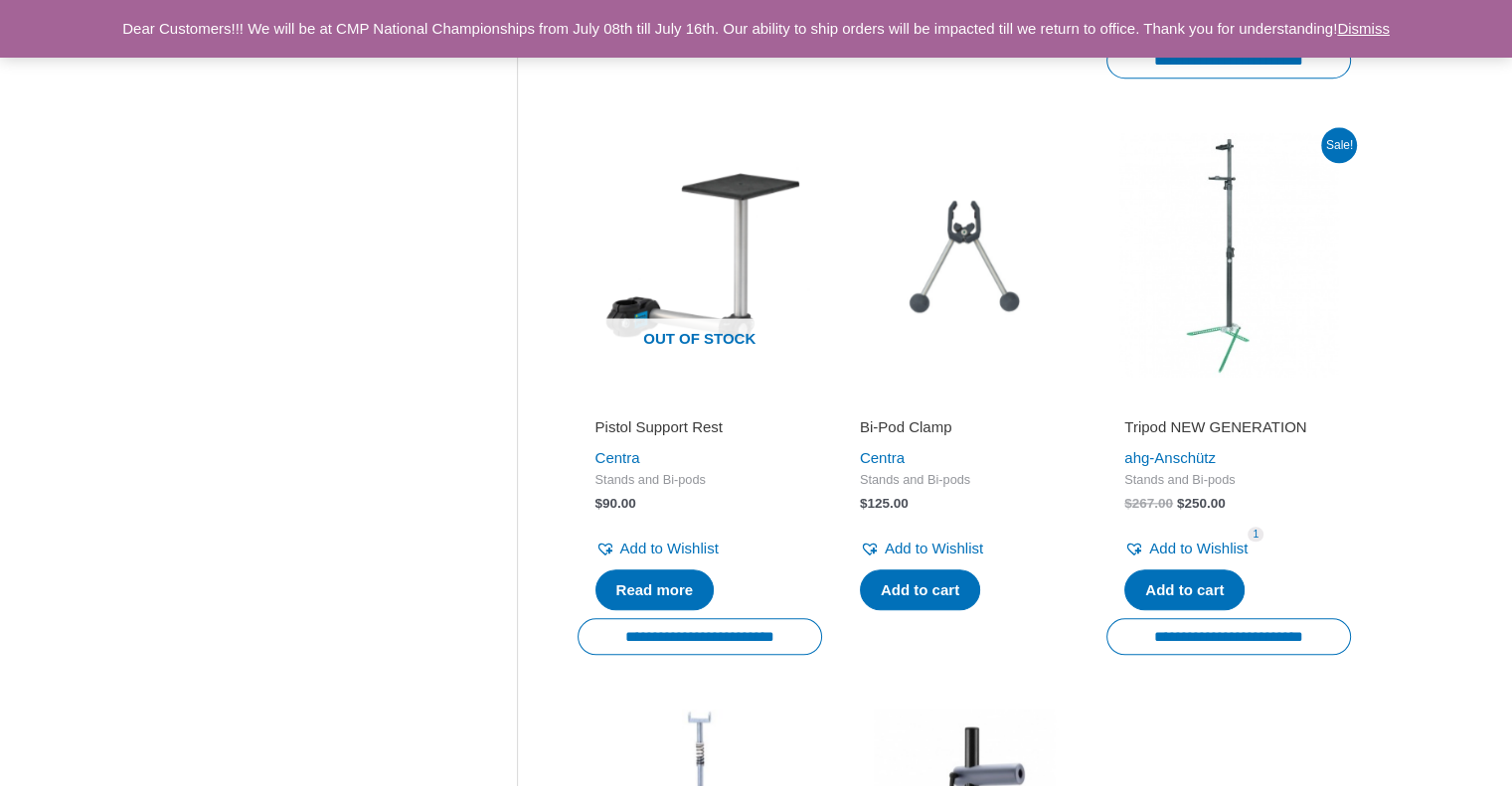 click on "Tripod NEW GENERATION" at bounding box center [1229, 427] 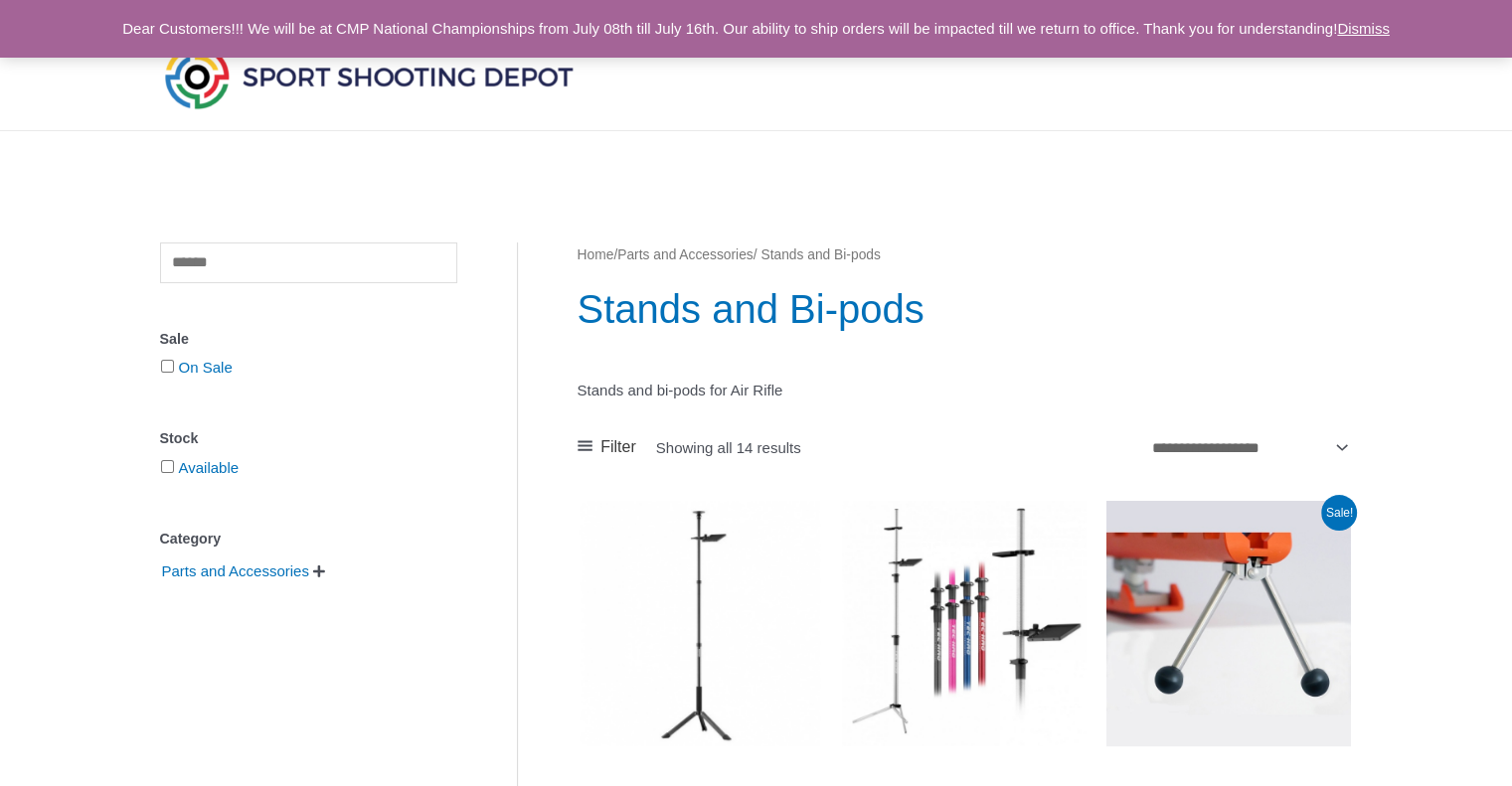 scroll, scrollTop: 0, scrollLeft: 0, axis: both 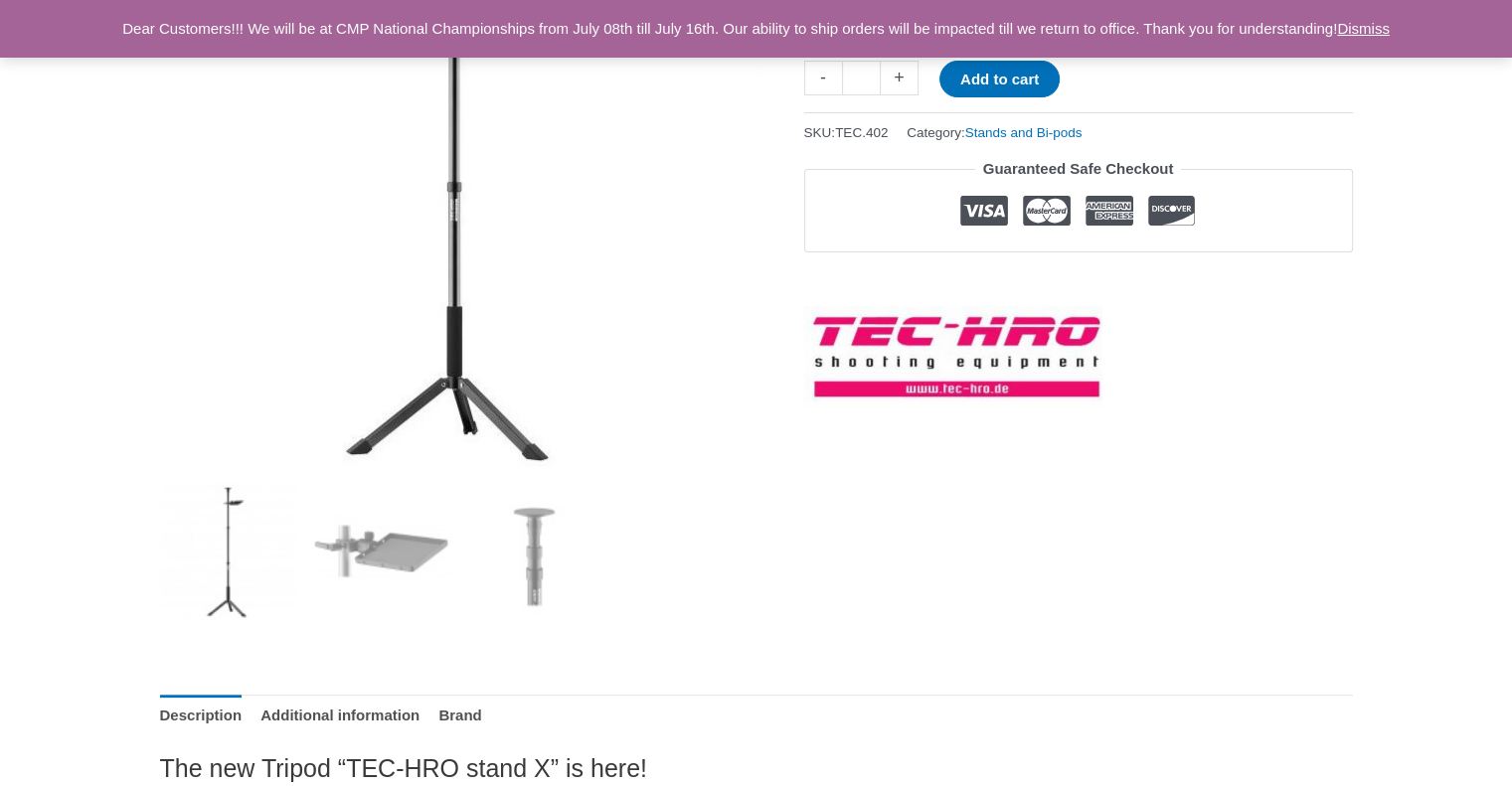 click at bounding box center (457, 126) 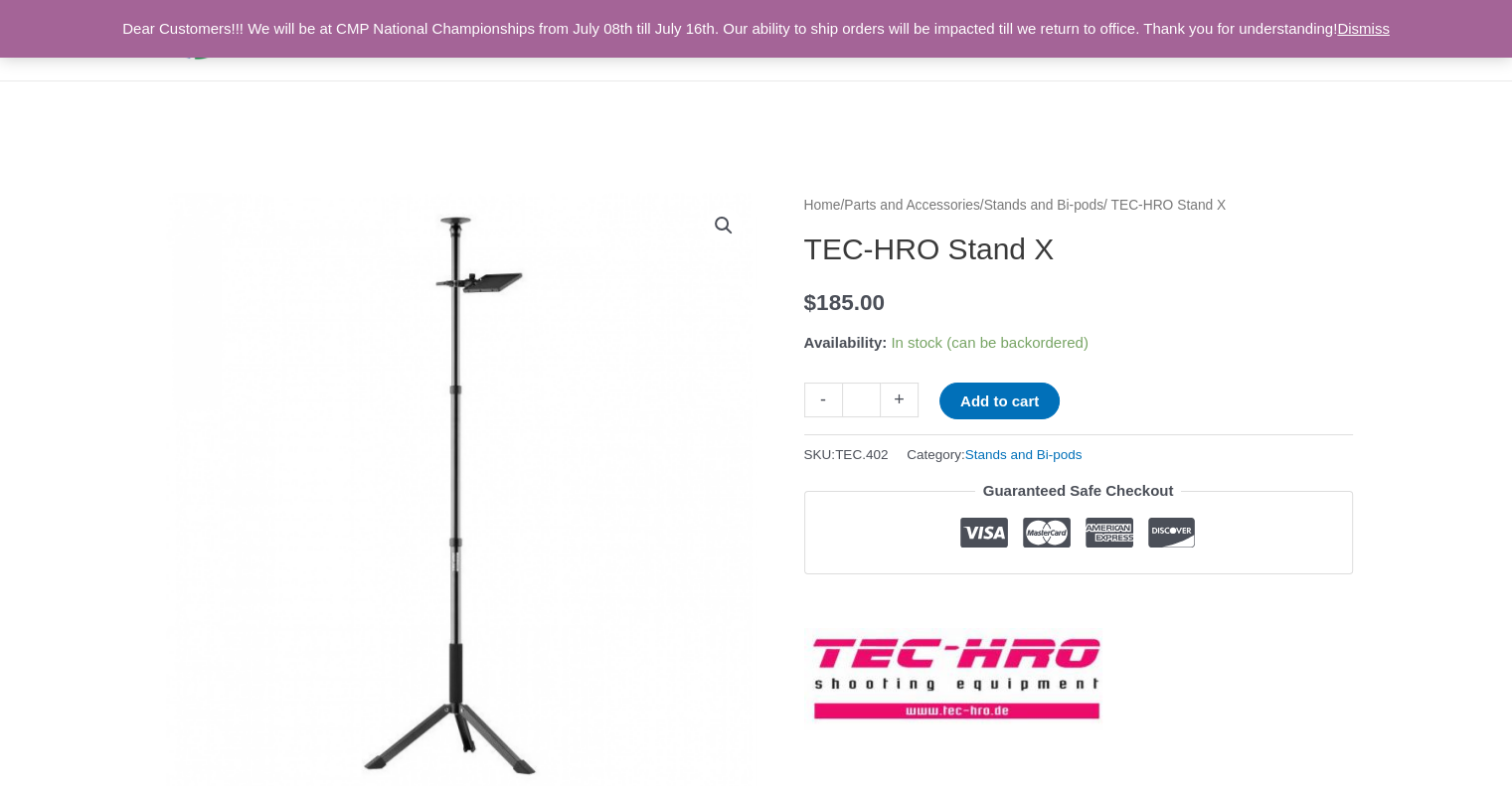 scroll, scrollTop: 71, scrollLeft: 0, axis: vertical 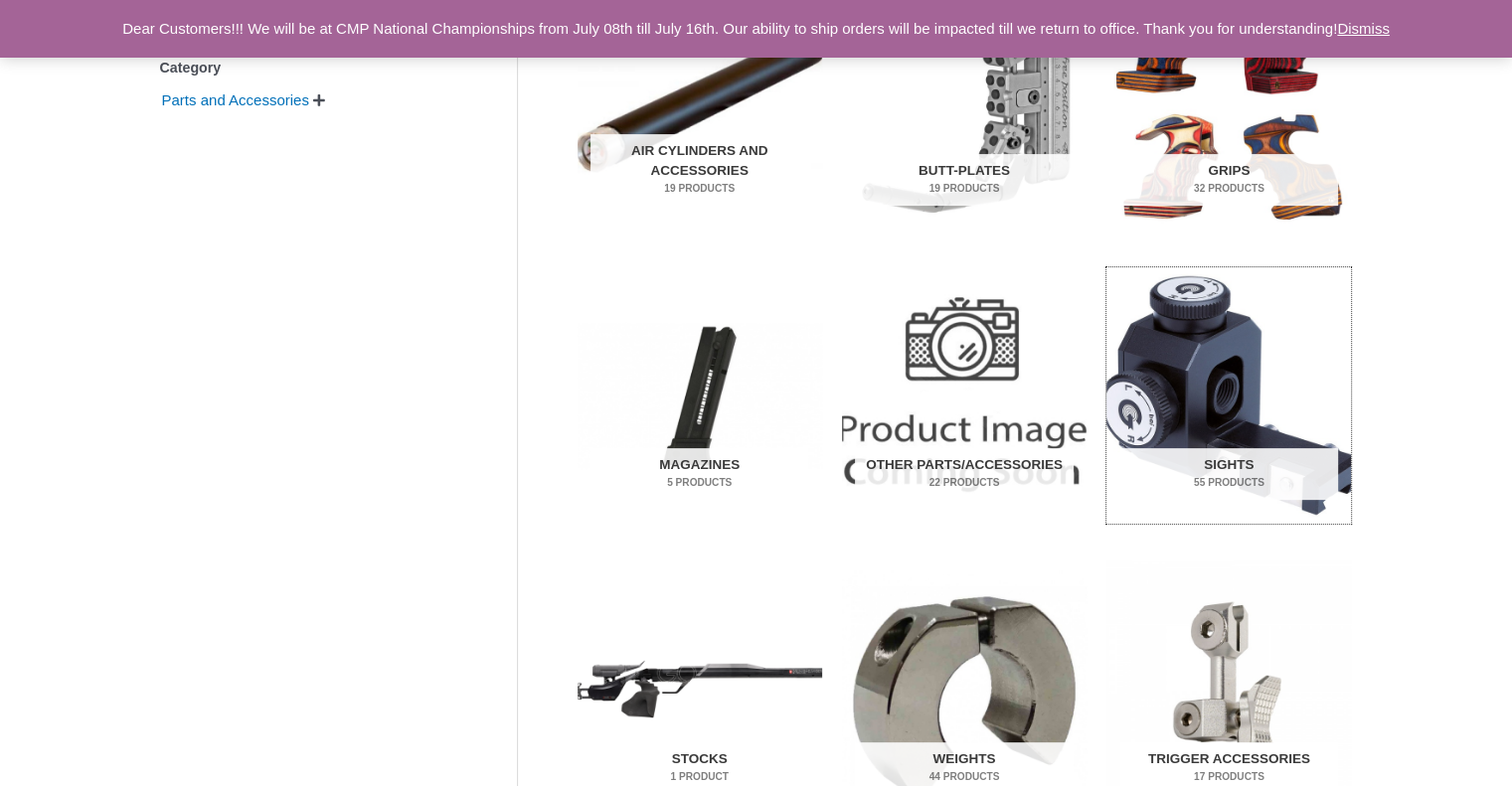 click at bounding box center (1229, 395) 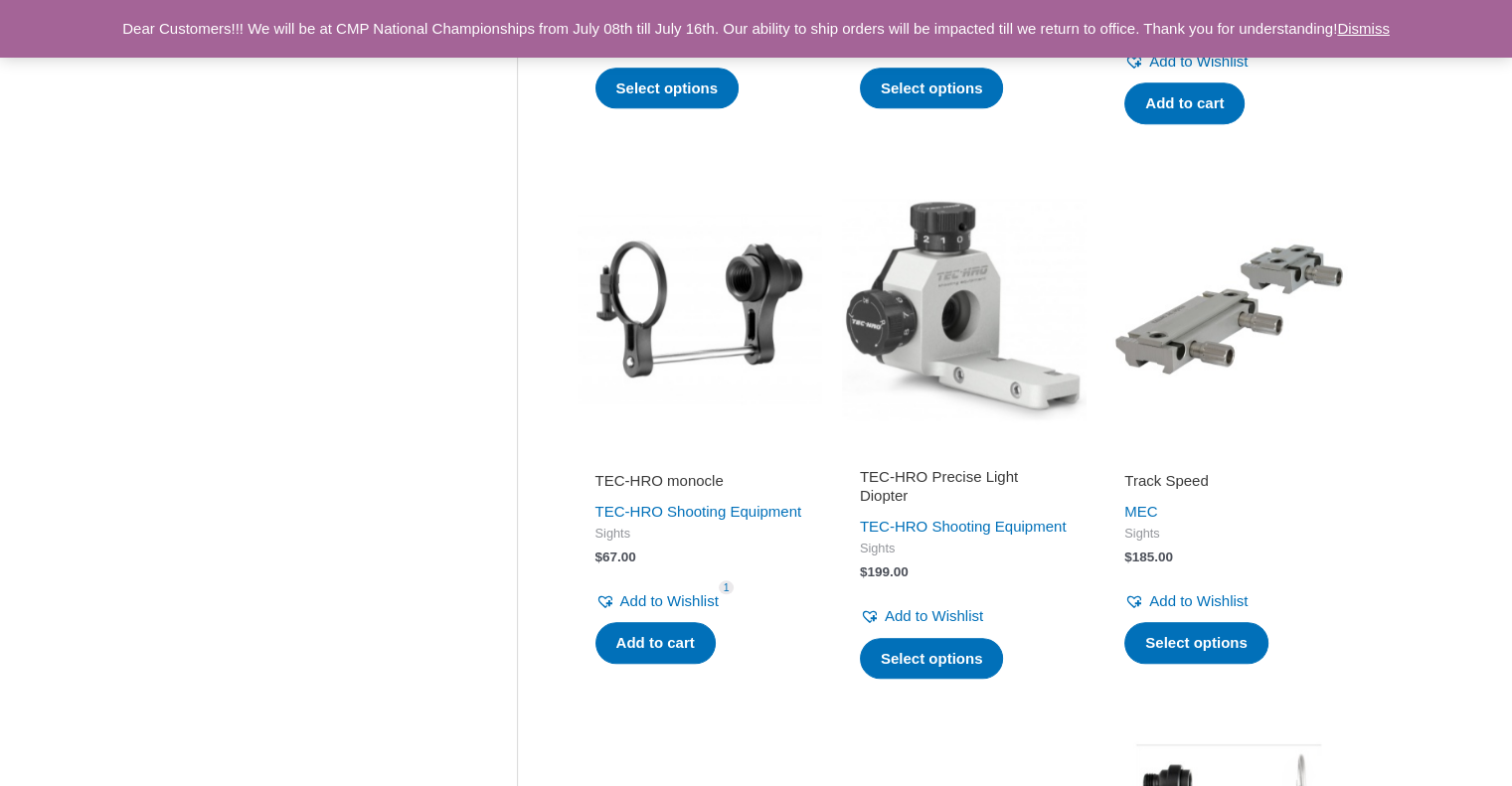 scroll, scrollTop: 1987, scrollLeft: 0, axis: vertical 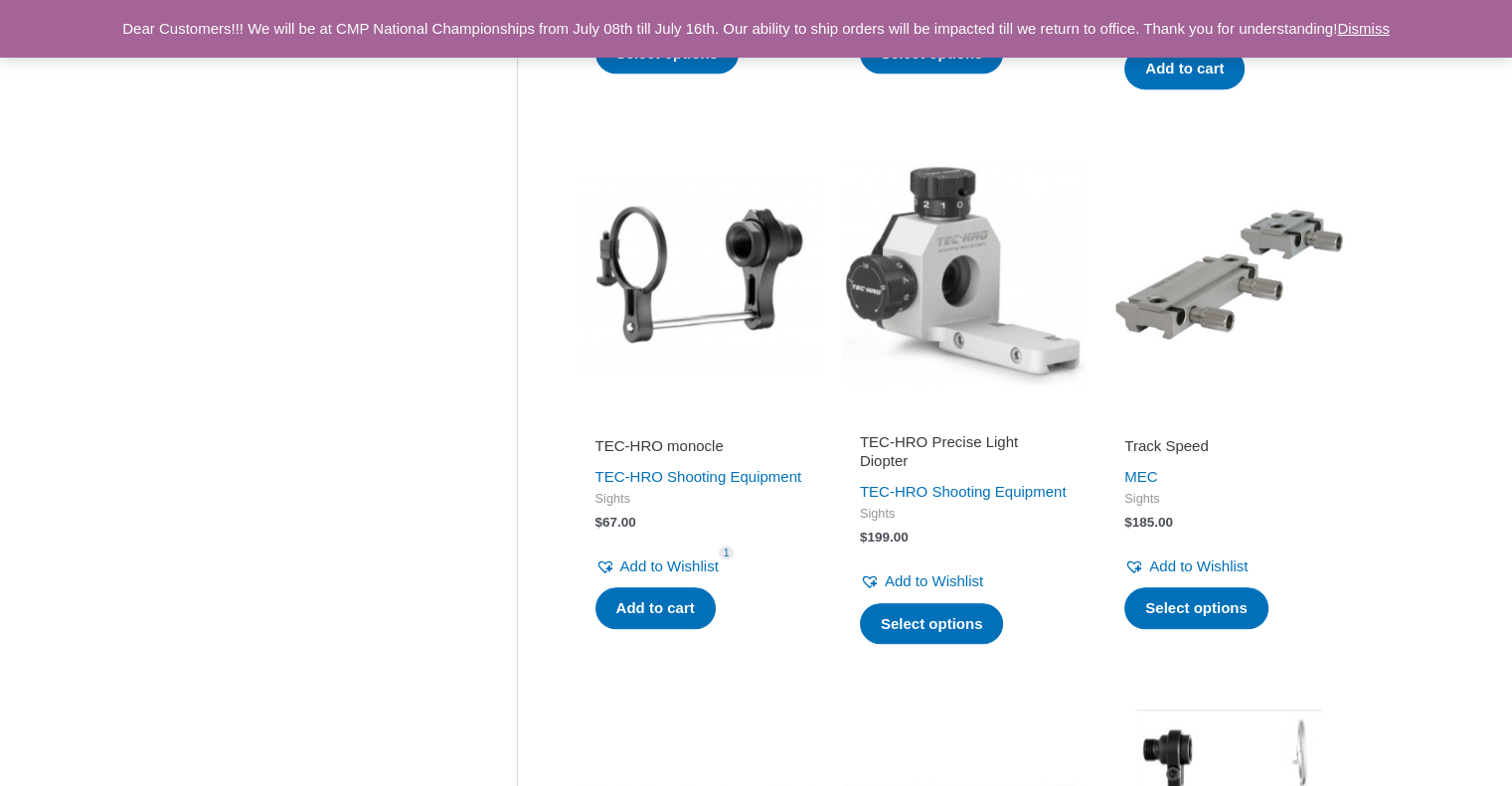 click at bounding box center [964, 274] 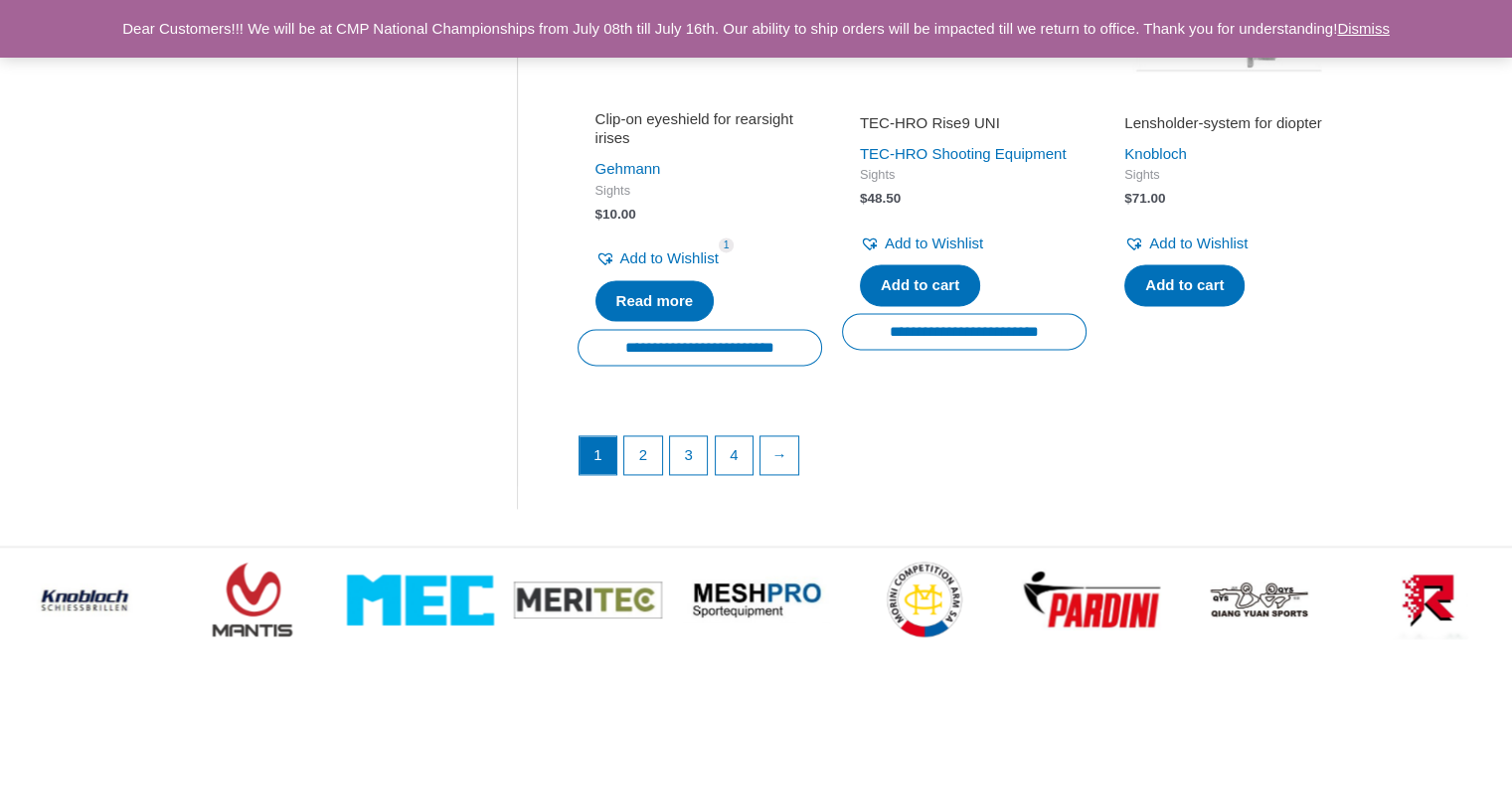 scroll, scrollTop: 2882, scrollLeft: 0, axis: vertical 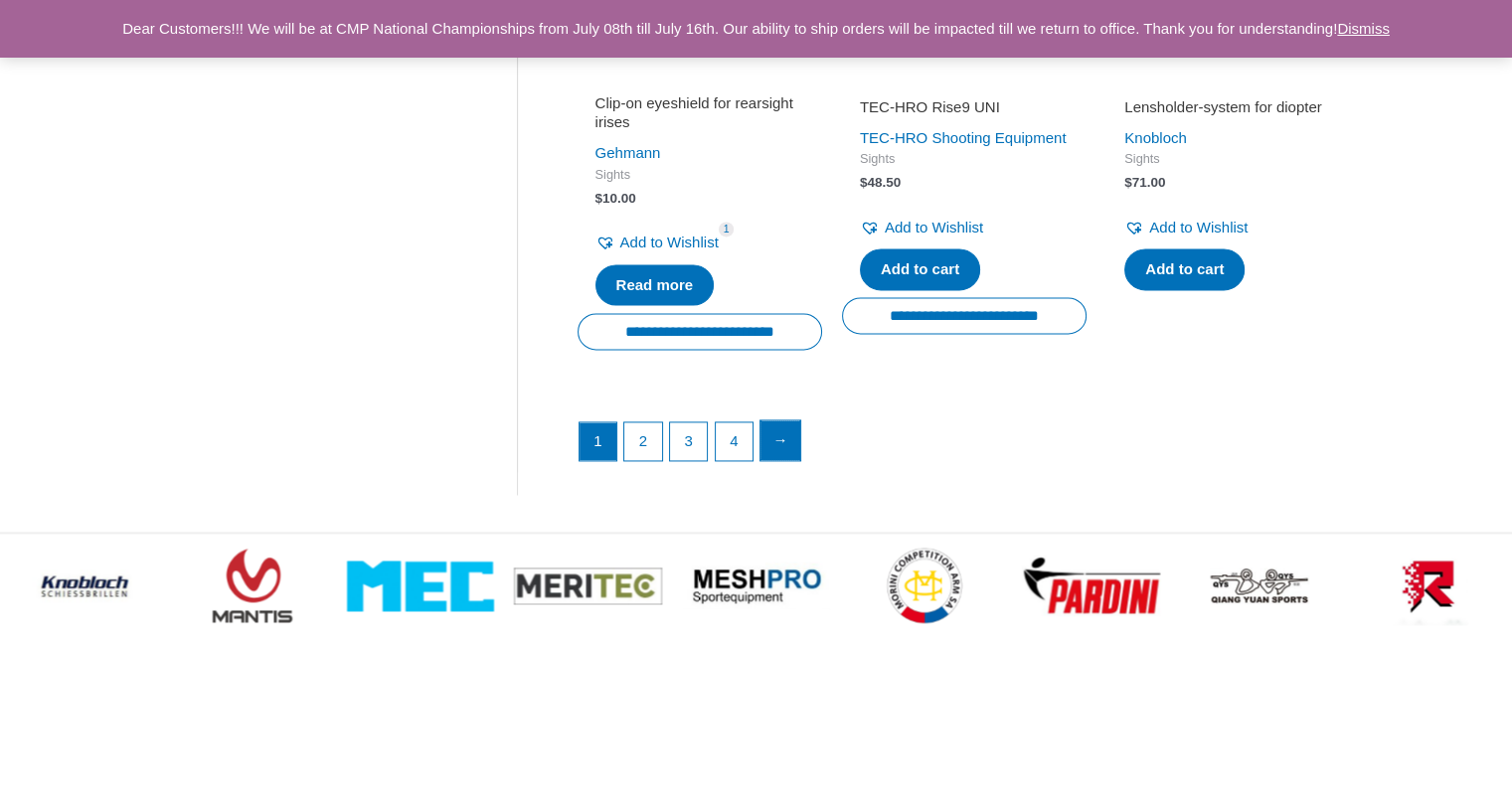 click on "→" at bounding box center [780, 440] 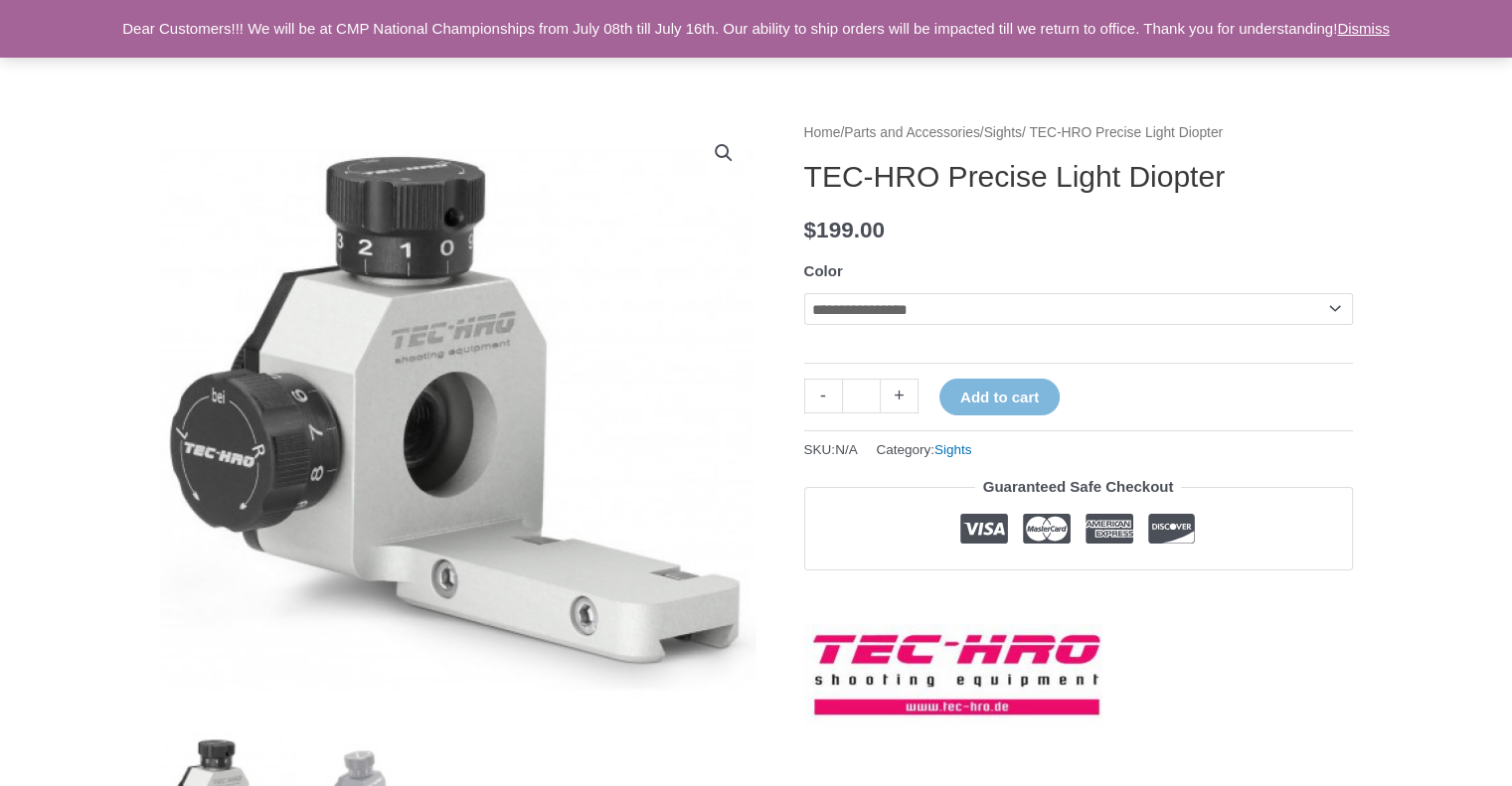 scroll, scrollTop: 99, scrollLeft: 0, axis: vertical 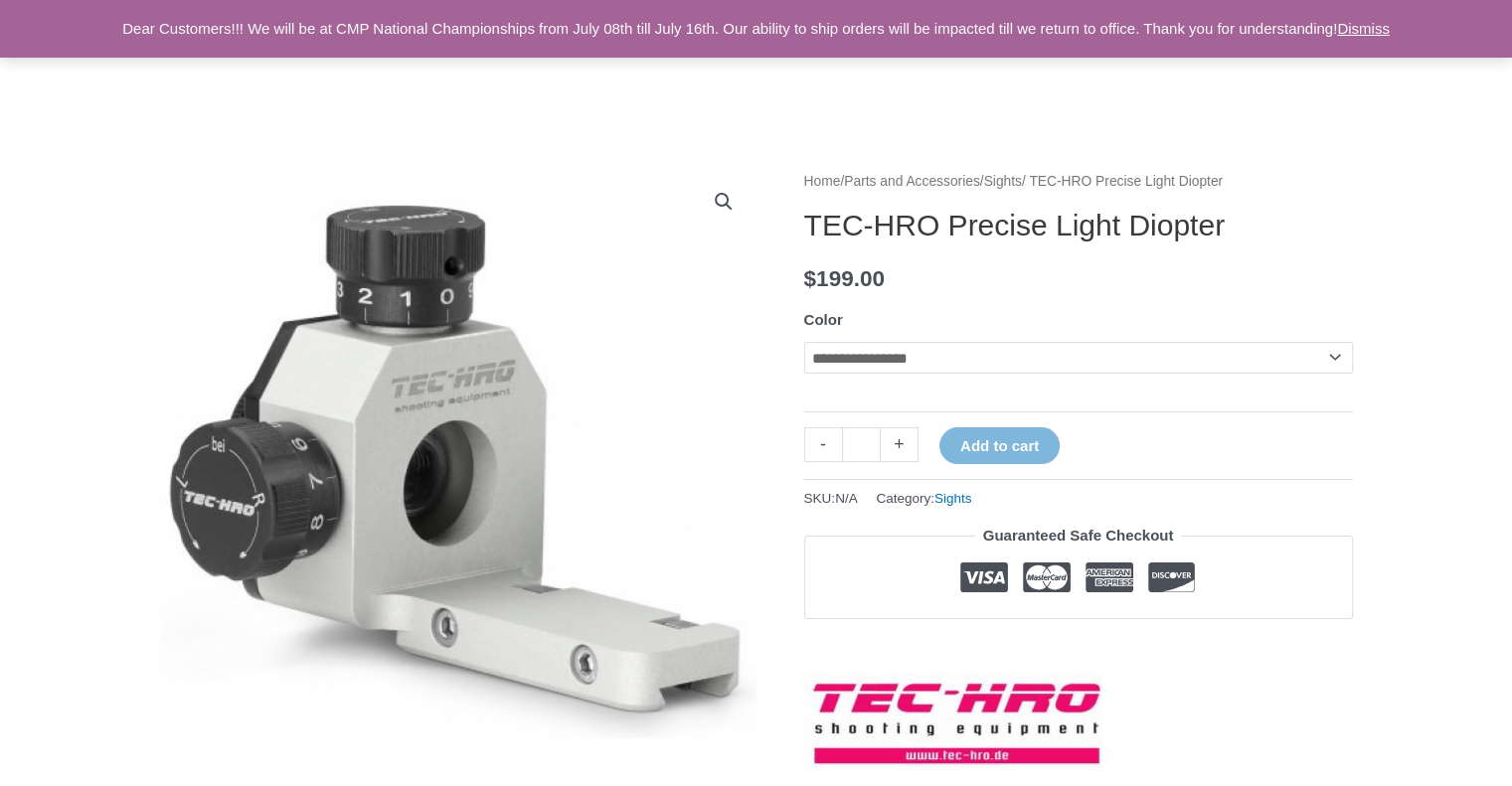 click on "**********" 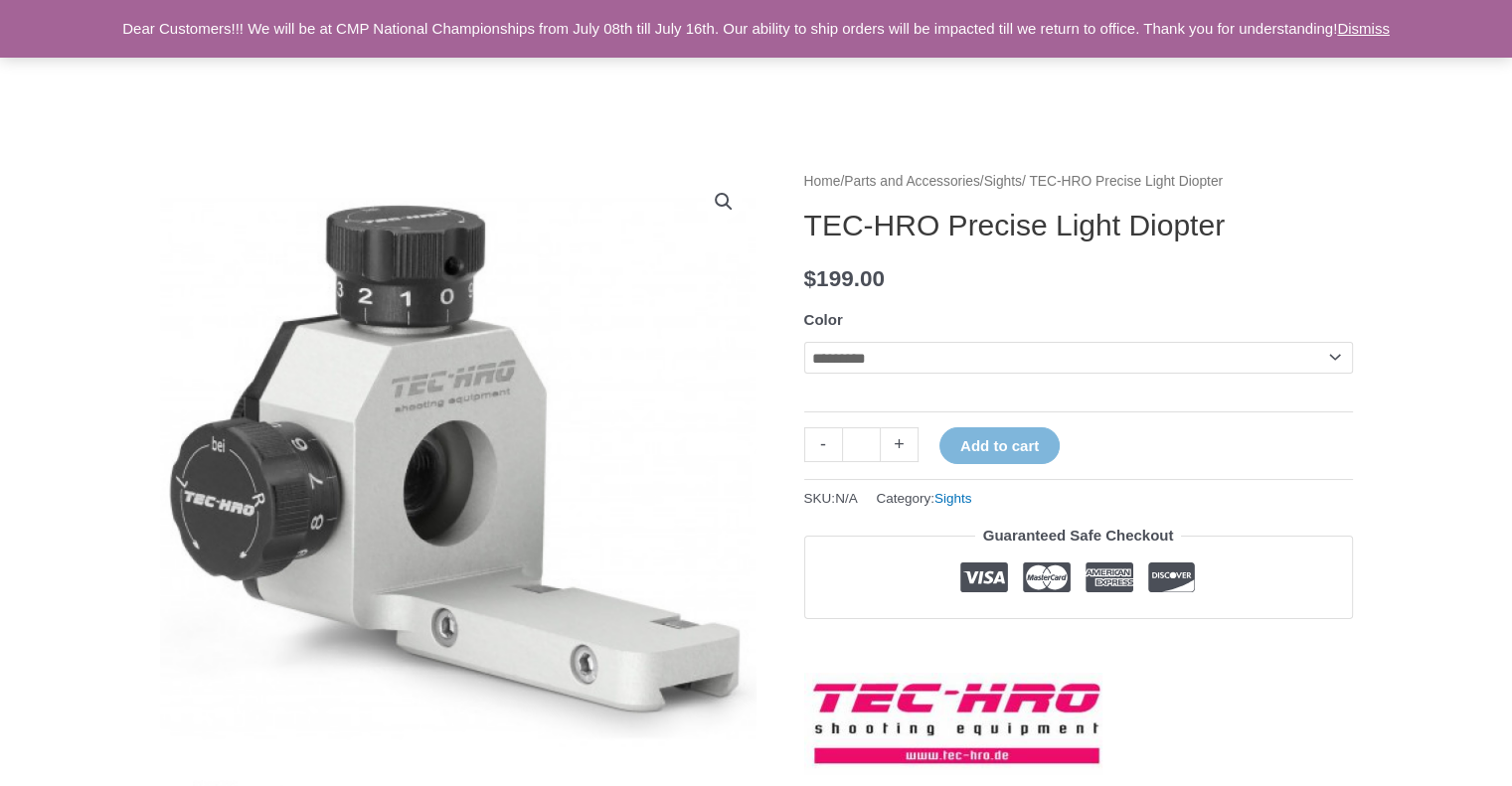 click on "**********" 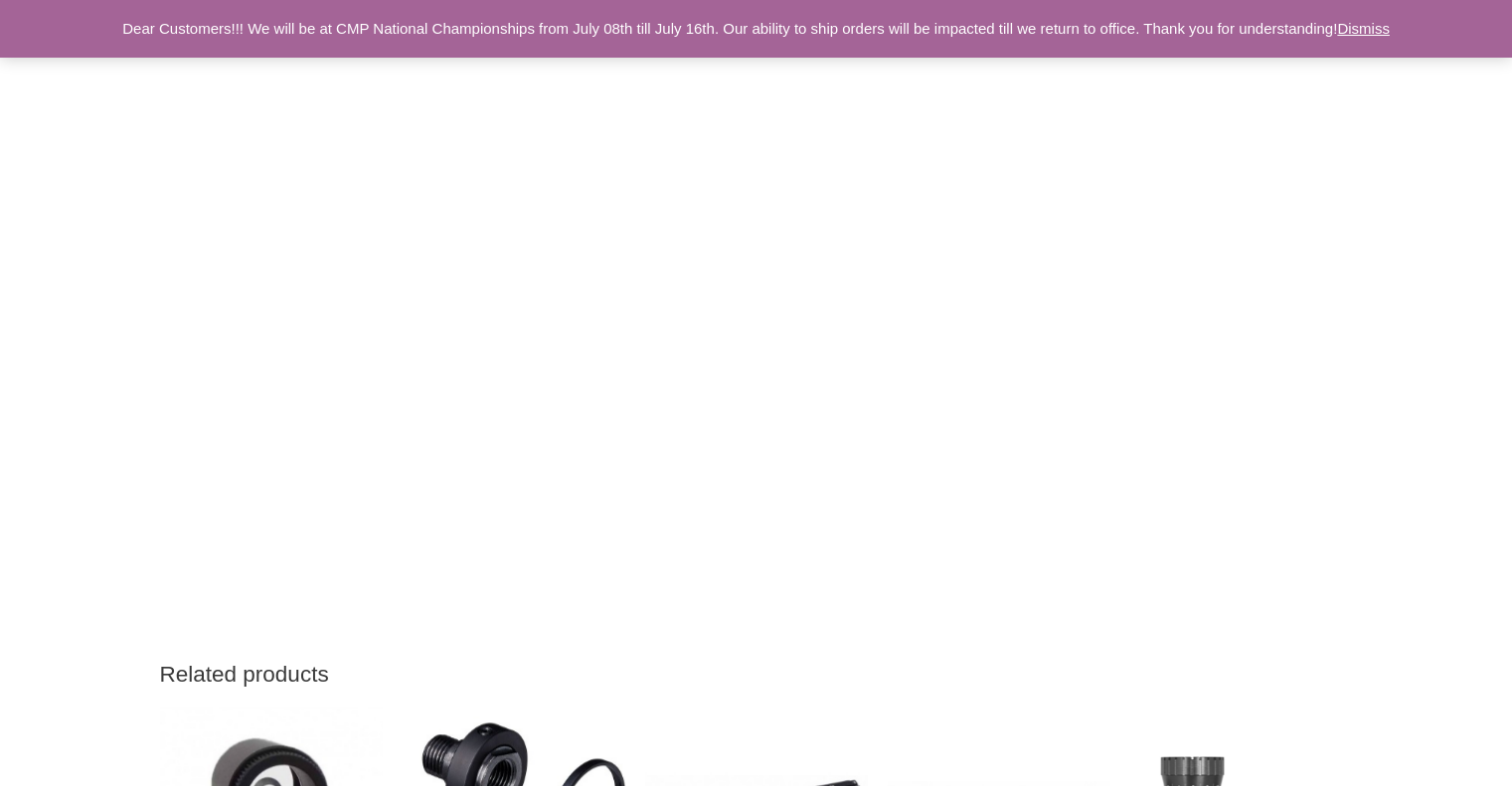scroll, scrollTop: 1391, scrollLeft: 0, axis: vertical 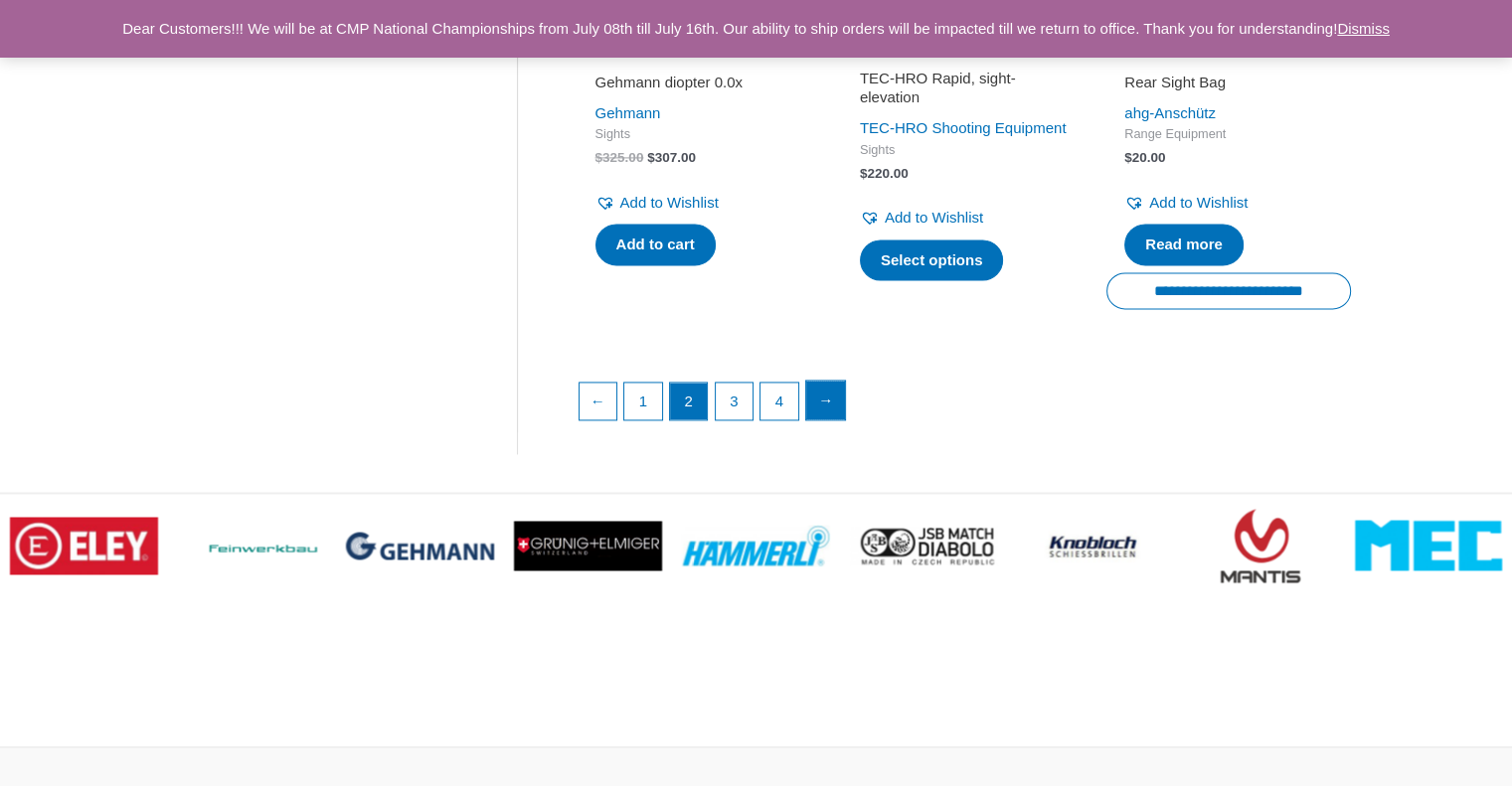 click on "→" at bounding box center [826, 400] 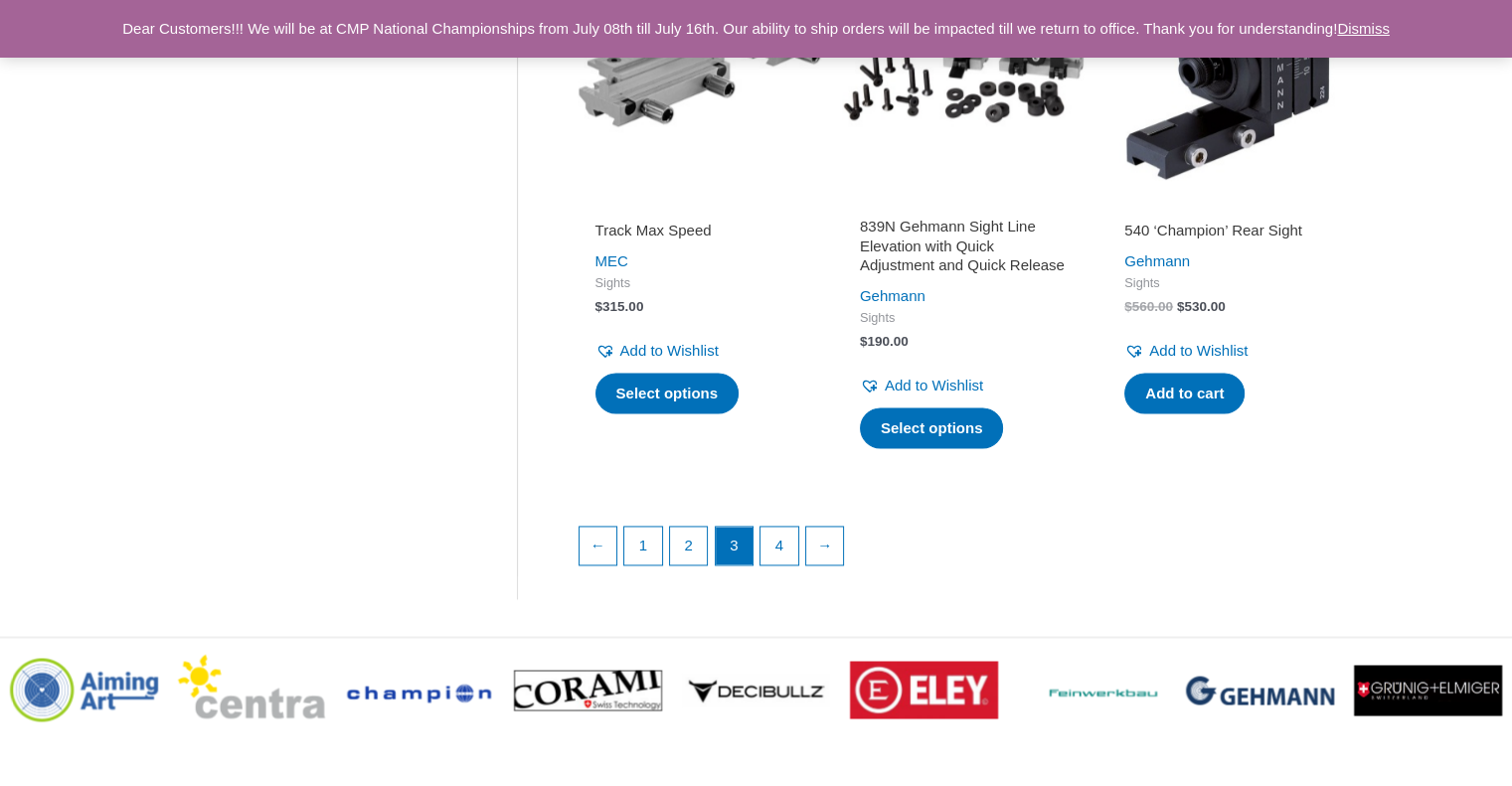 scroll, scrollTop: 2981, scrollLeft: 0, axis: vertical 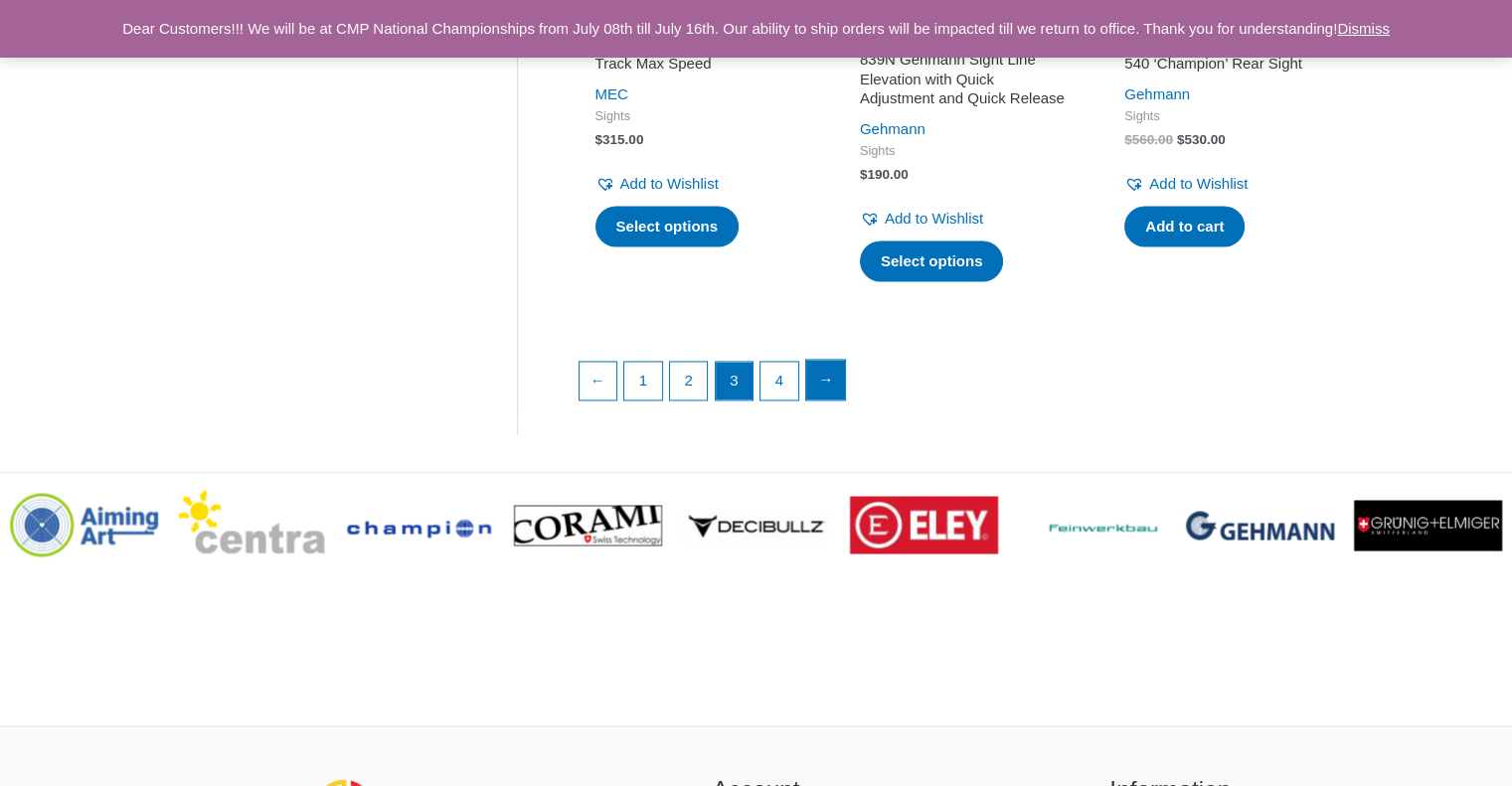 click on "→" at bounding box center [826, 380] 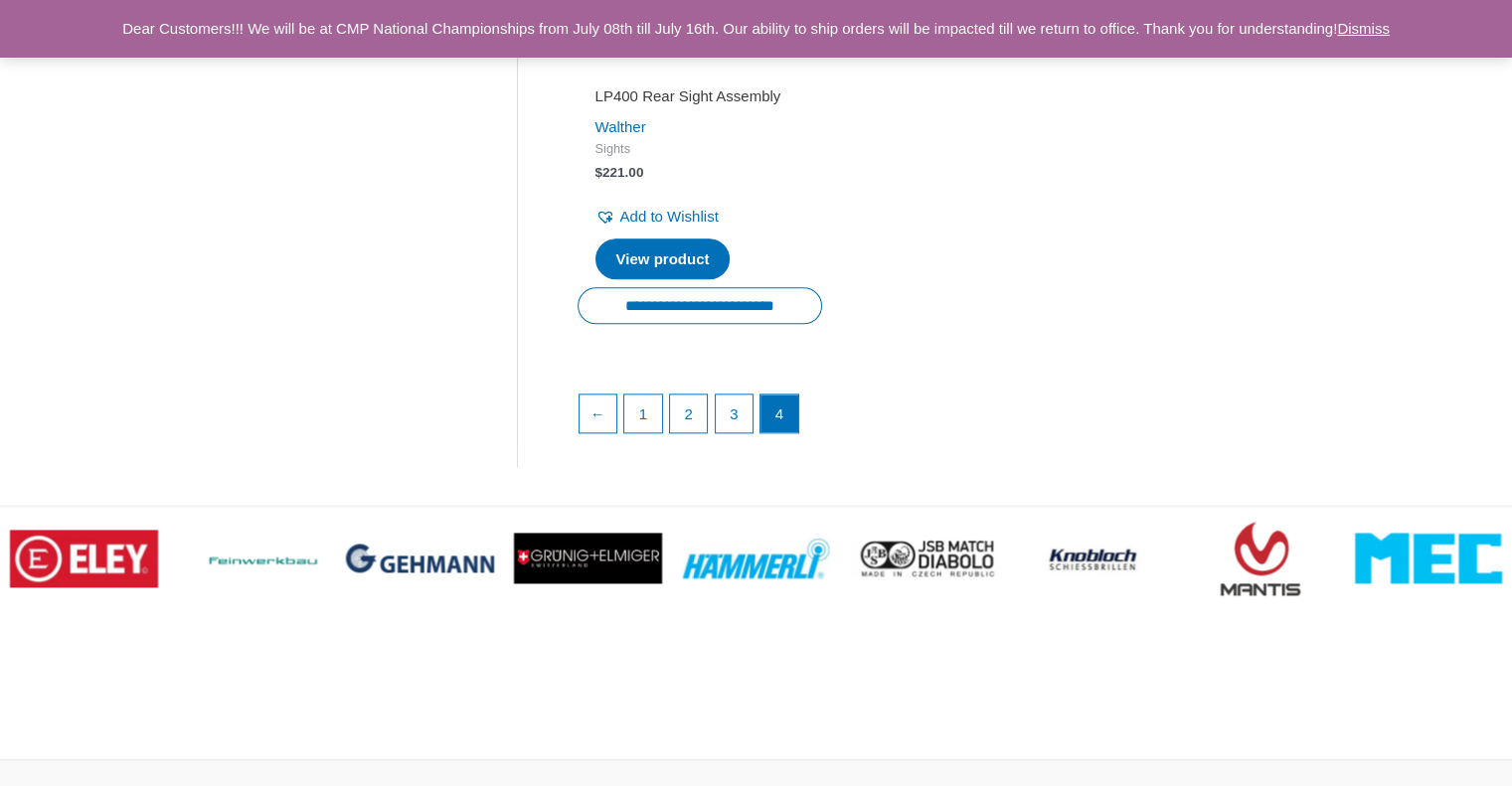 scroll, scrollTop: 2385, scrollLeft: 0, axis: vertical 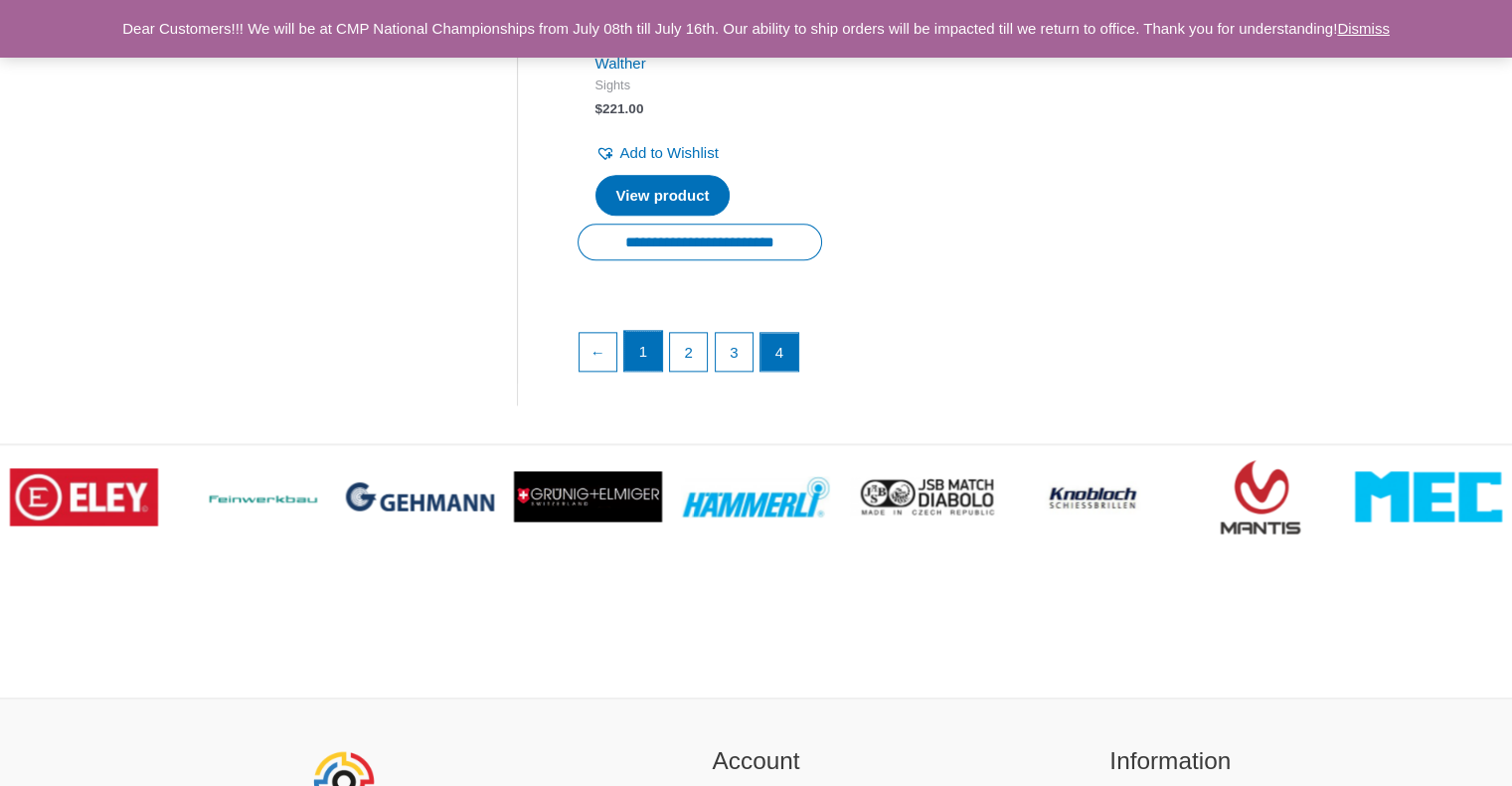 click on "1" at bounding box center (643, 351) 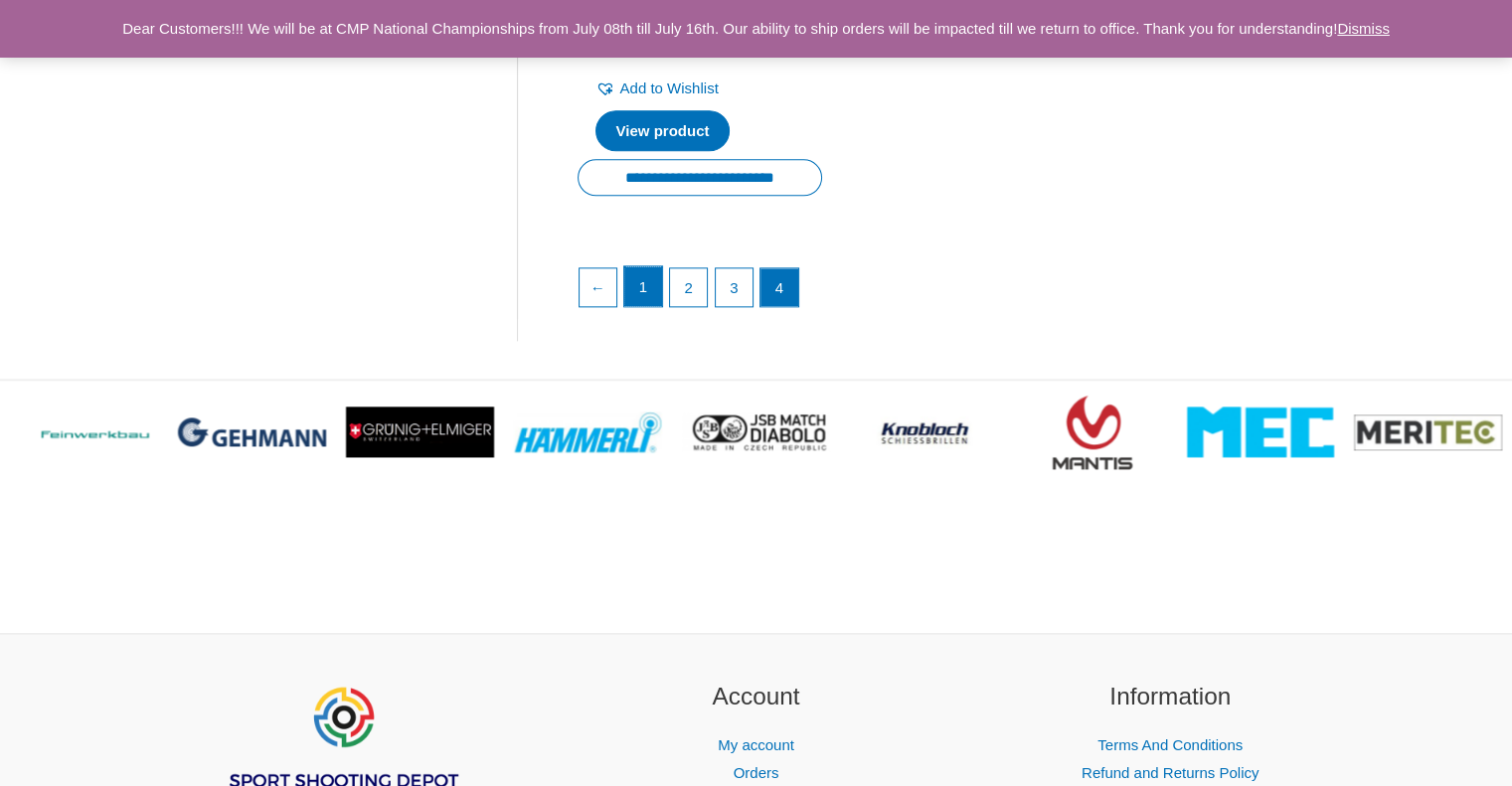 scroll, scrollTop: 2484, scrollLeft: 0, axis: vertical 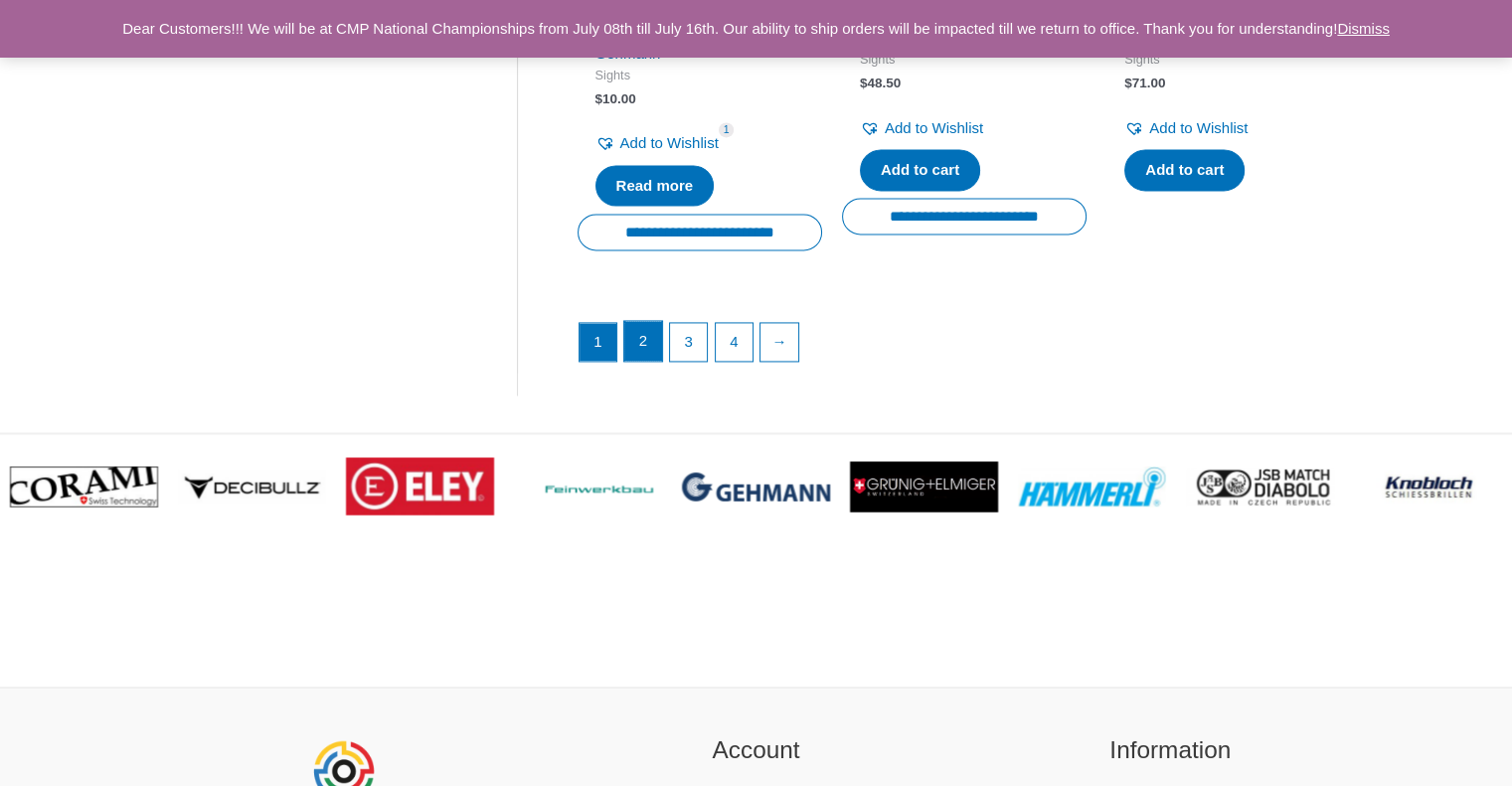 click on "2" at bounding box center [643, 341] 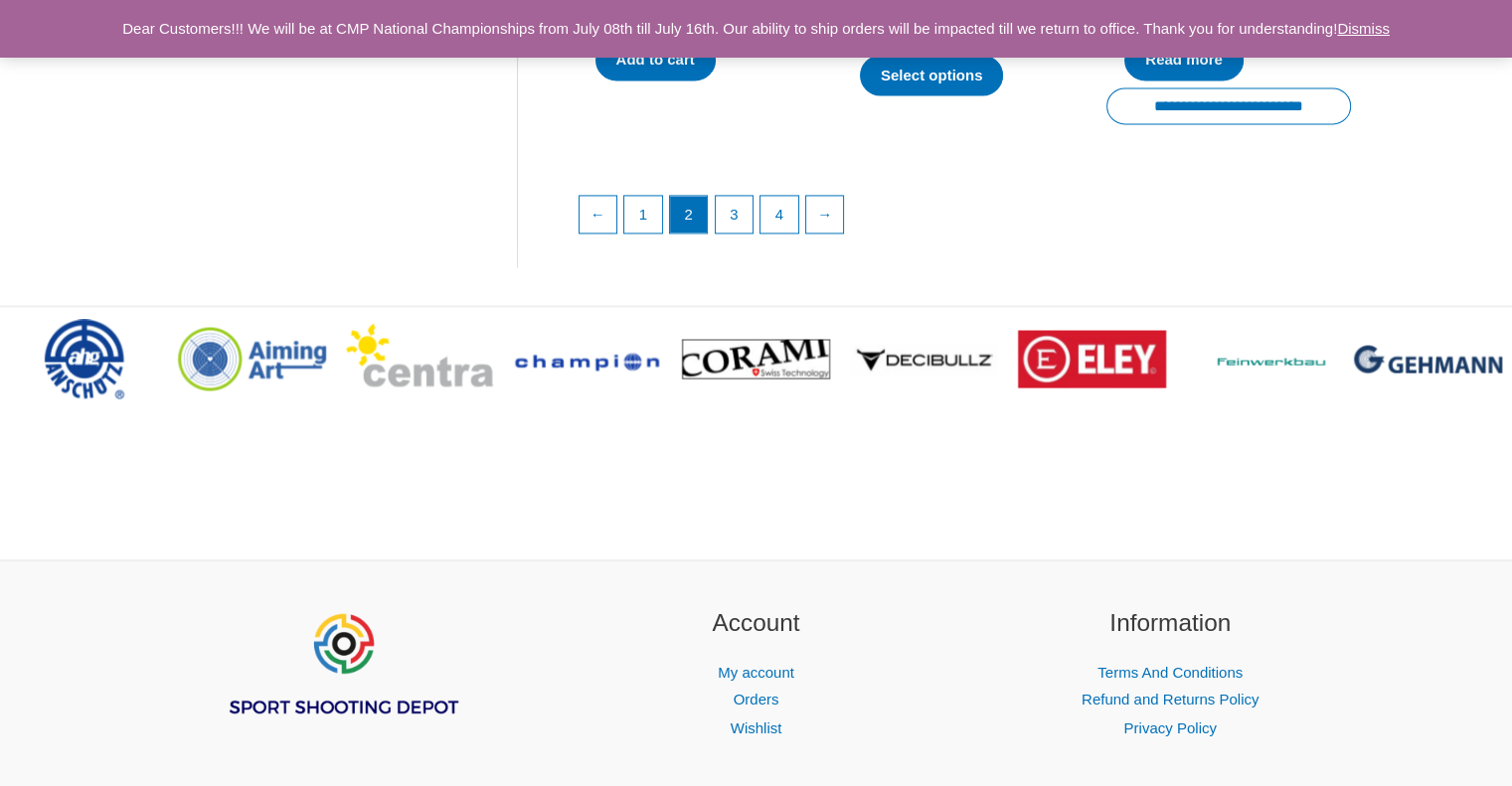 scroll, scrollTop: 2882, scrollLeft: 0, axis: vertical 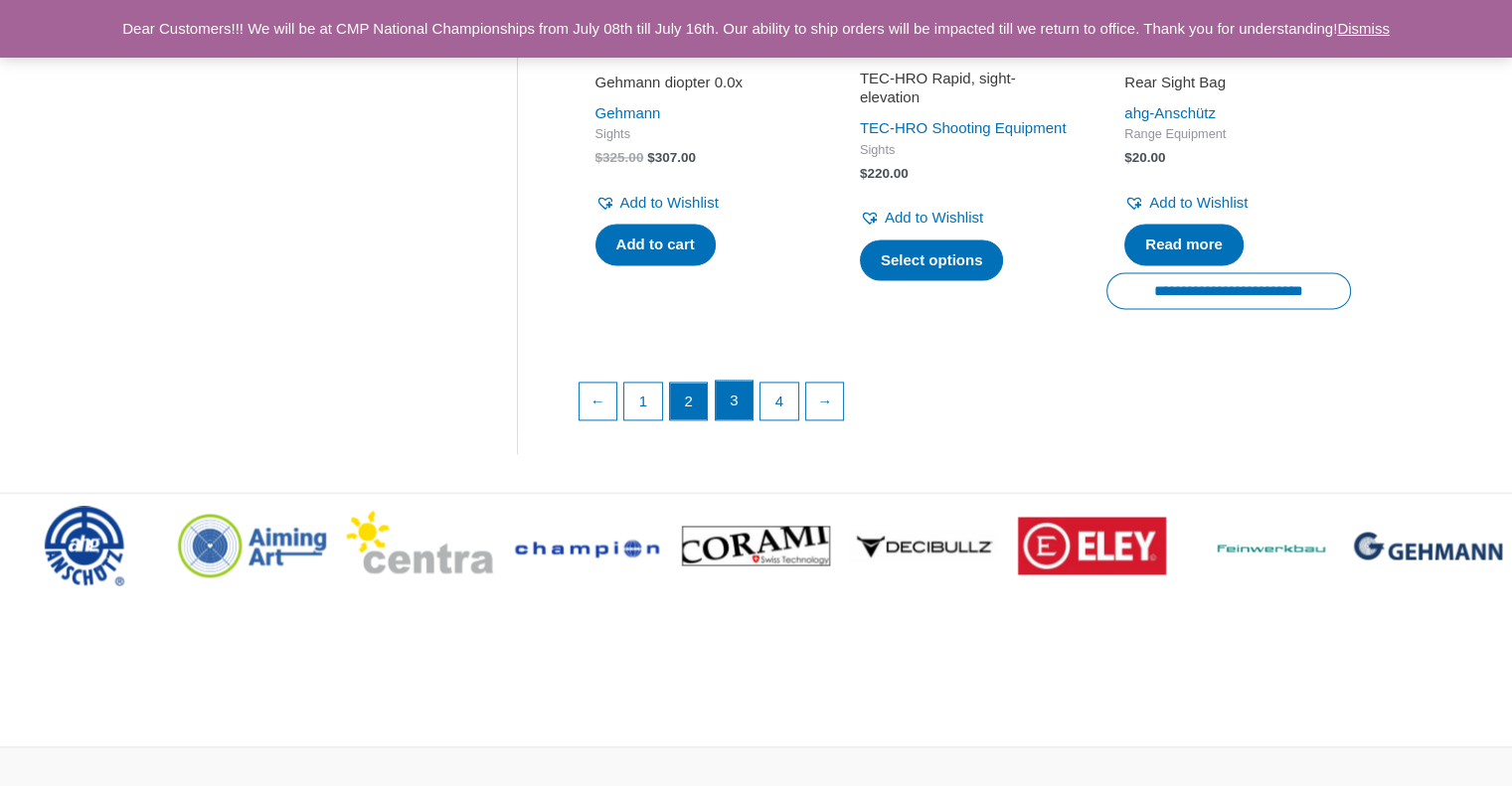 click on "3" at bounding box center (735, 400) 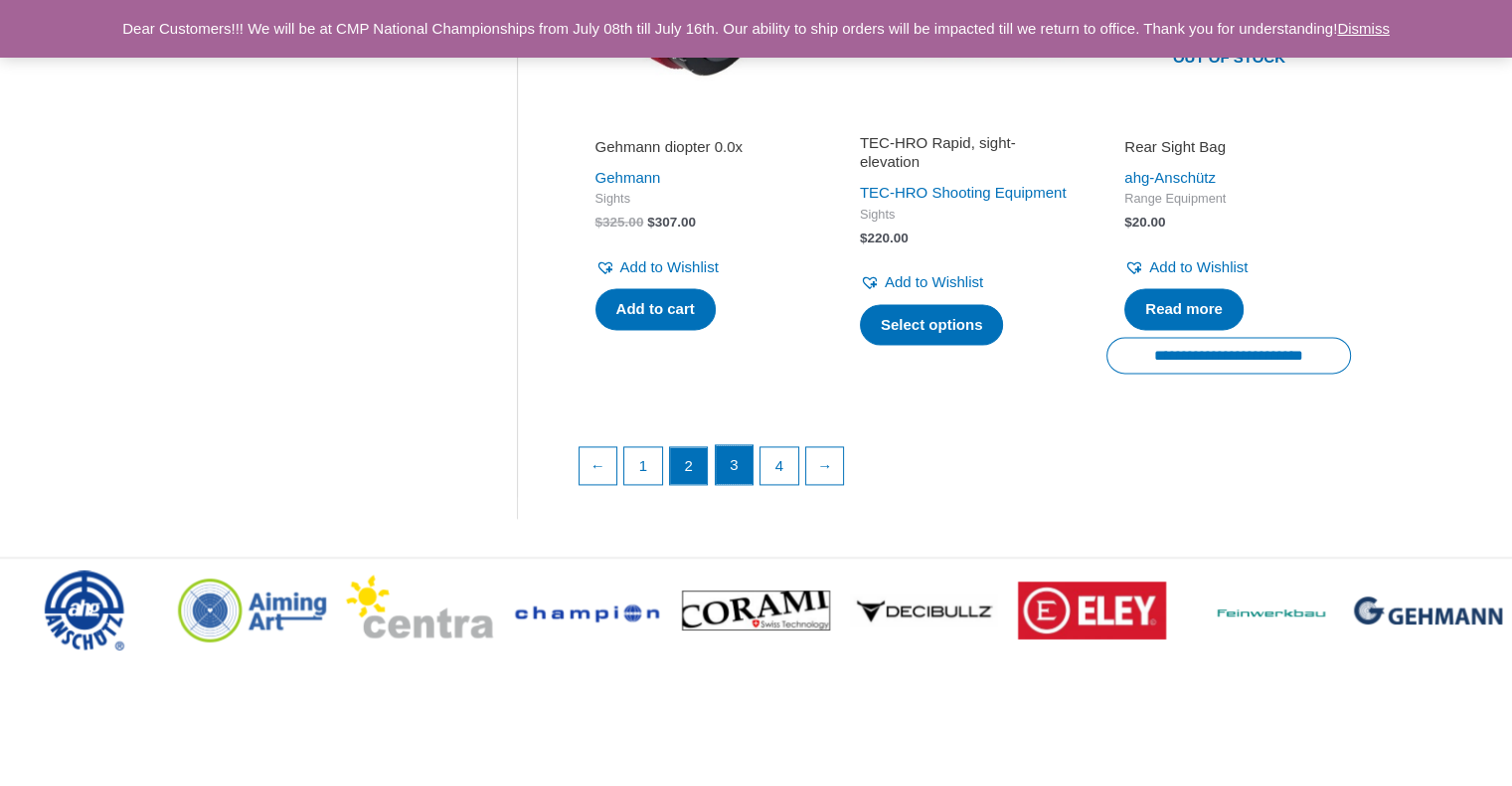 scroll, scrollTop: 2782, scrollLeft: 0, axis: vertical 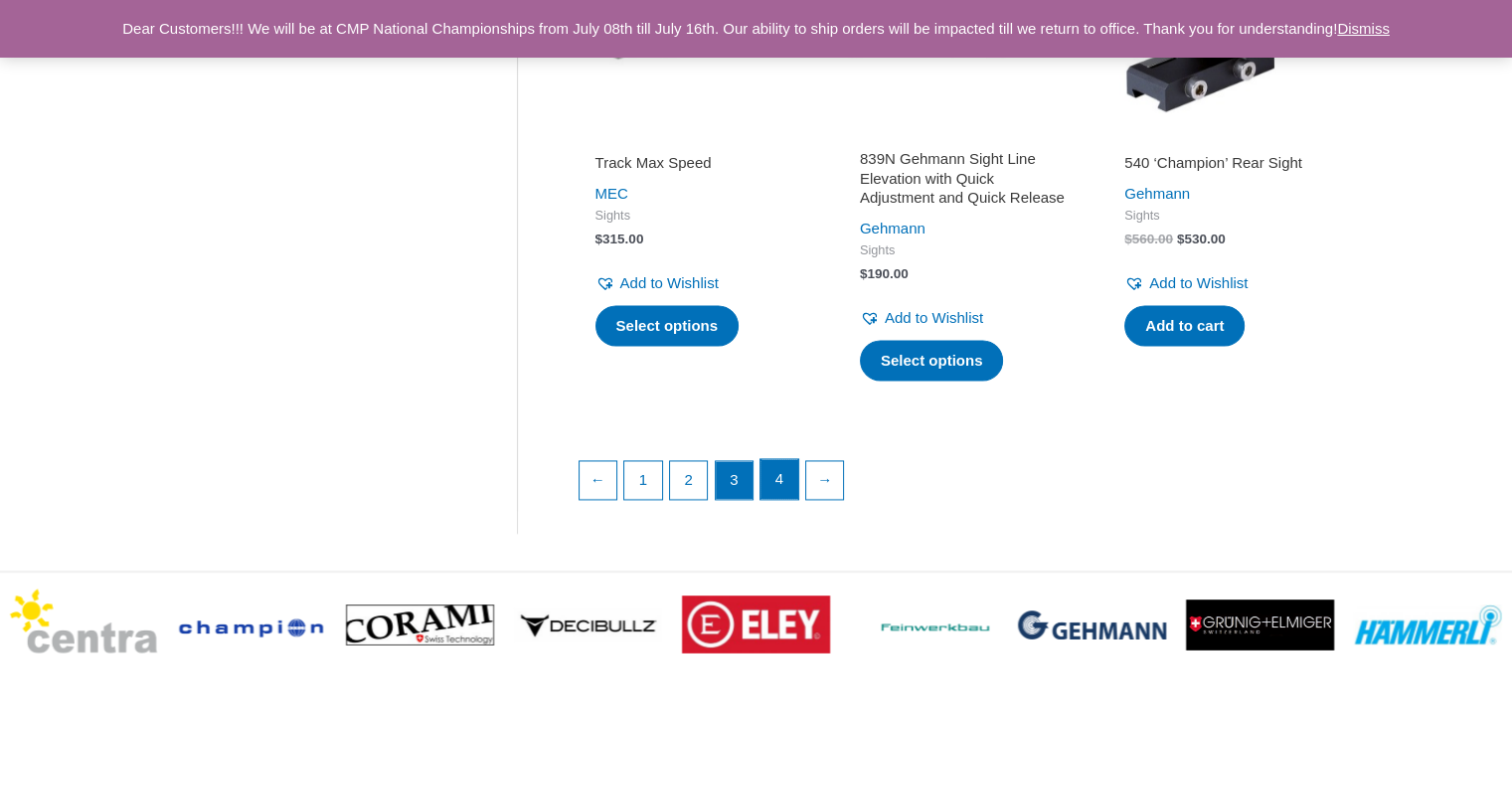 click on "4" at bounding box center (779, 479) 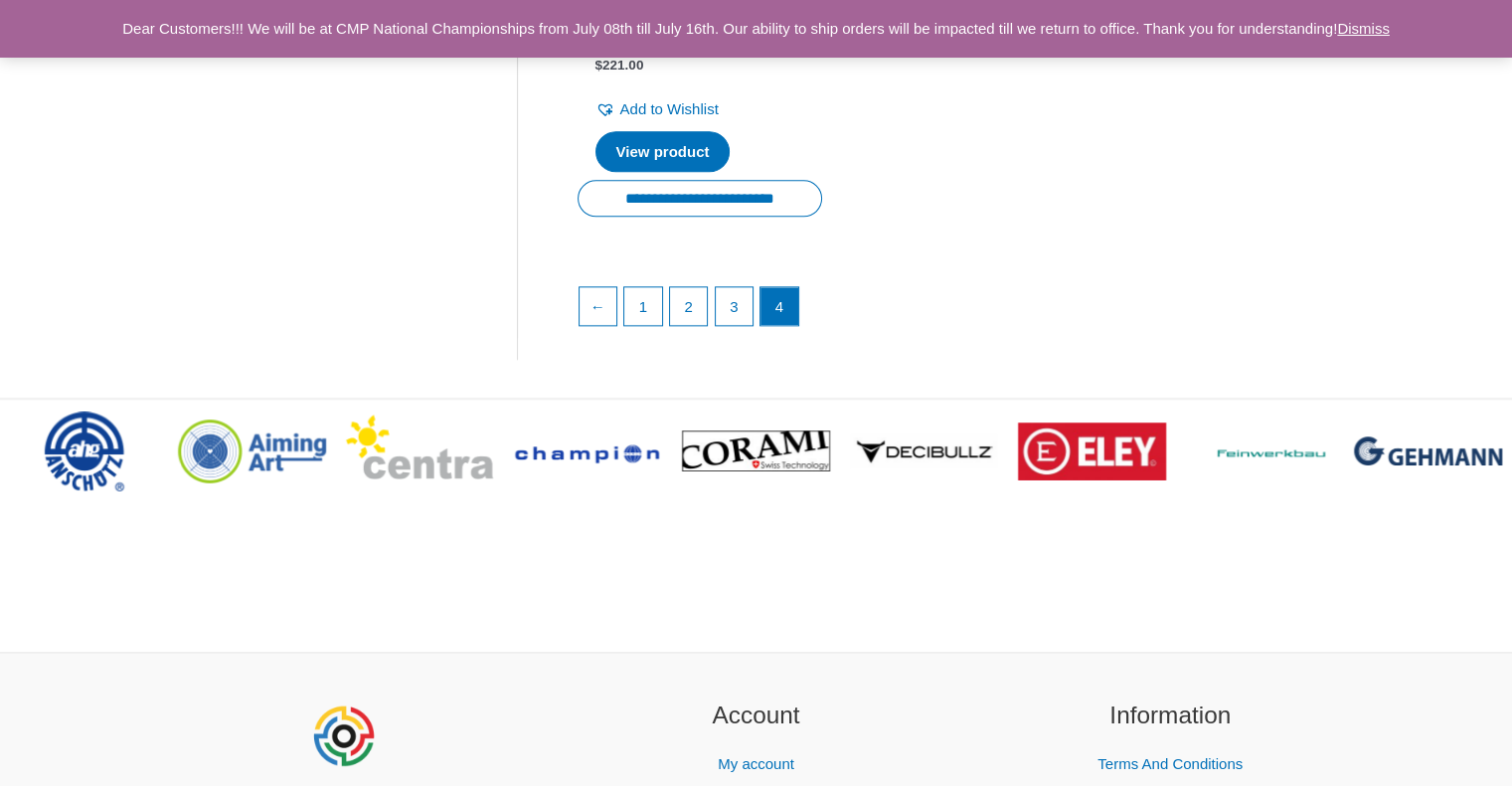 scroll, scrollTop: 2683, scrollLeft: 0, axis: vertical 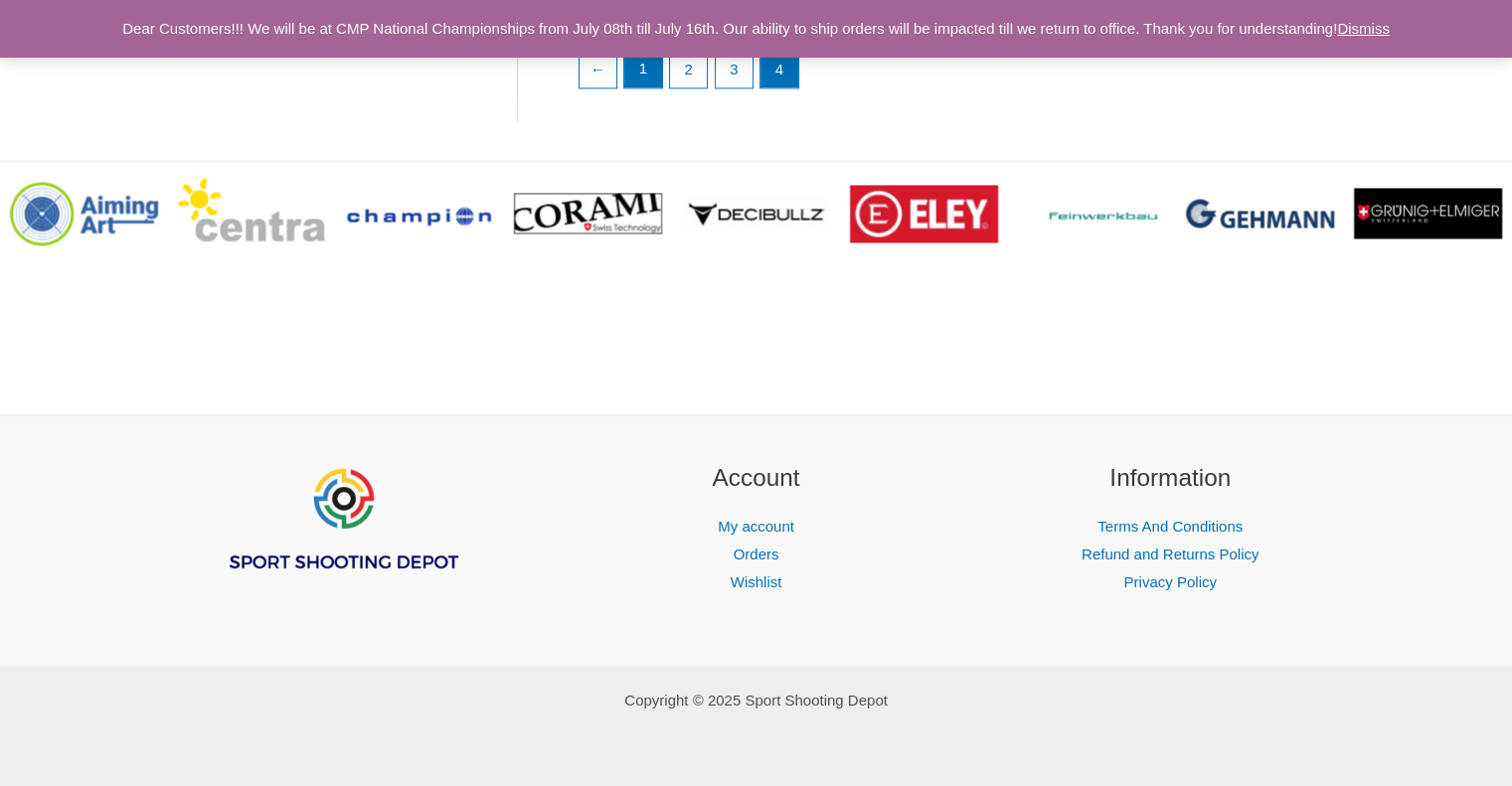 click on "1" at bounding box center [643, 68] 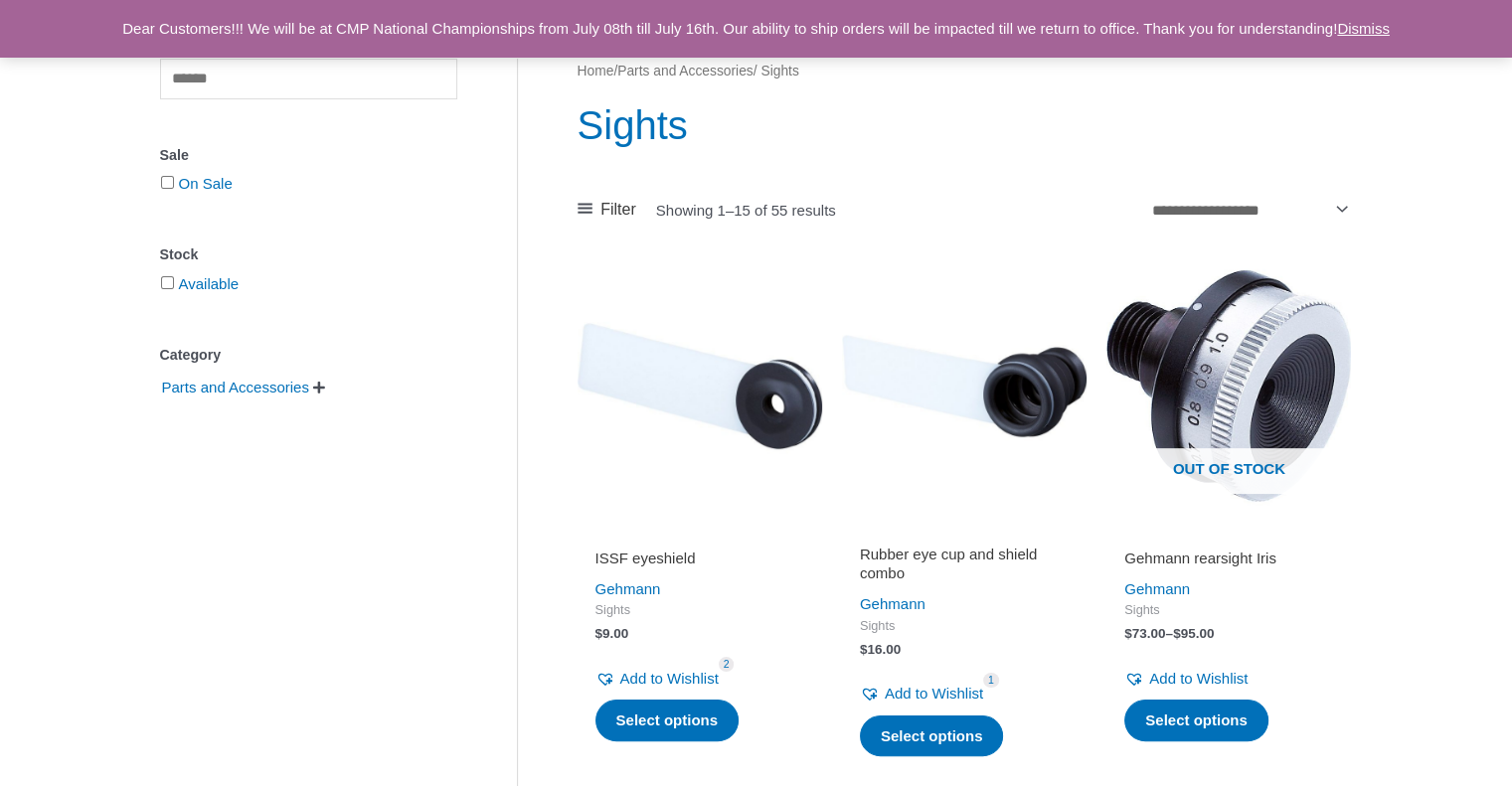 scroll, scrollTop: 0, scrollLeft: 0, axis: both 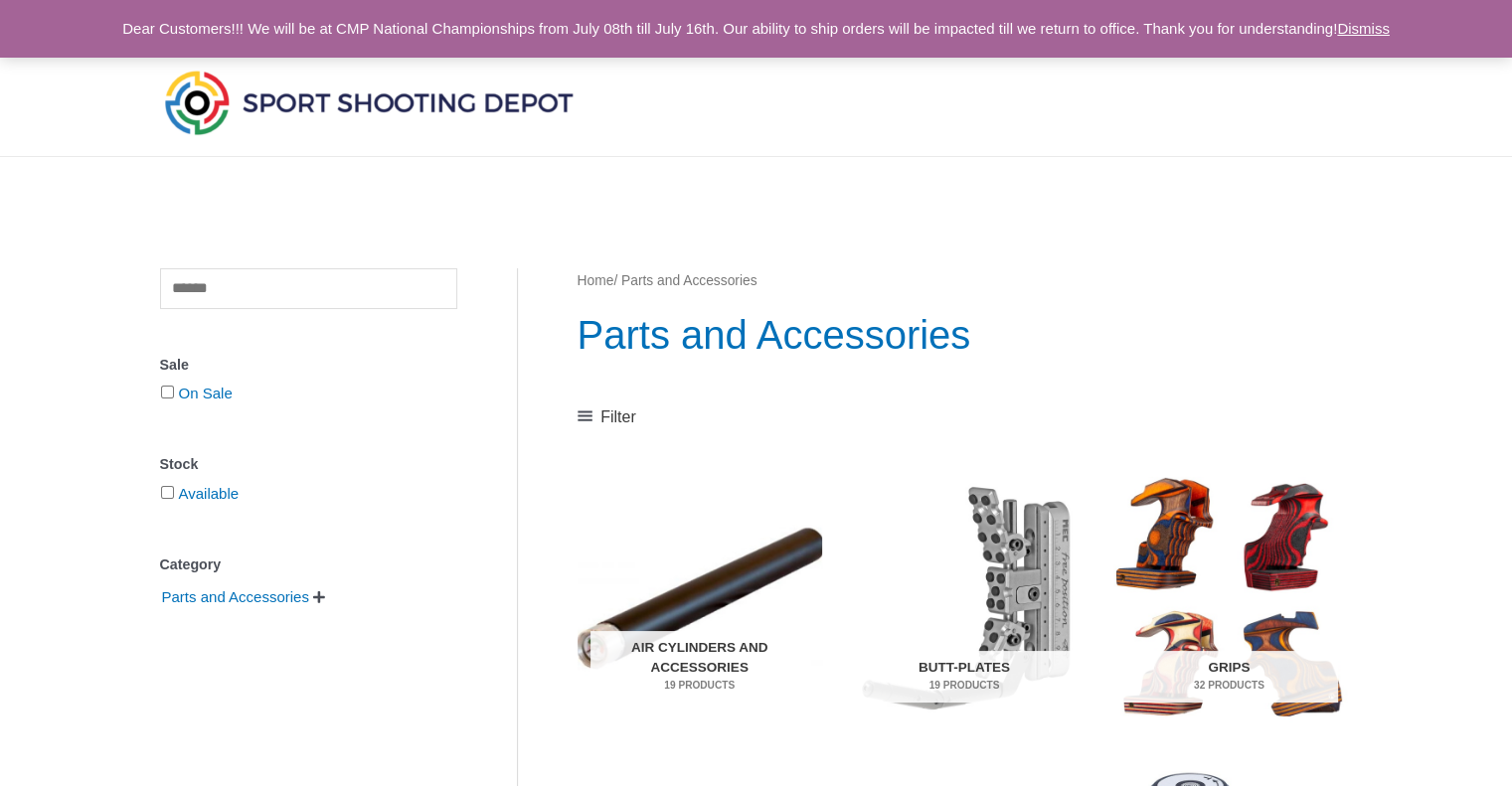 drag, startPoint x: 487, startPoint y: 102, endPoint x: 497, endPoint y: 104, distance: 10.198039 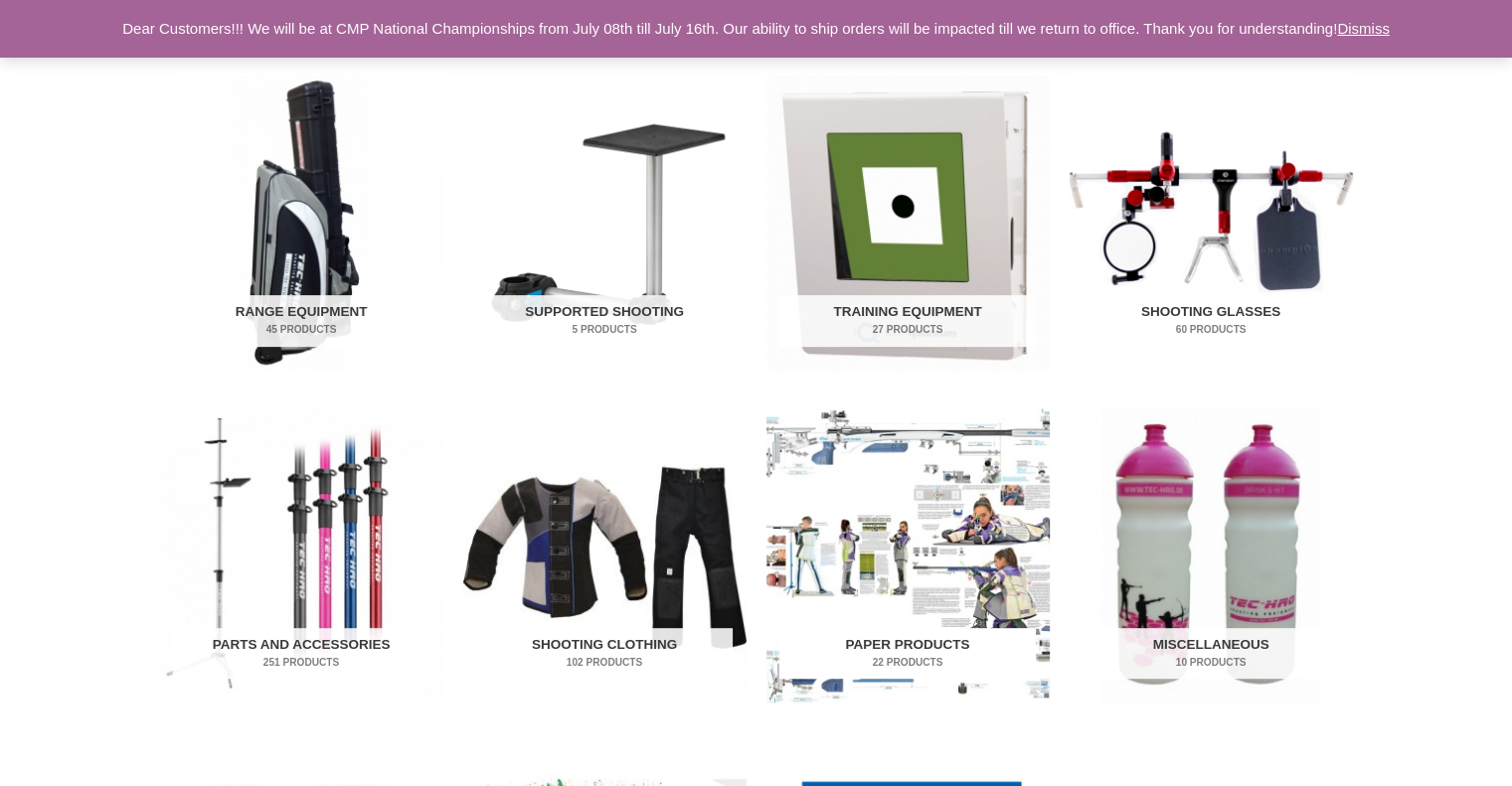 scroll, scrollTop: 696, scrollLeft: 0, axis: vertical 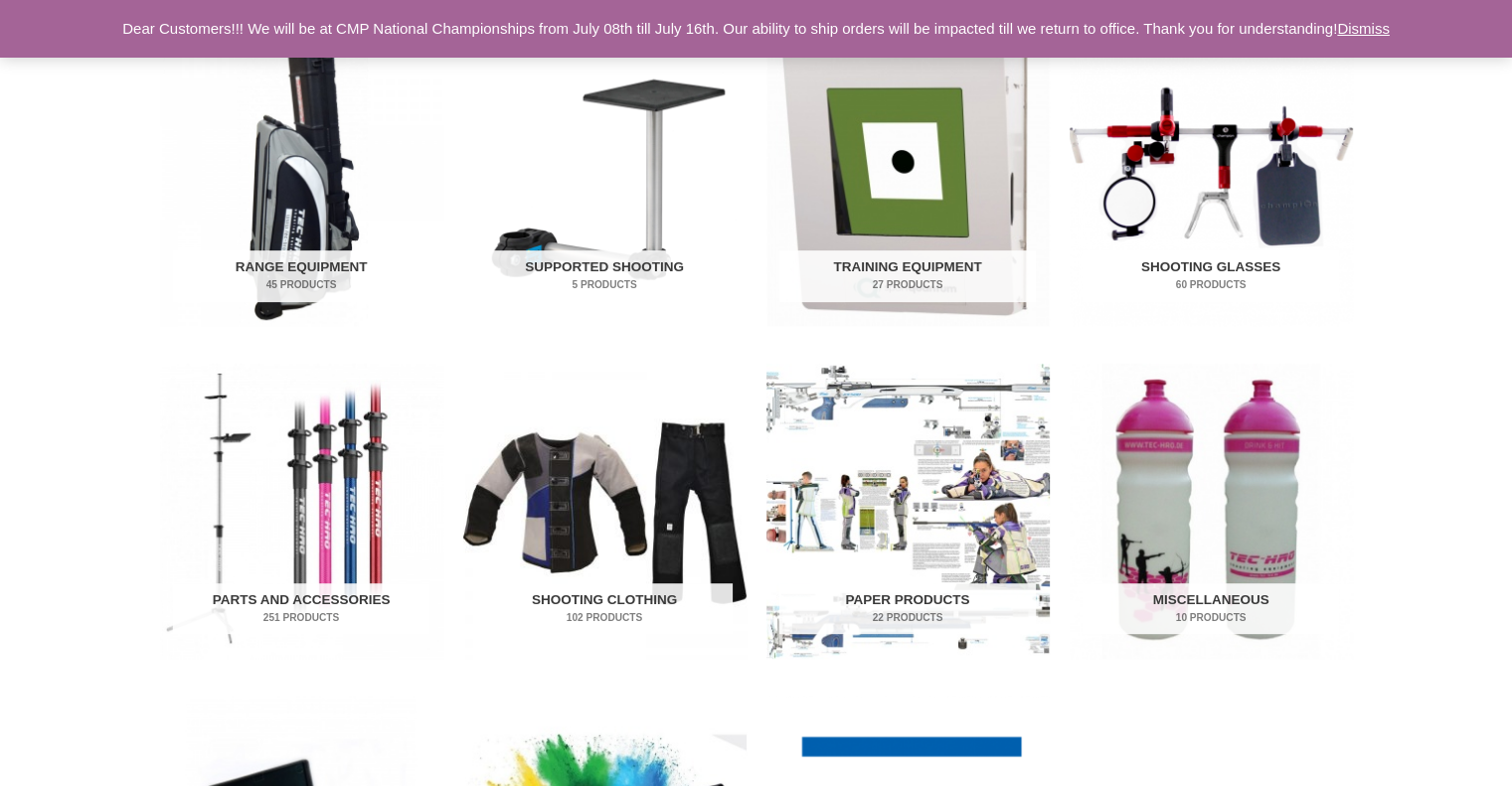 click at bounding box center (1211, 178) 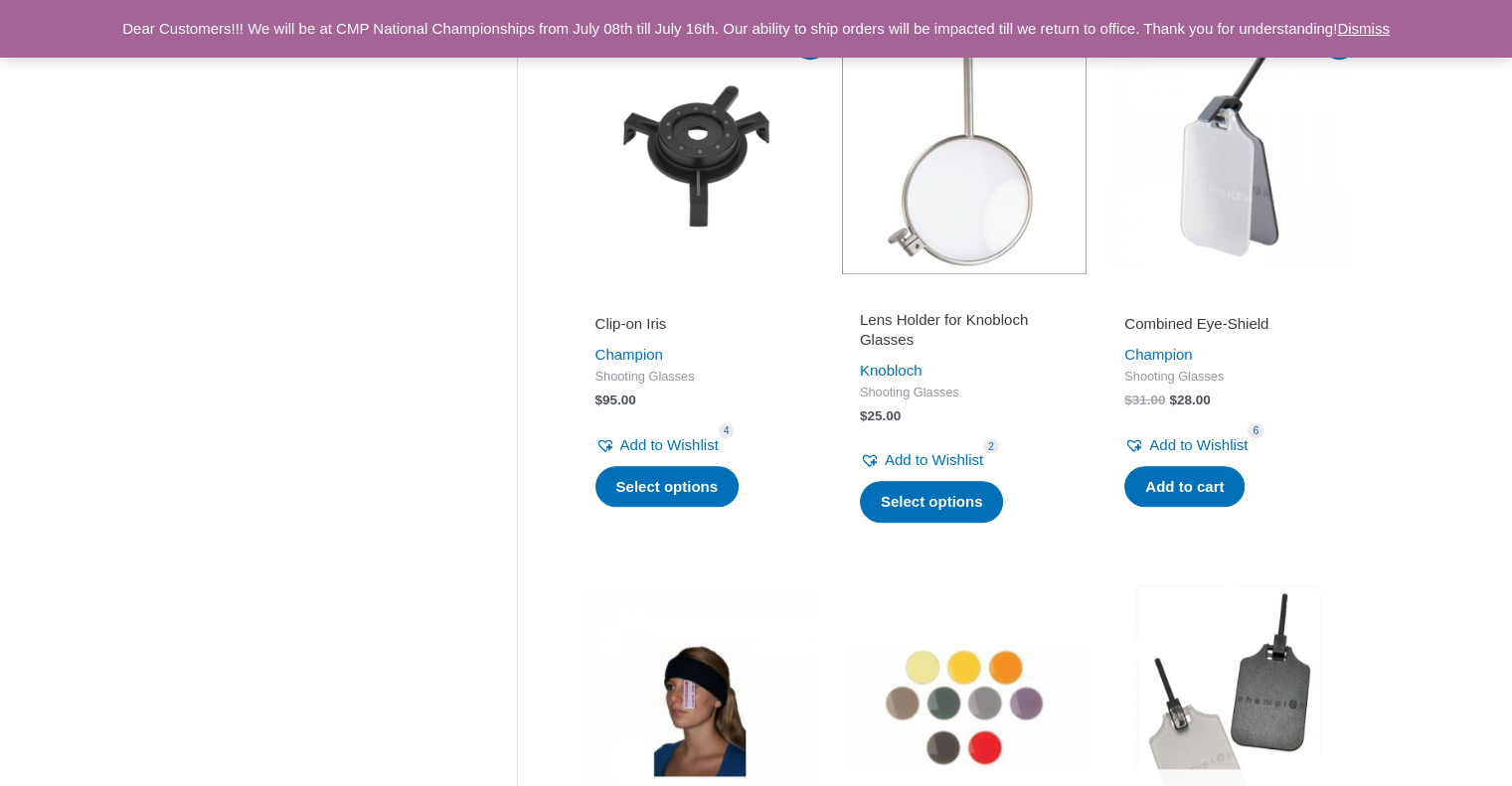 scroll, scrollTop: 795, scrollLeft: 0, axis: vertical 